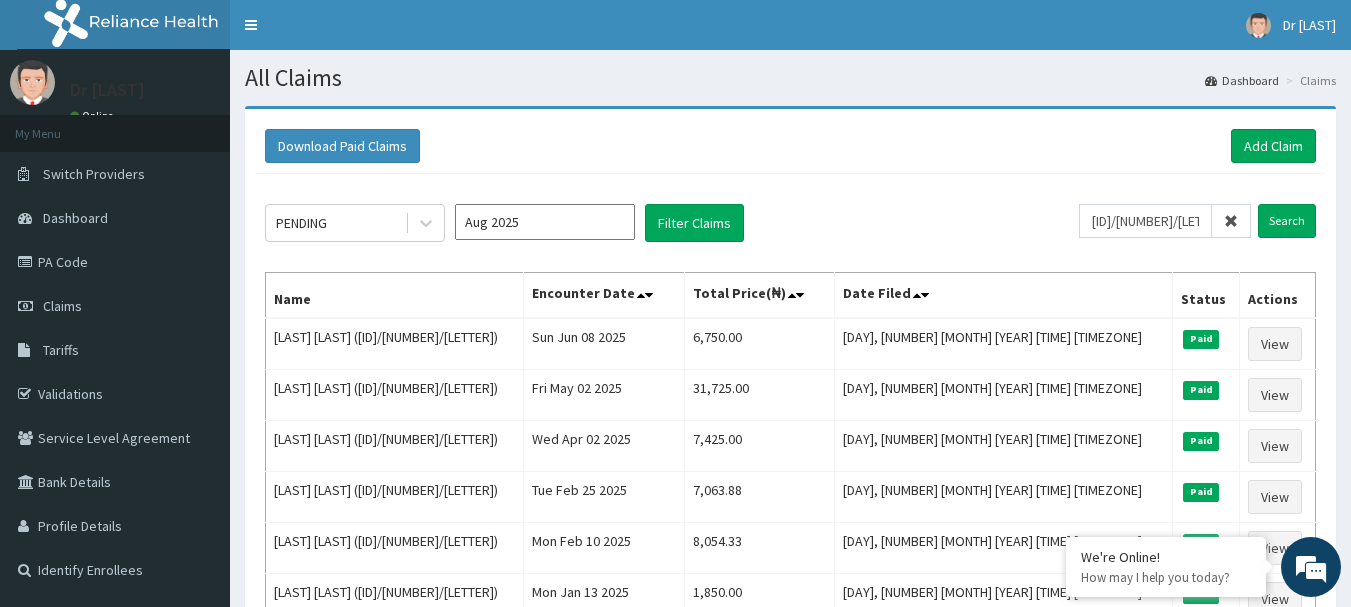 scroll, scrollTop: 0, scrollLeft: 0, axis: both 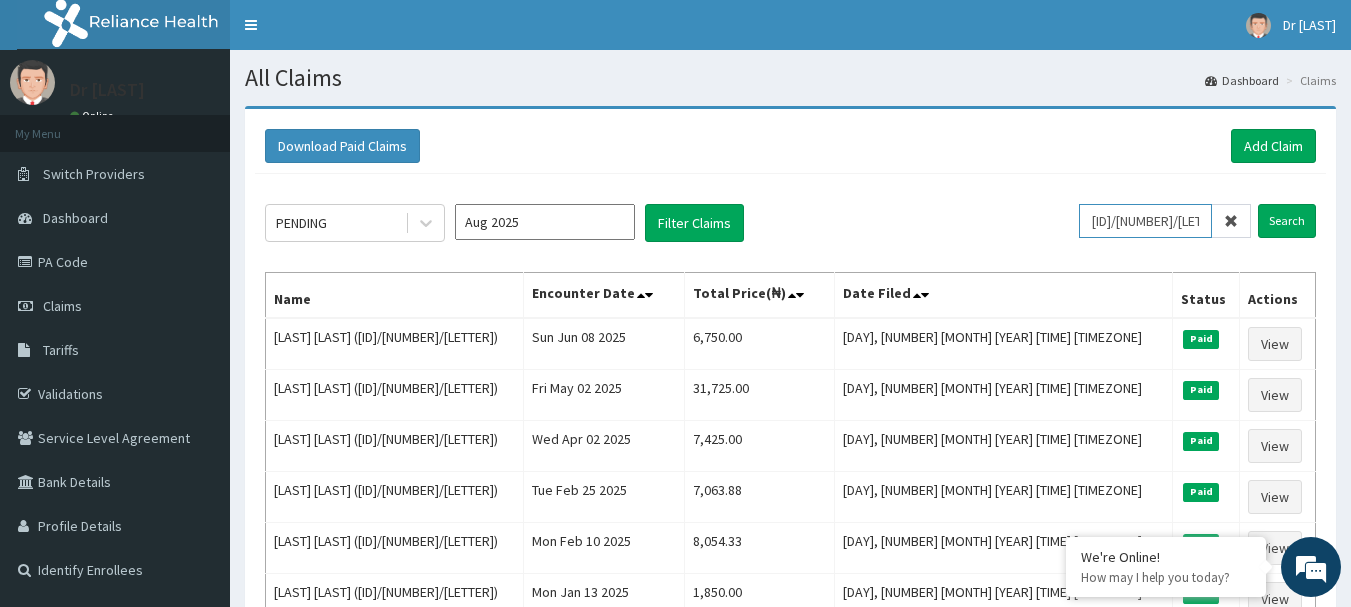 click on "ZIB/10011/B" at bounding box center [1145, 221] 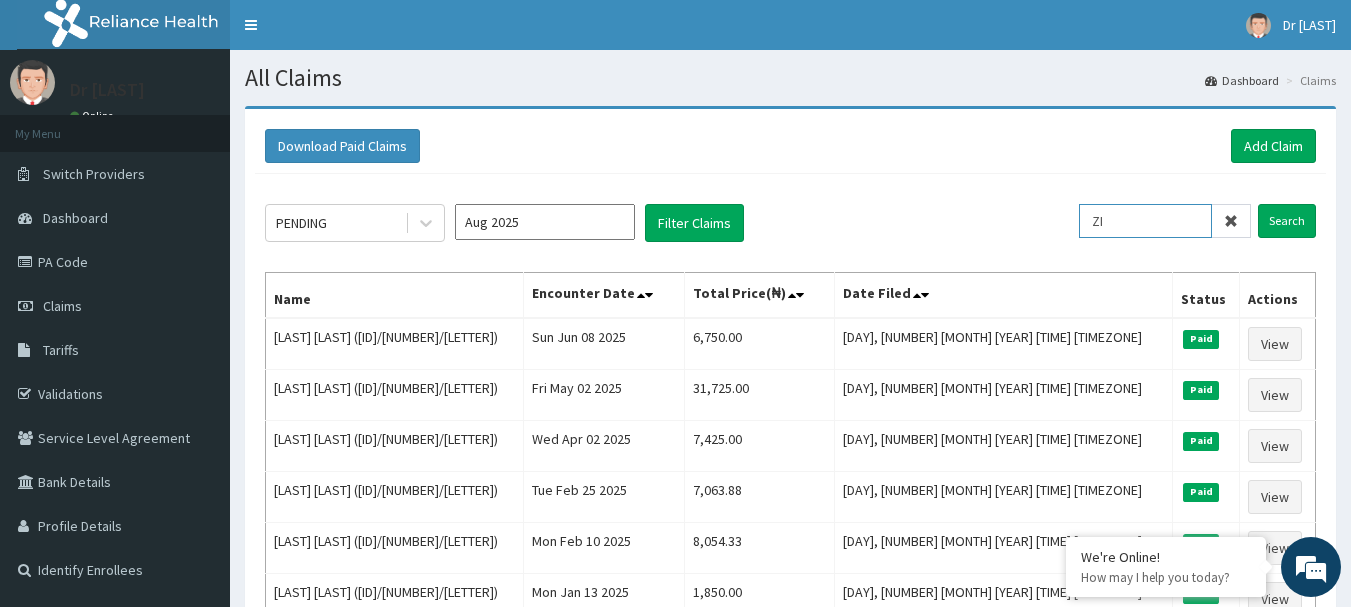 type on "Z" 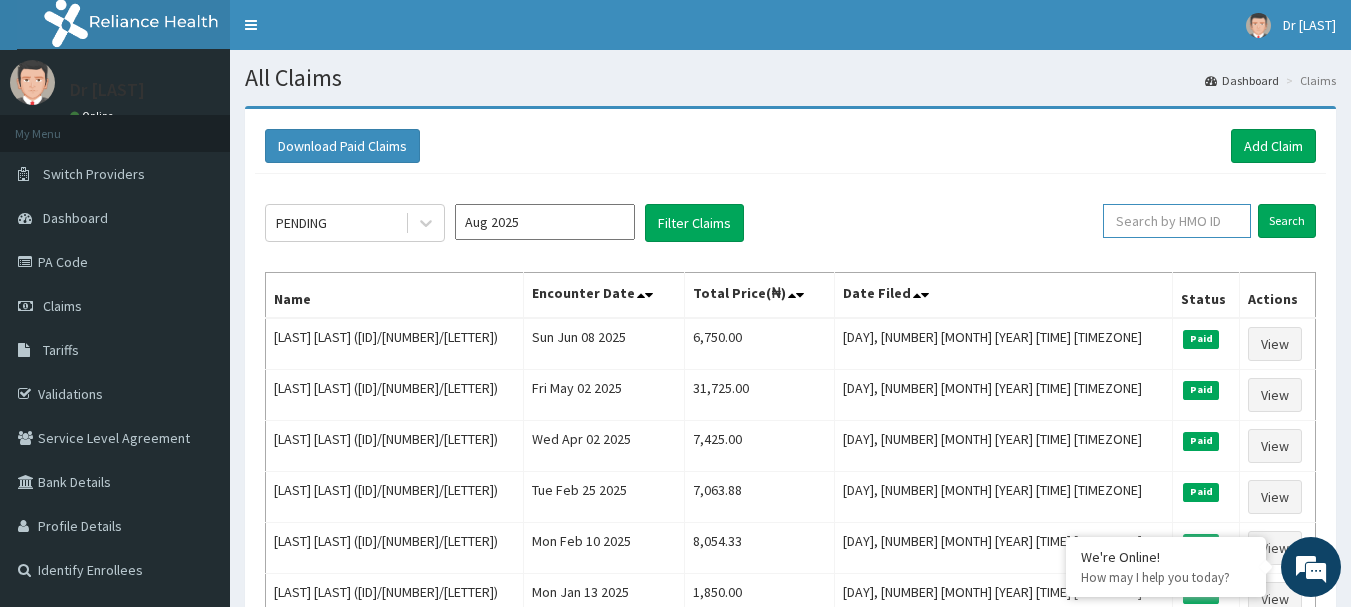 click at bounding box center [1177, 221] 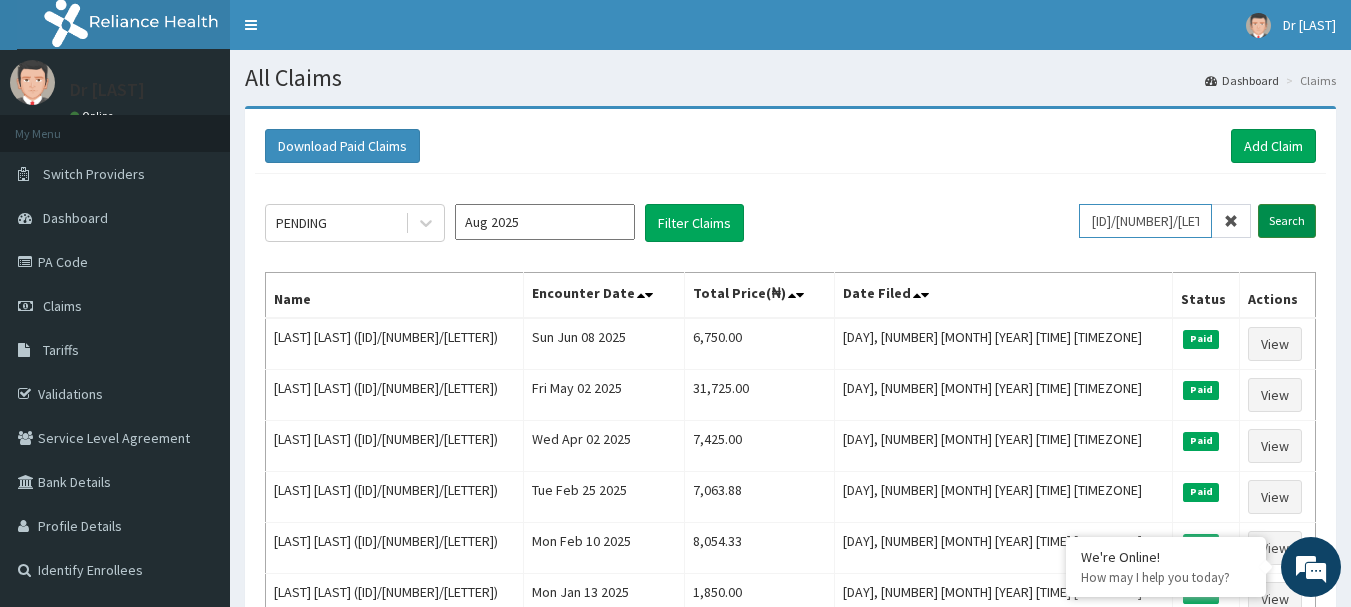 type on "GPR/10007/D" 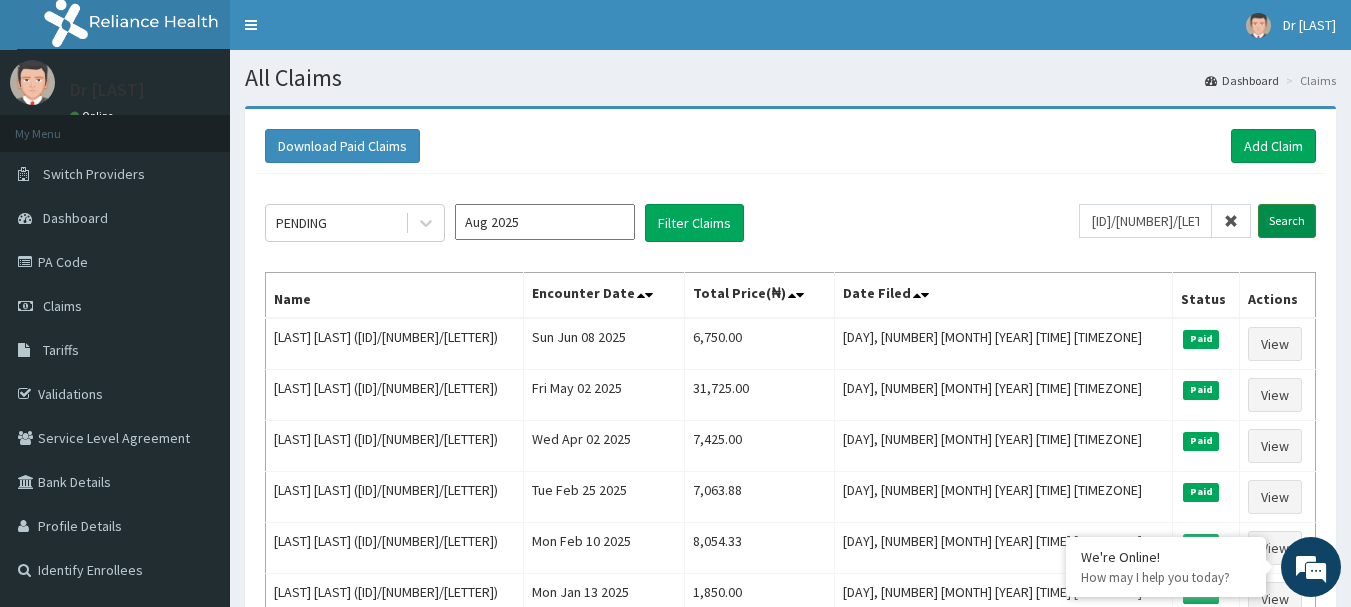 click on "Search" at bounding box center (1287, 221) 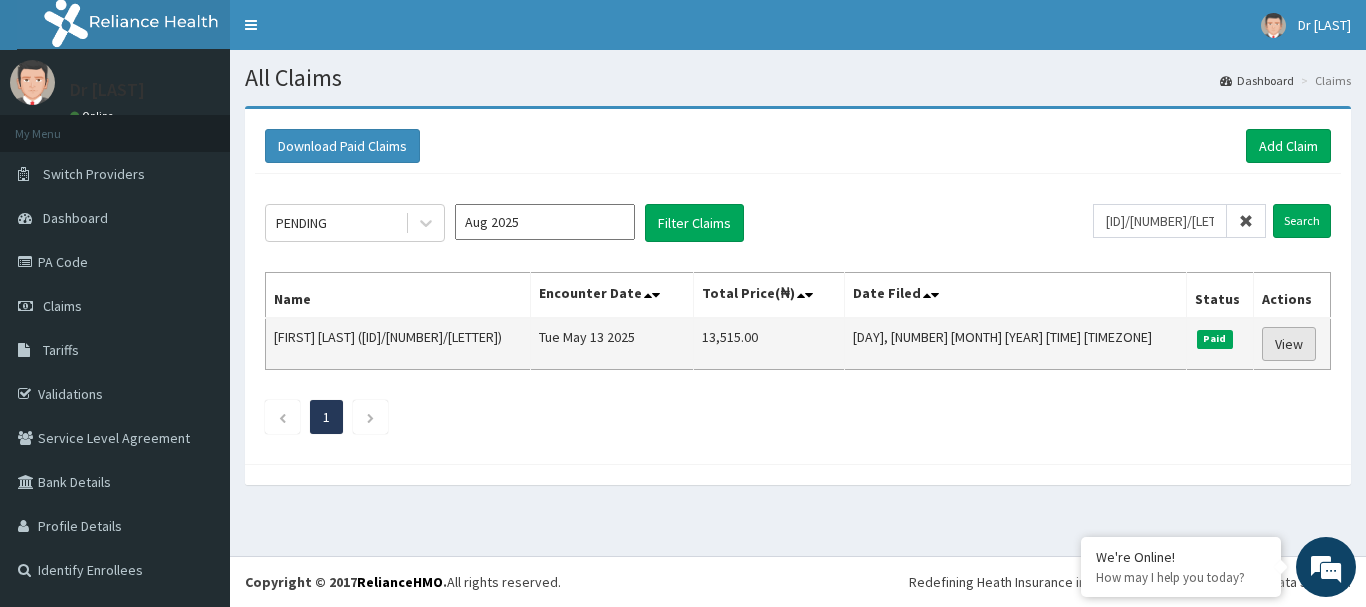 click on "View" at bounding box center (1289, 344) 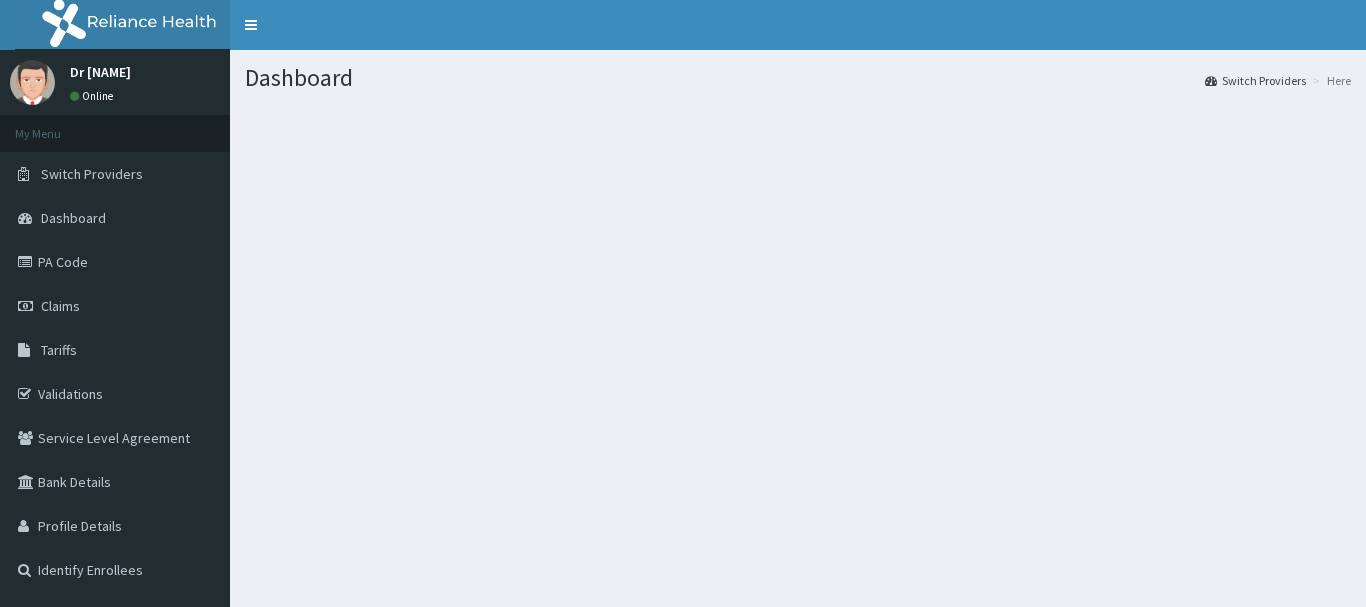 scroll, scrollTop: 0, scrollLeft: 0, axis: both 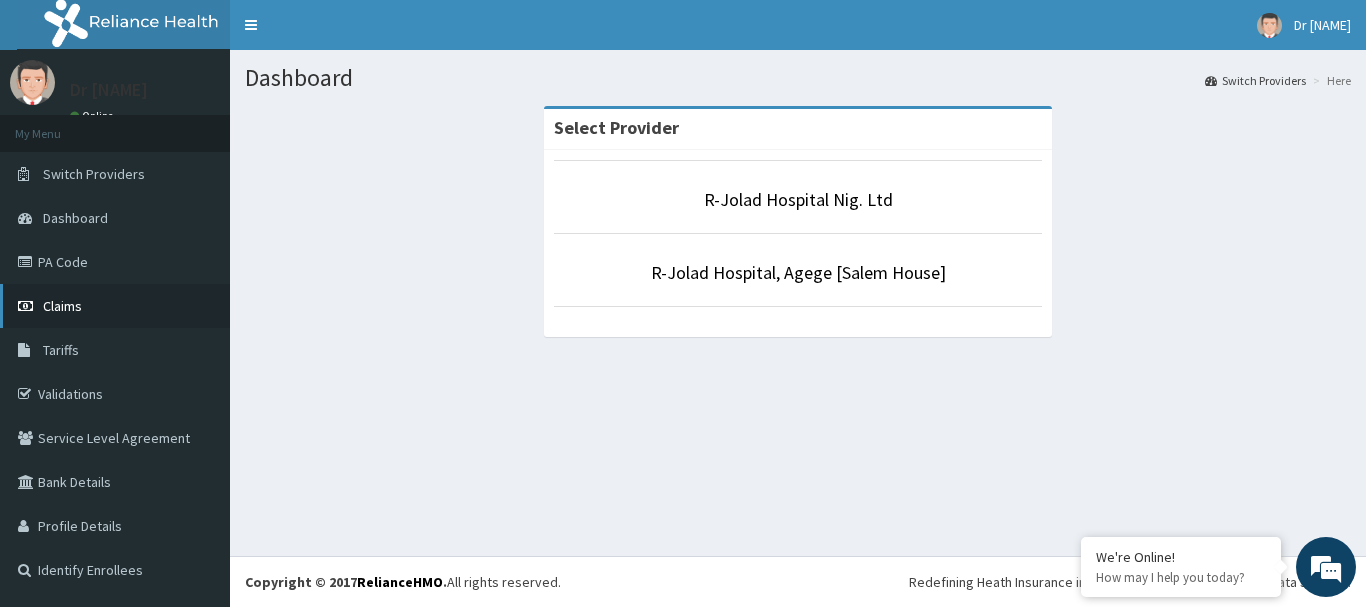 click on "Claims" at bounding box center (62, 306) 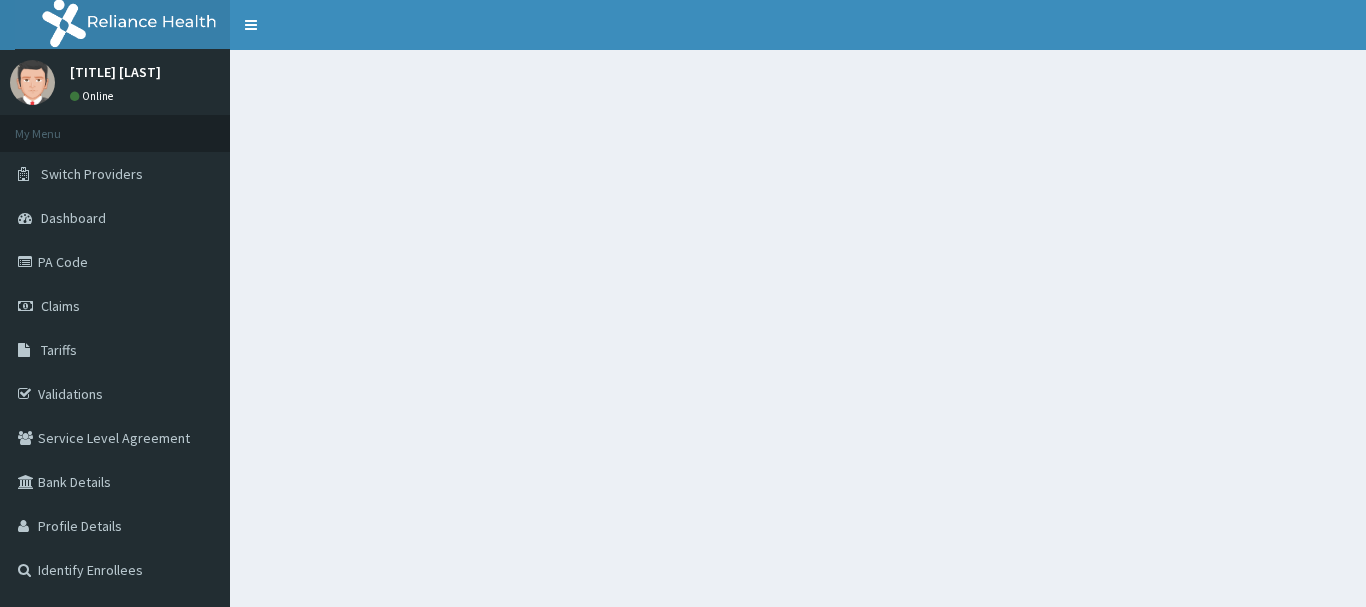 scroll, scrollTop: 0, scrollLeft: 0, axis: both 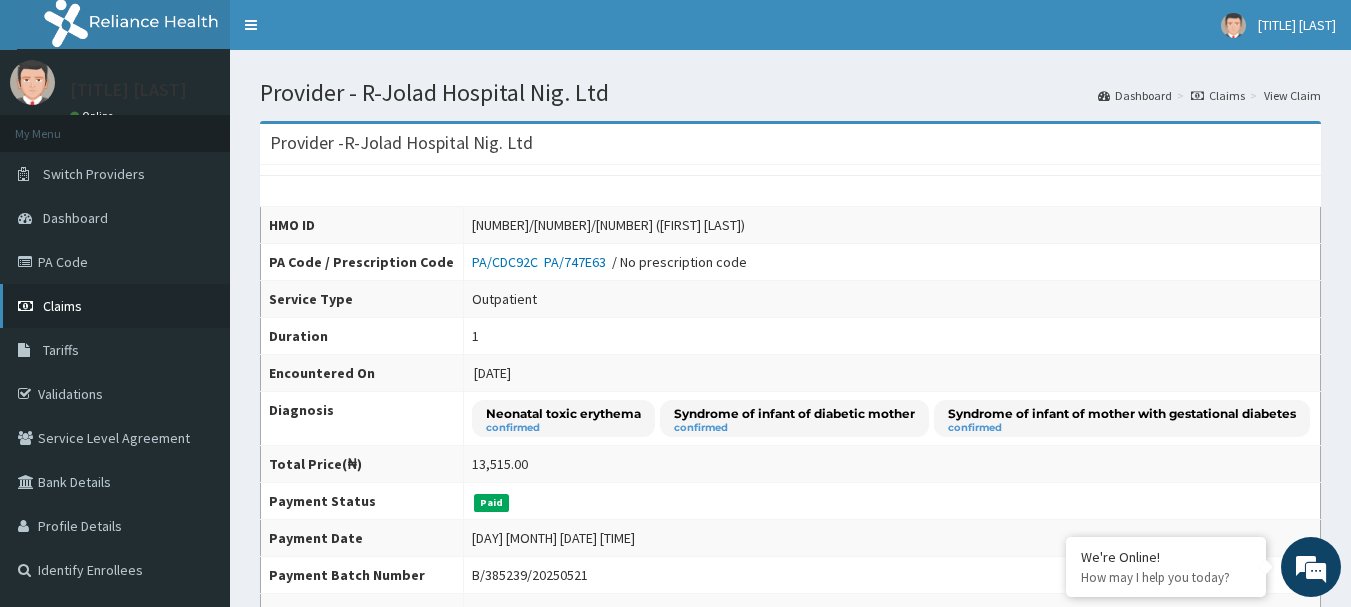 click on "Claims" at bounding box center [62, 306] 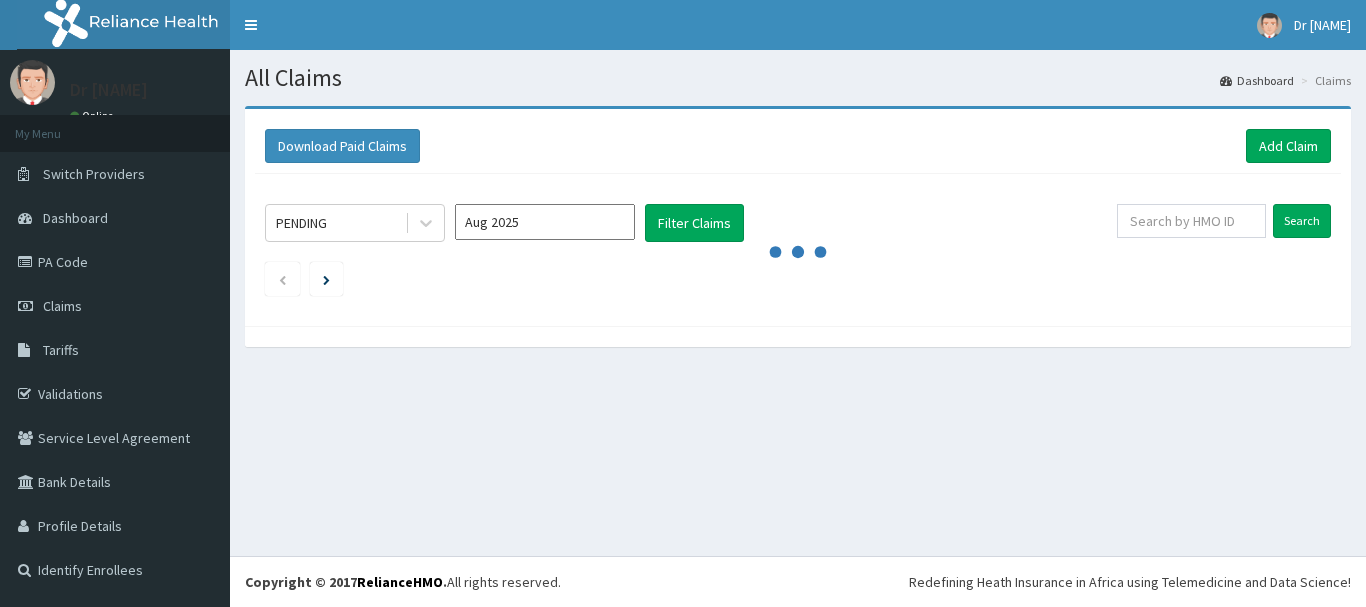 scroll, scrollTop: 0, scrollLeft: 0, axis: both 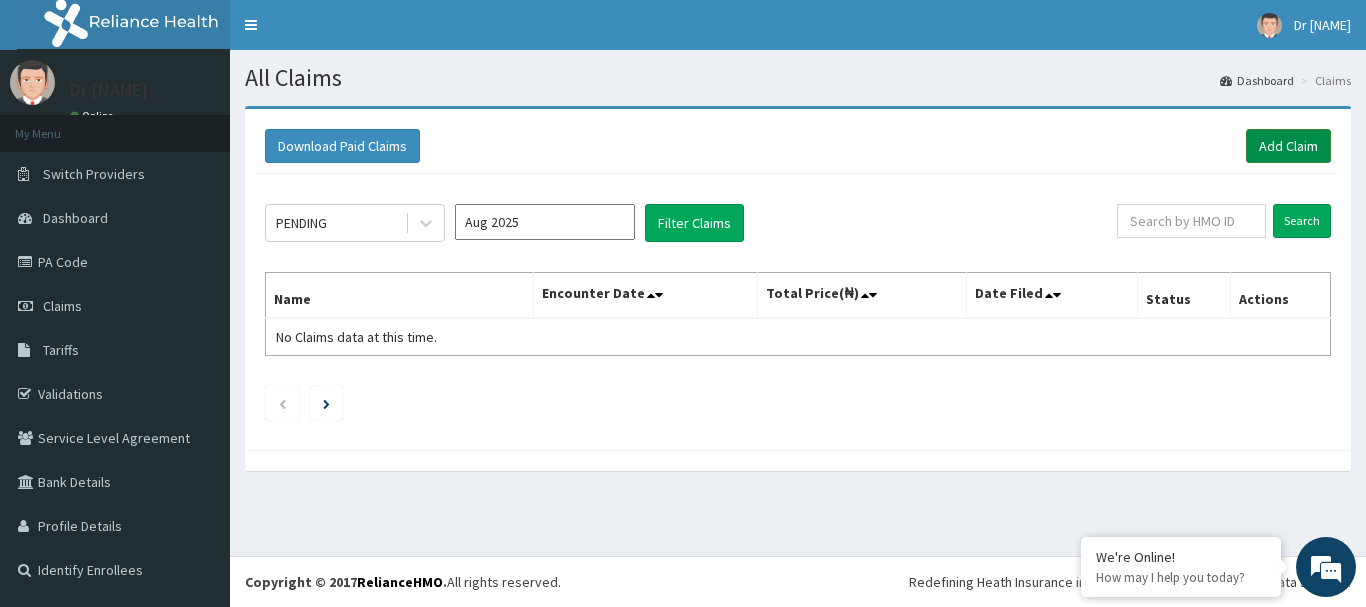 click on "Add Claim" at bounding box center [1288, 146] 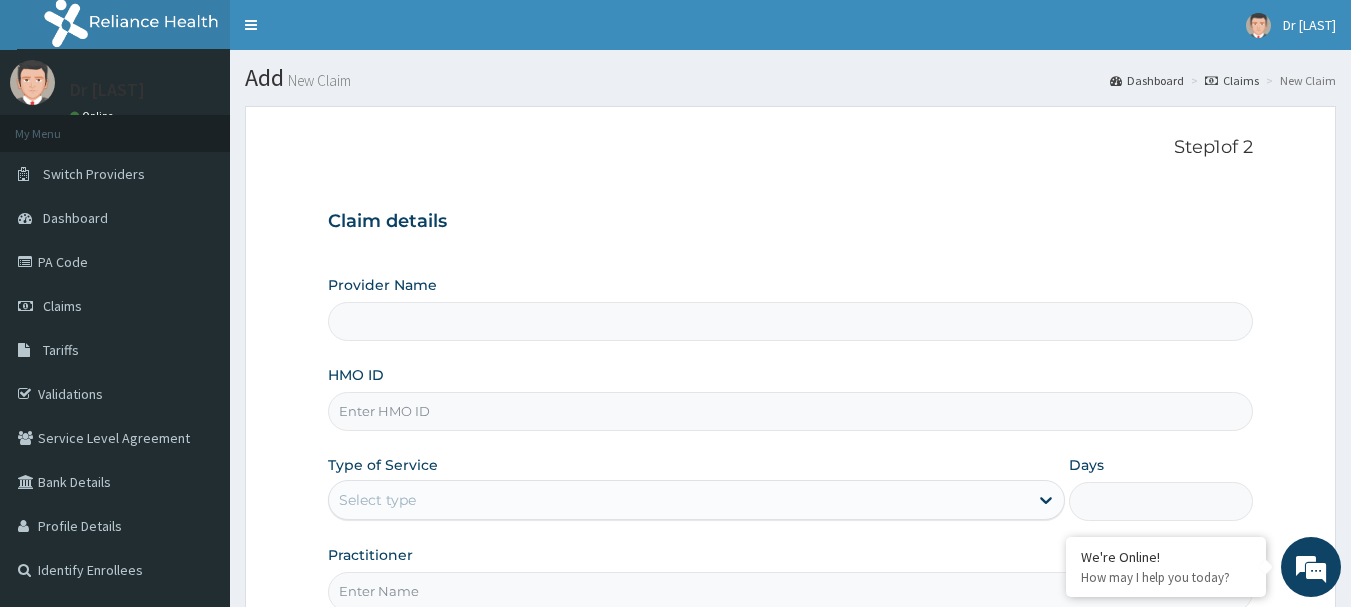 scroll, scrollTop: 0, scrollLeft: 0, axis: both 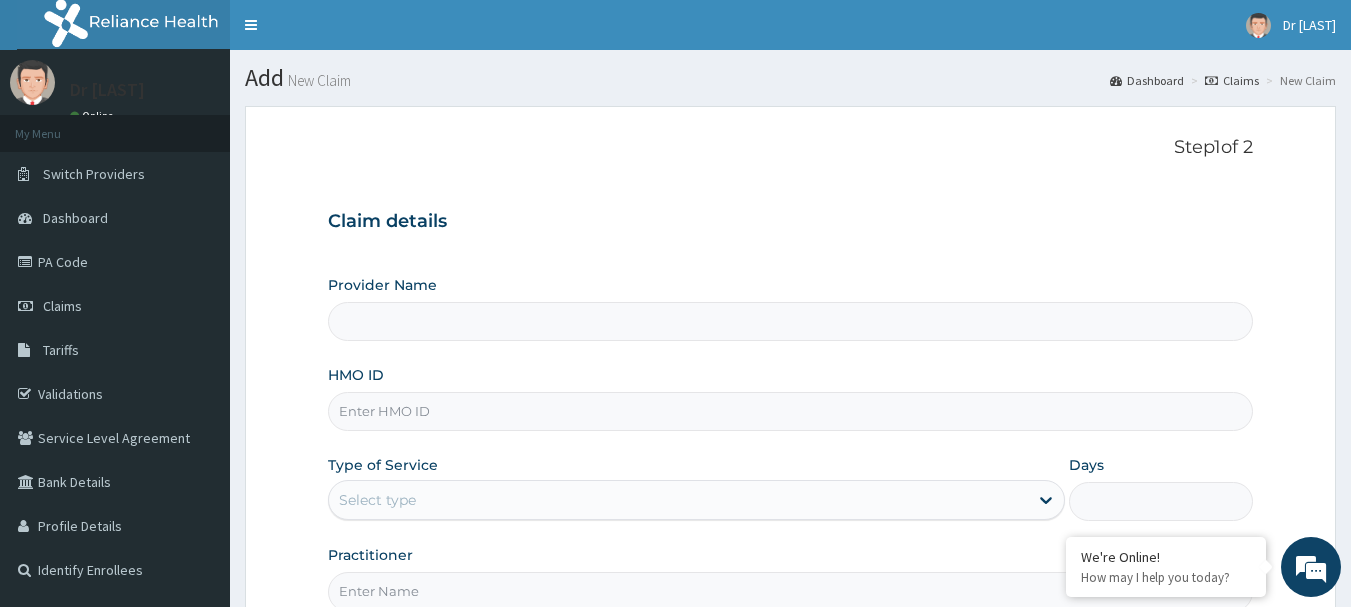 type on "R-Jolad Hospital Nig. Ltd" 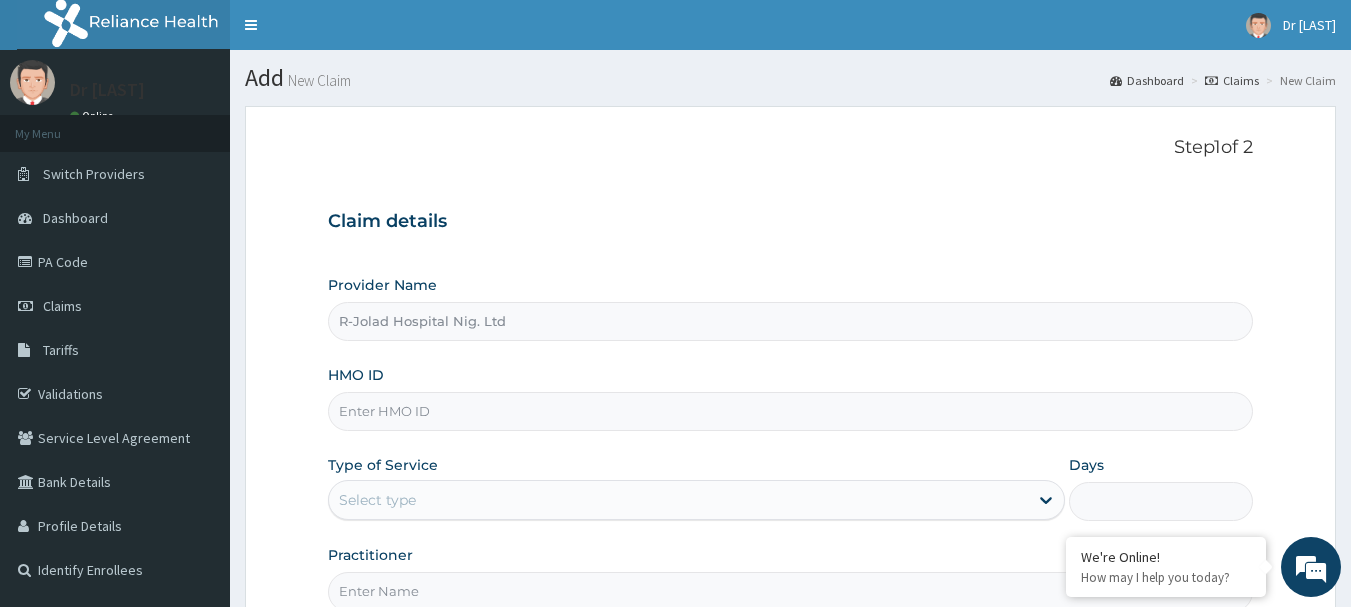 click on "HMO ID" at bounding box center (791, 411) 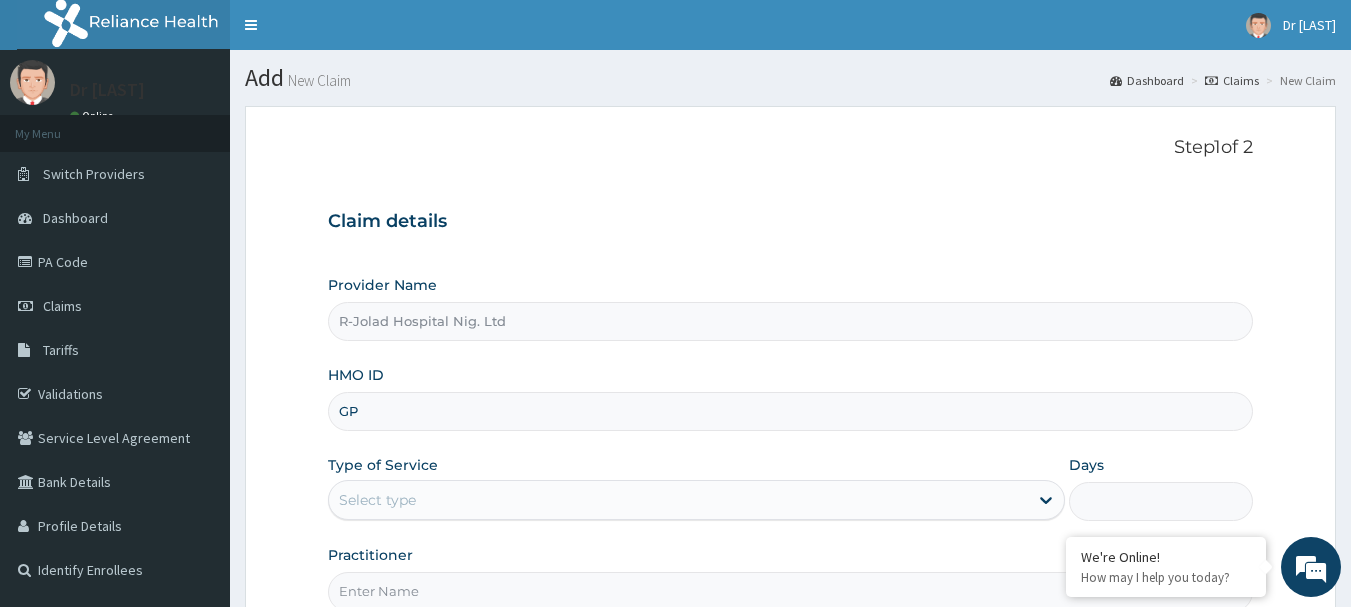 scroll, scrollTop: 0, scrollLeft: 0, axis: both 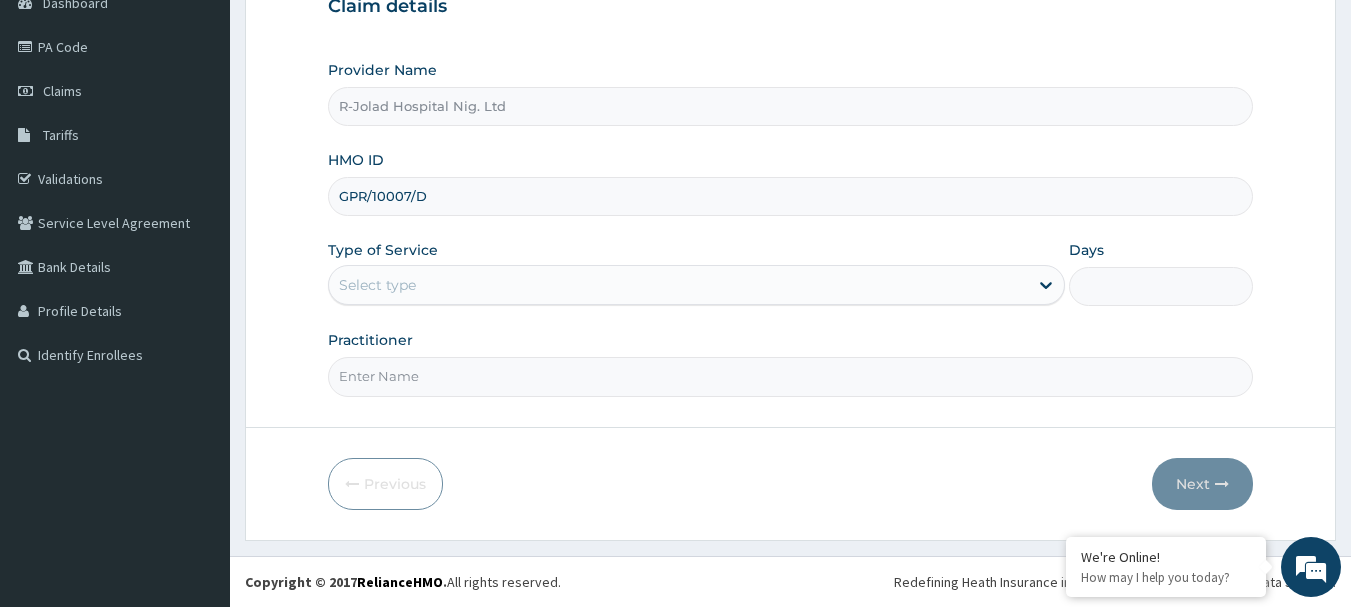 type on "GPR/10007/D" 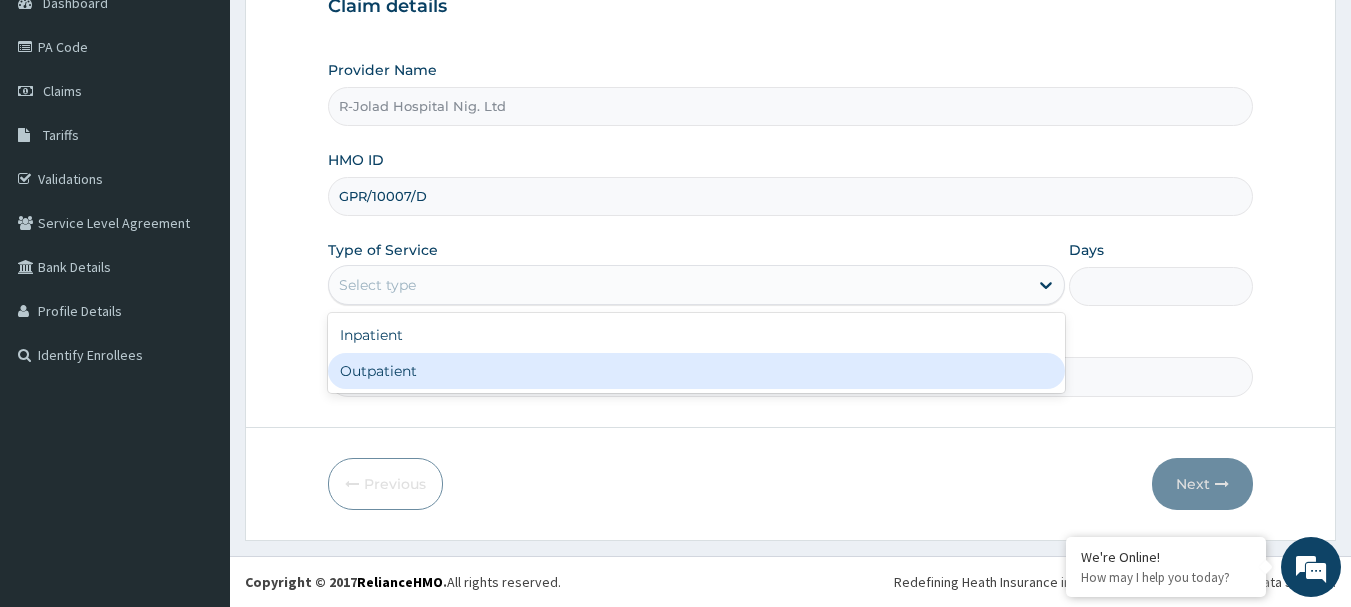 click on "Outpatient" at bounding box center [696, 371] 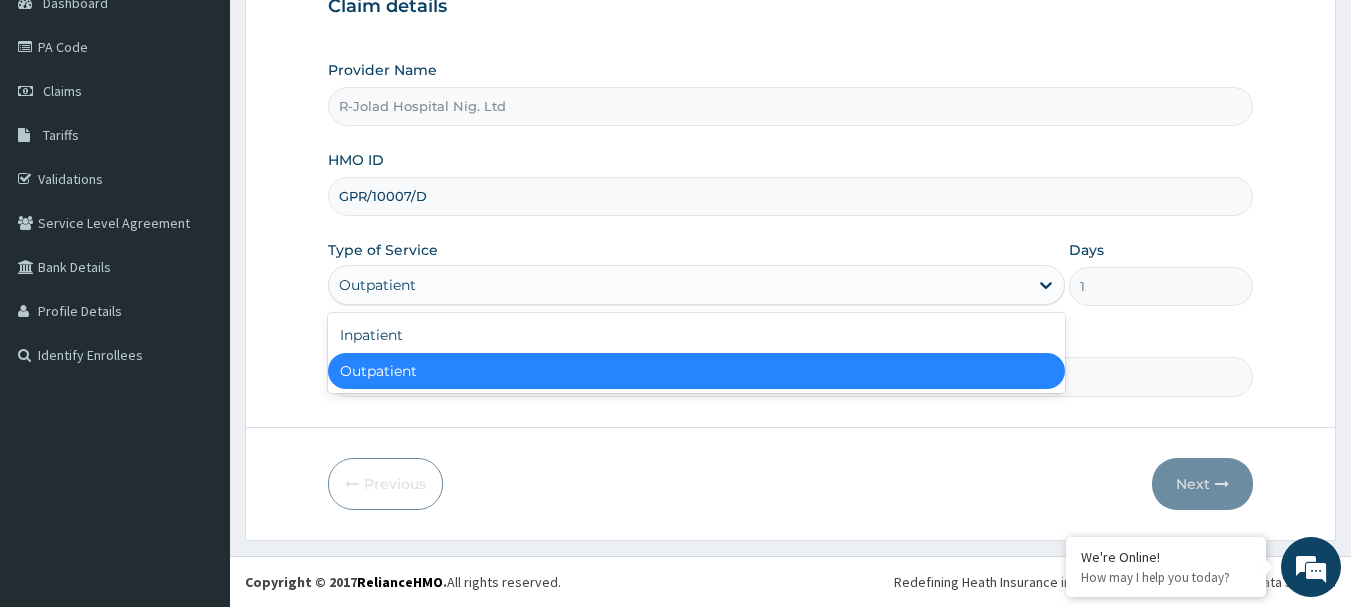 click on "Outpatient" at bounding box center (678, 285) 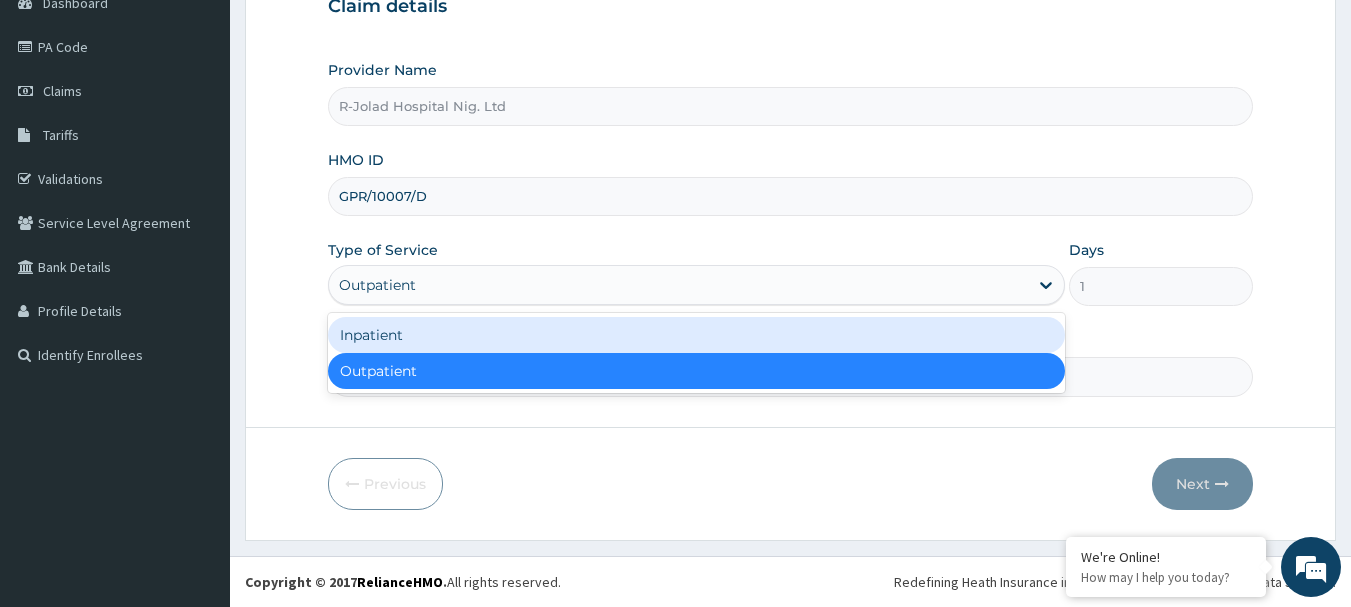 click on "Inpatient" at bounding box center [696, 335] 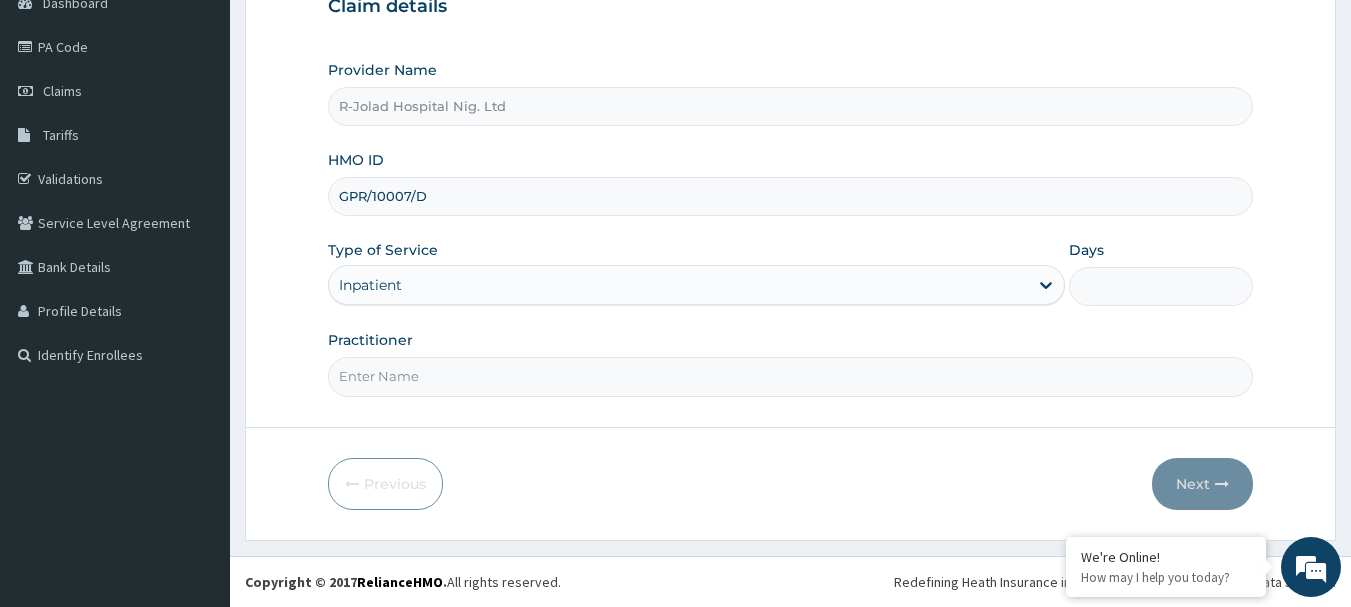 click on "Days" at bounding box center [1161, 286] 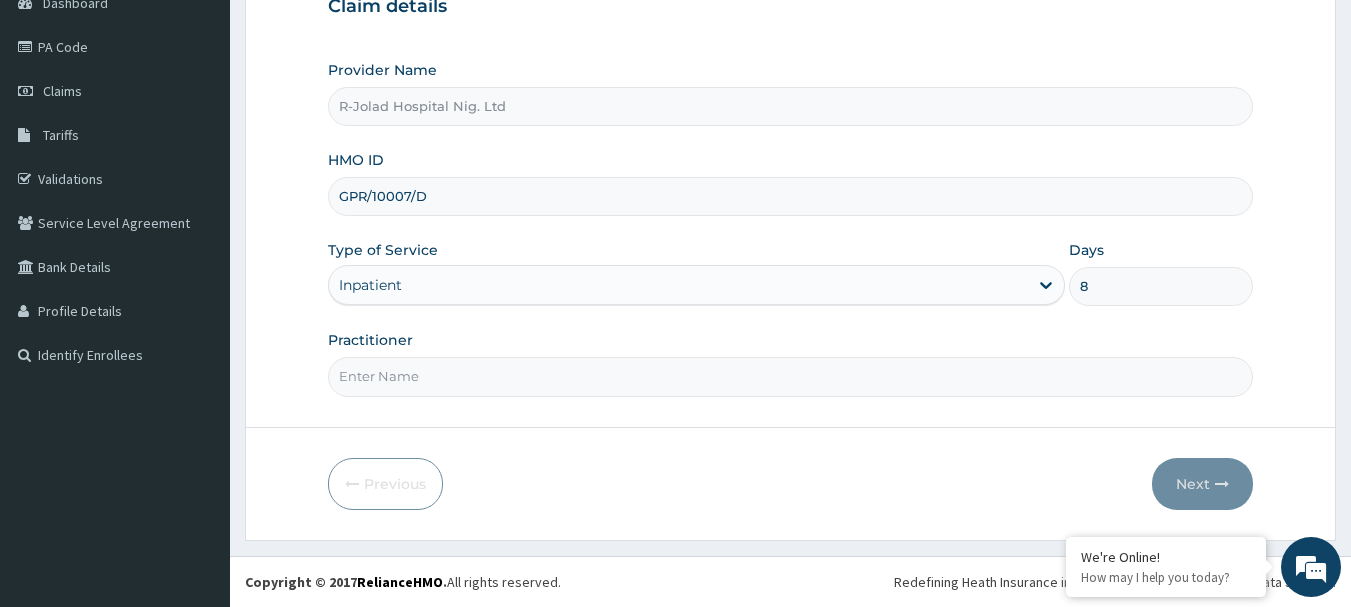 type on "8" 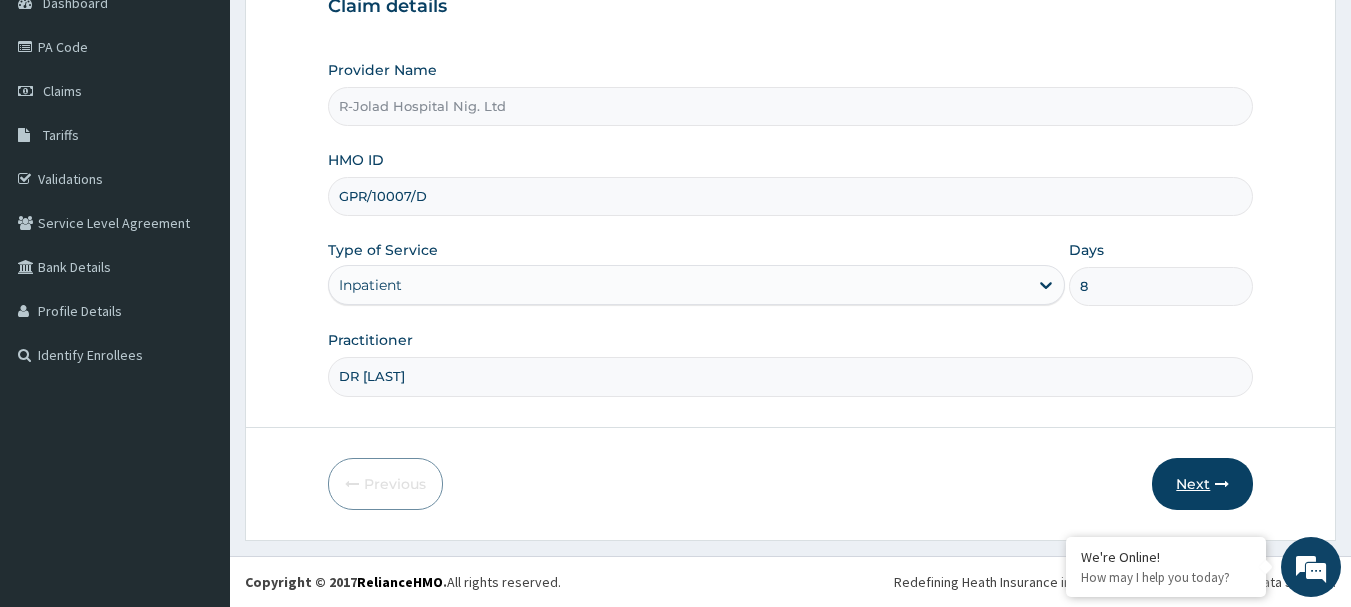 type on "DR [LAST]" 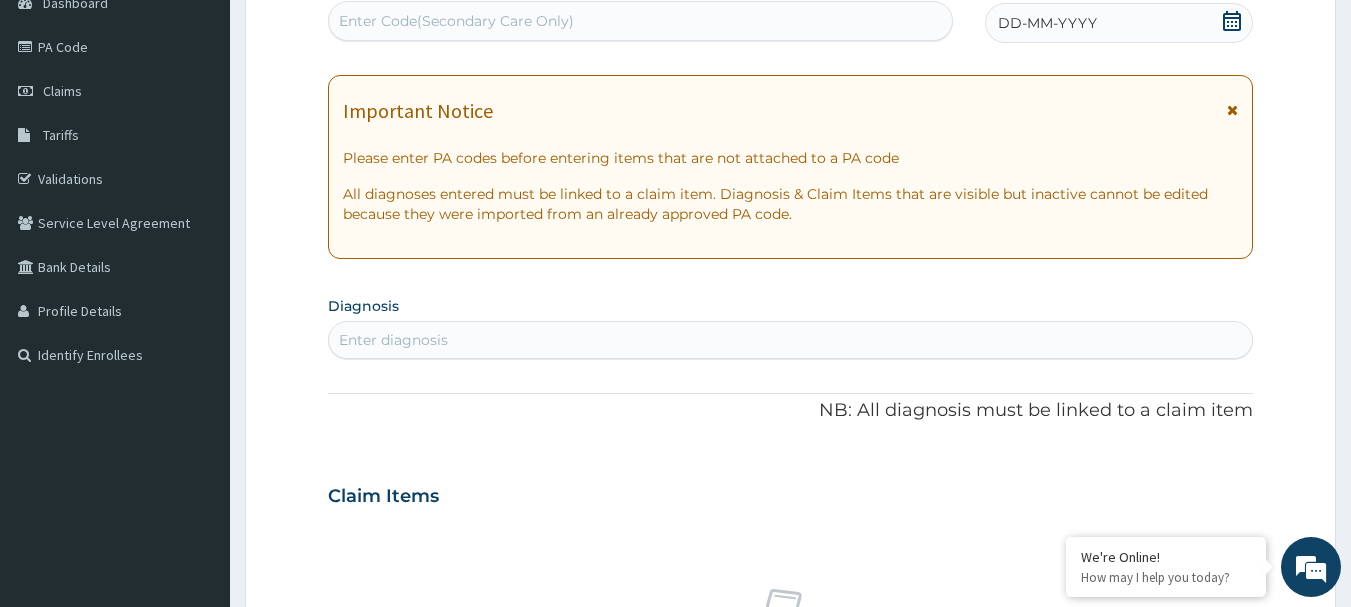 click on "Enter Code(Secondary Care Only)" at bounding box center (641, 21) 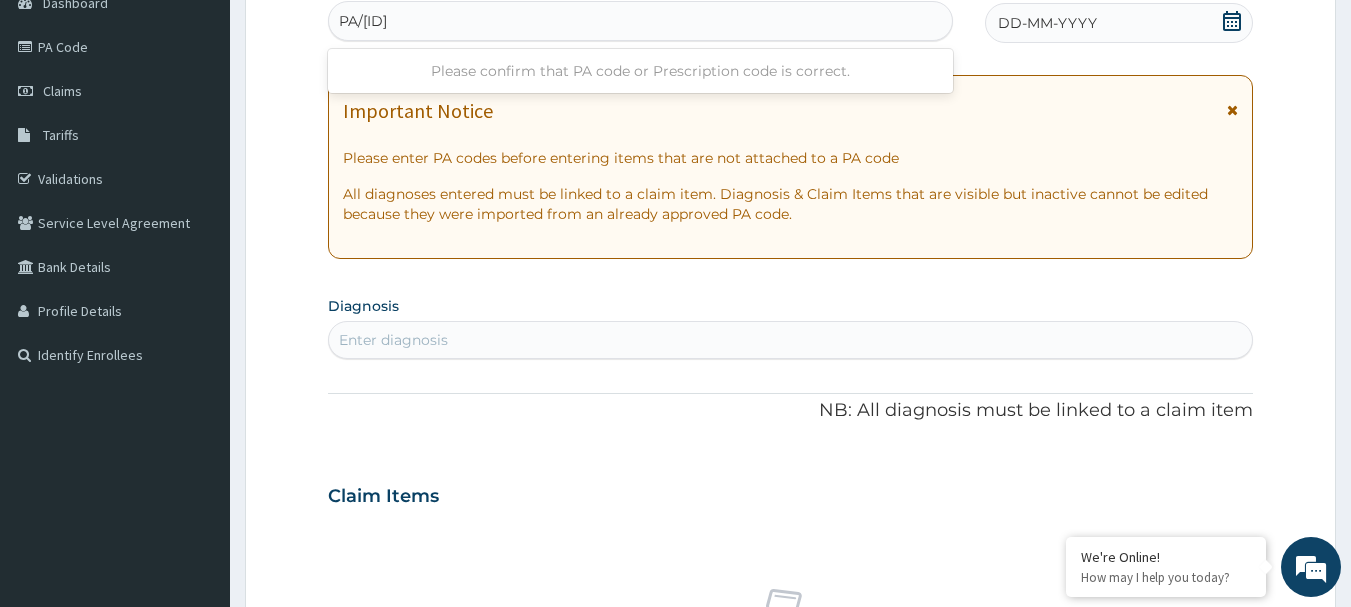 type on "PA/[ID]" 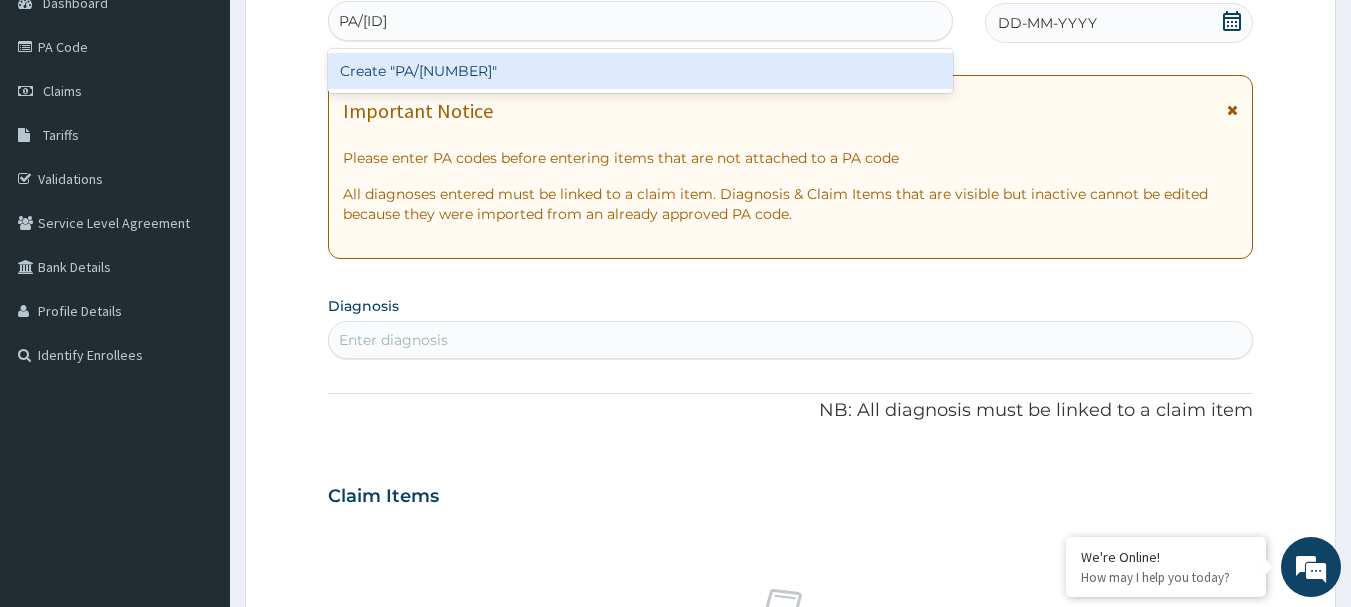 click on "Create "PA/[NUMBER]"" at bounding box center [641, 71] 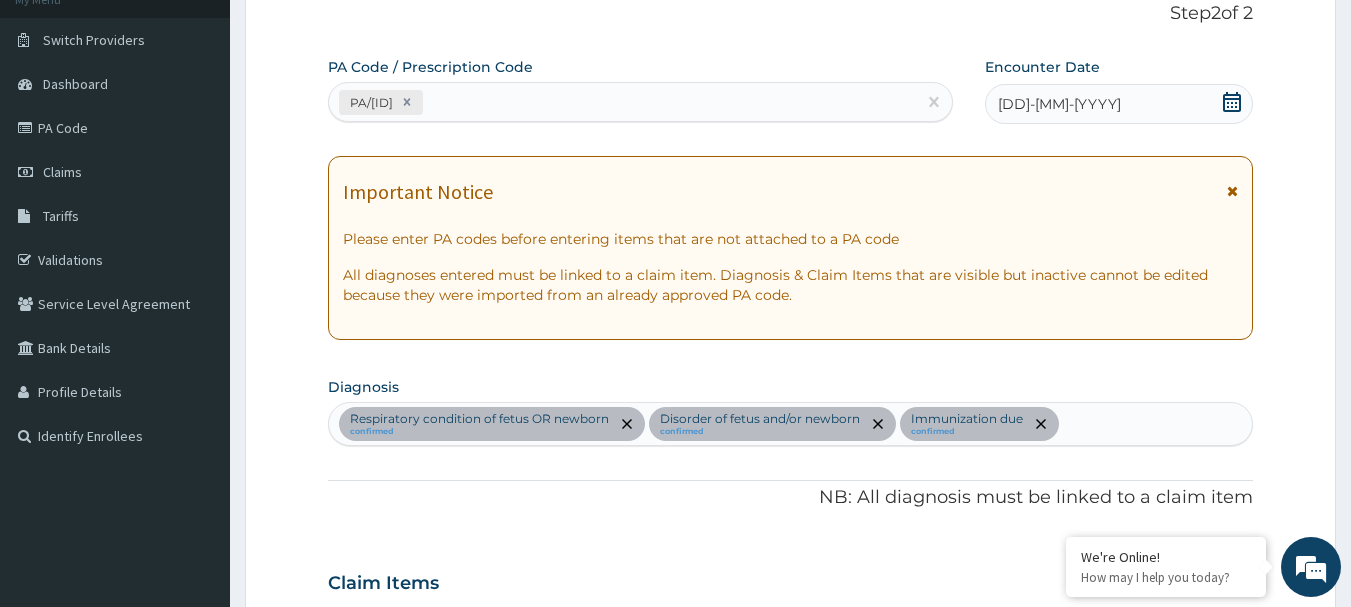 scroll, scrollTop: 98, scrollLeft: 0, axis: vertical 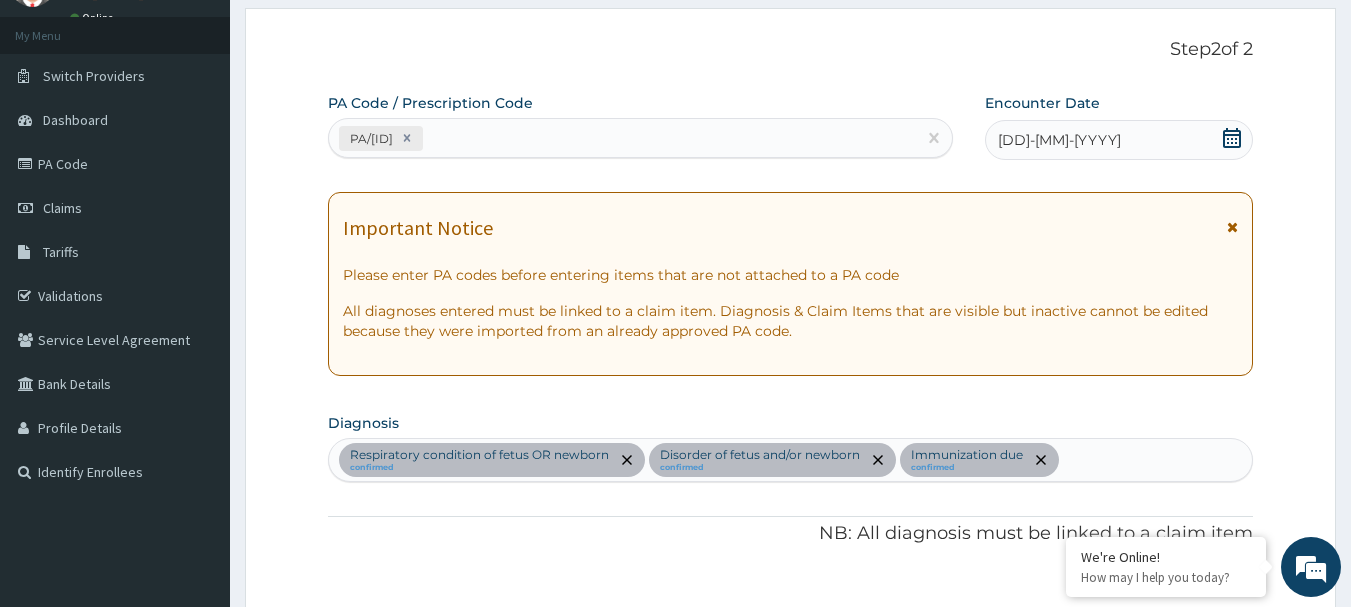 click on "PA/[ID]" at bounding box center [623, 138] 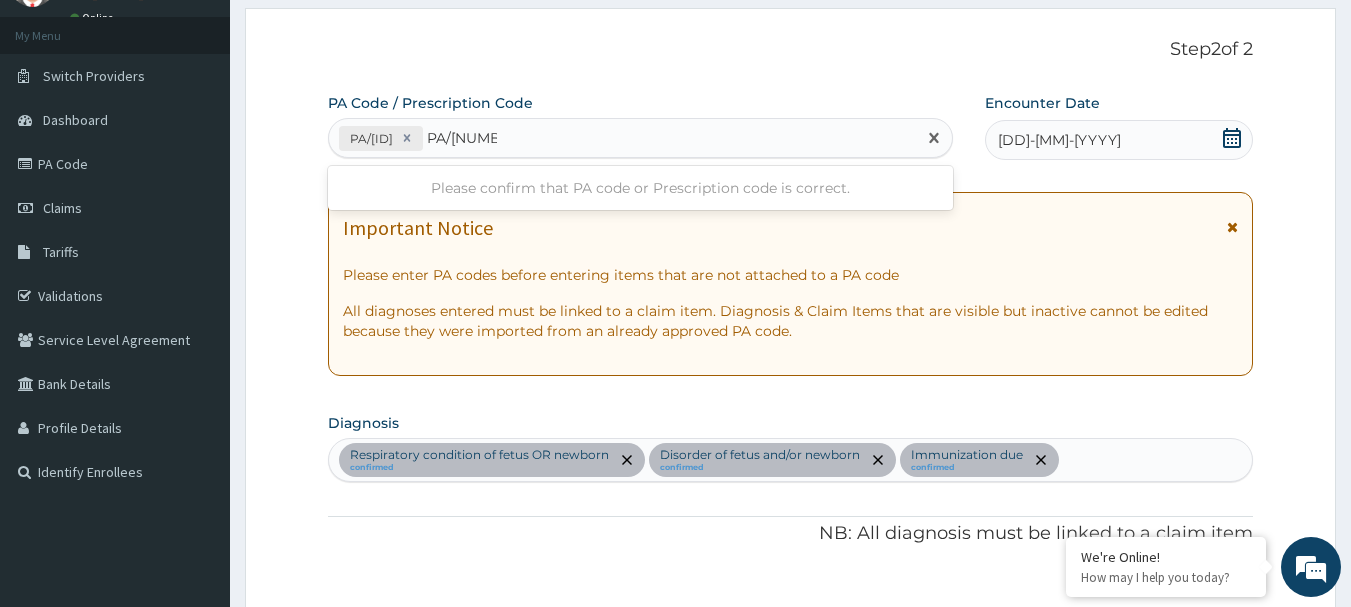 type on "PA/259B6D" 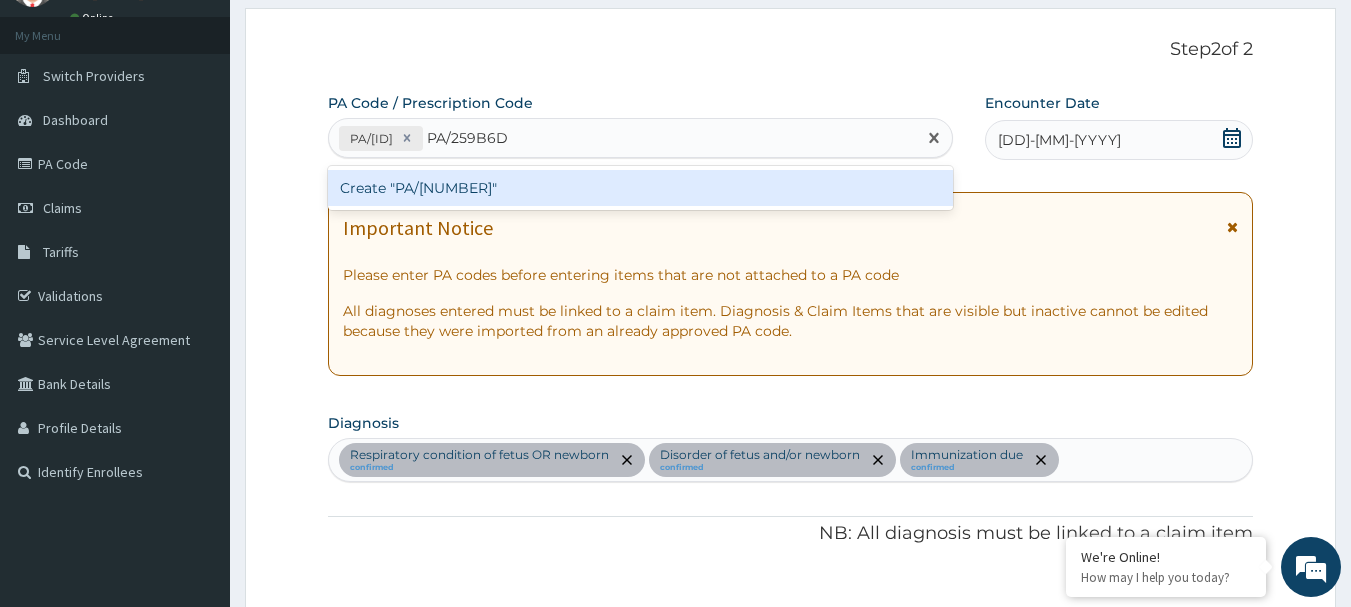 click on "Create "PA/[NUMBER]"" at bounding box center [641, 188] 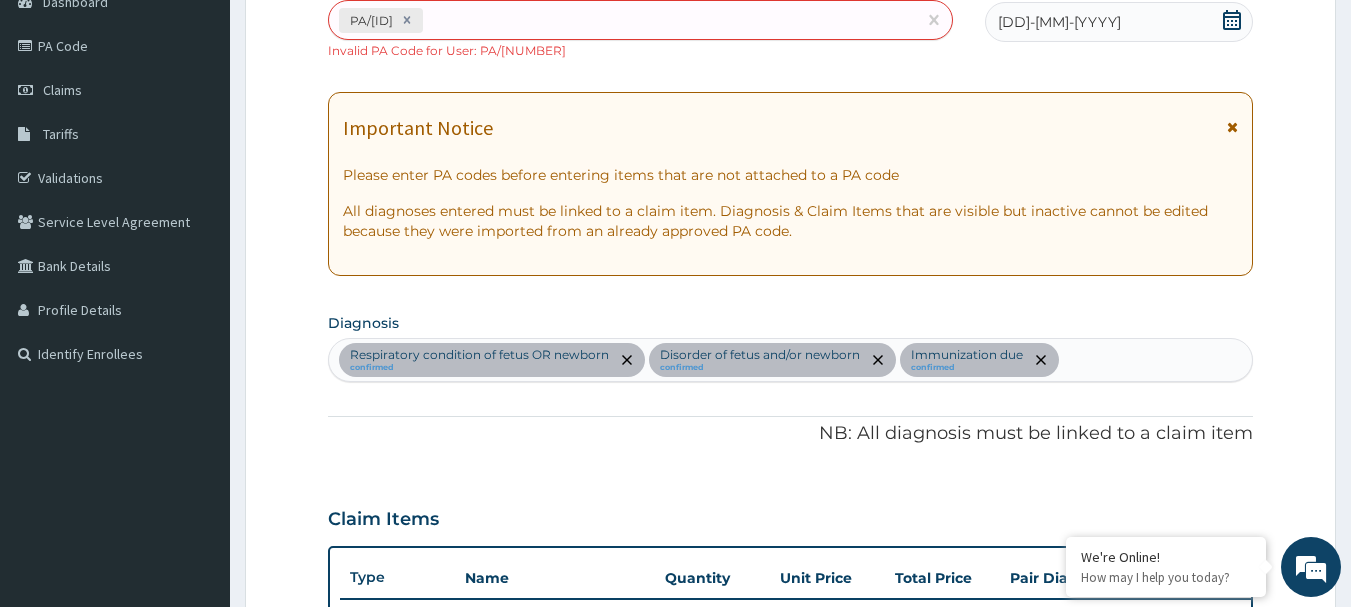 scroll, scrollTop: 16, scrollLeft: 0, axis: vertical 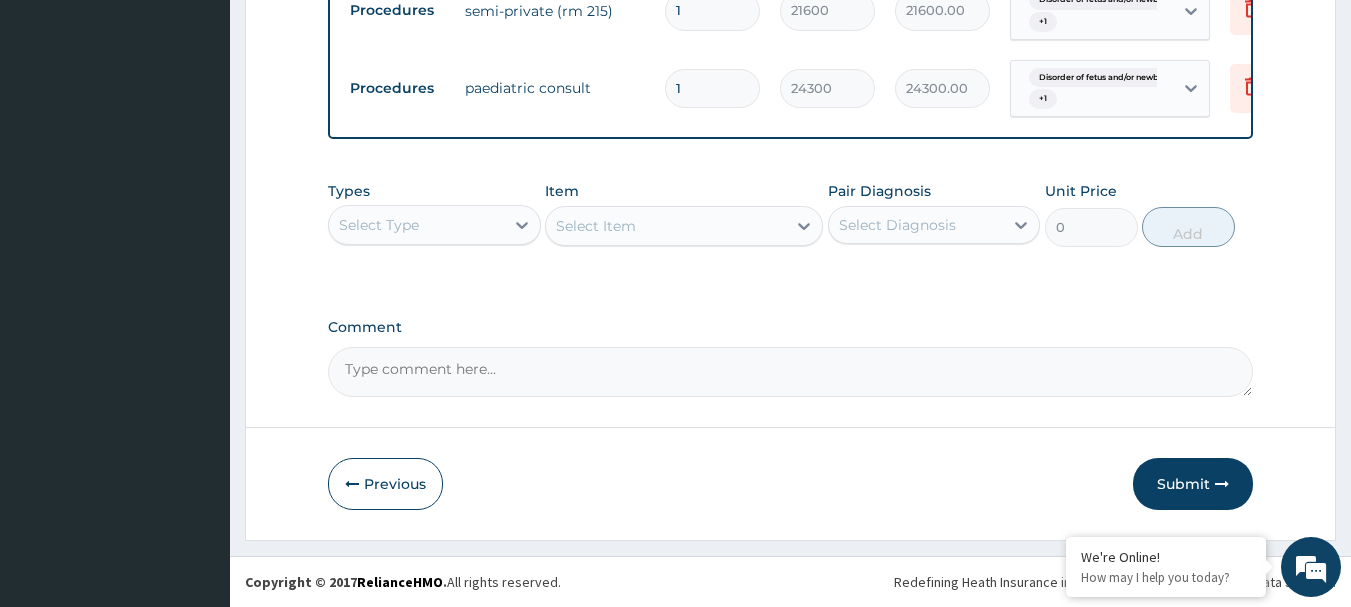 click on "Comment" at bounding box center [791, 372] 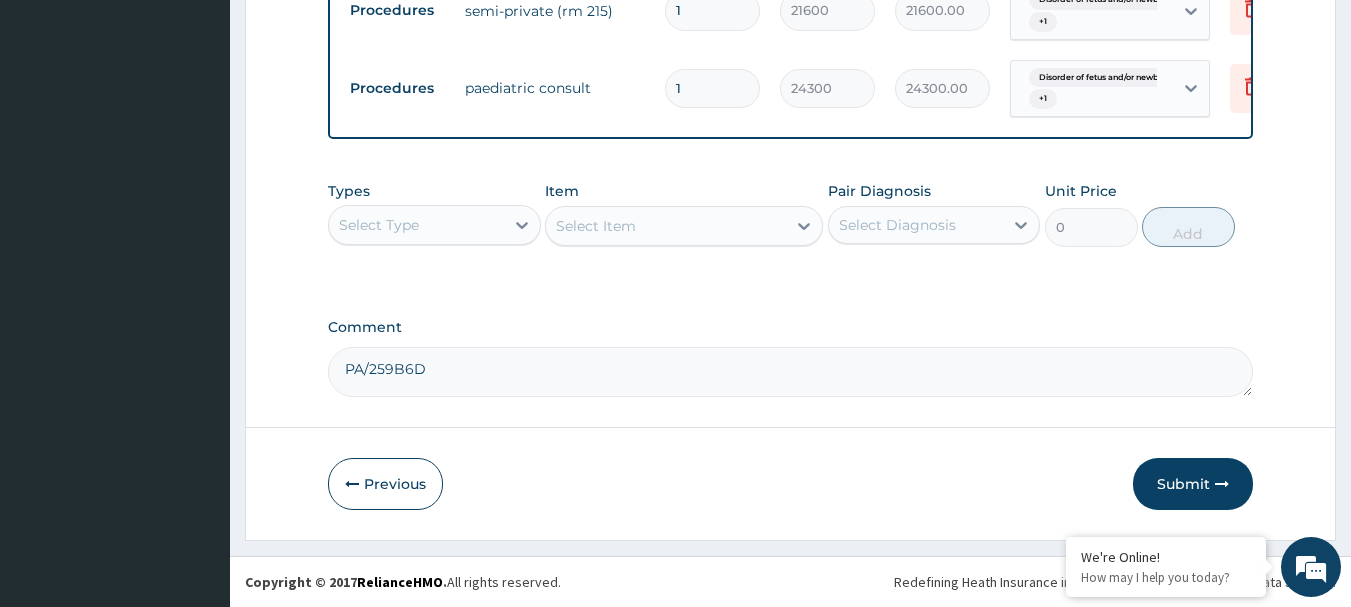 type on "PA/259B6D" 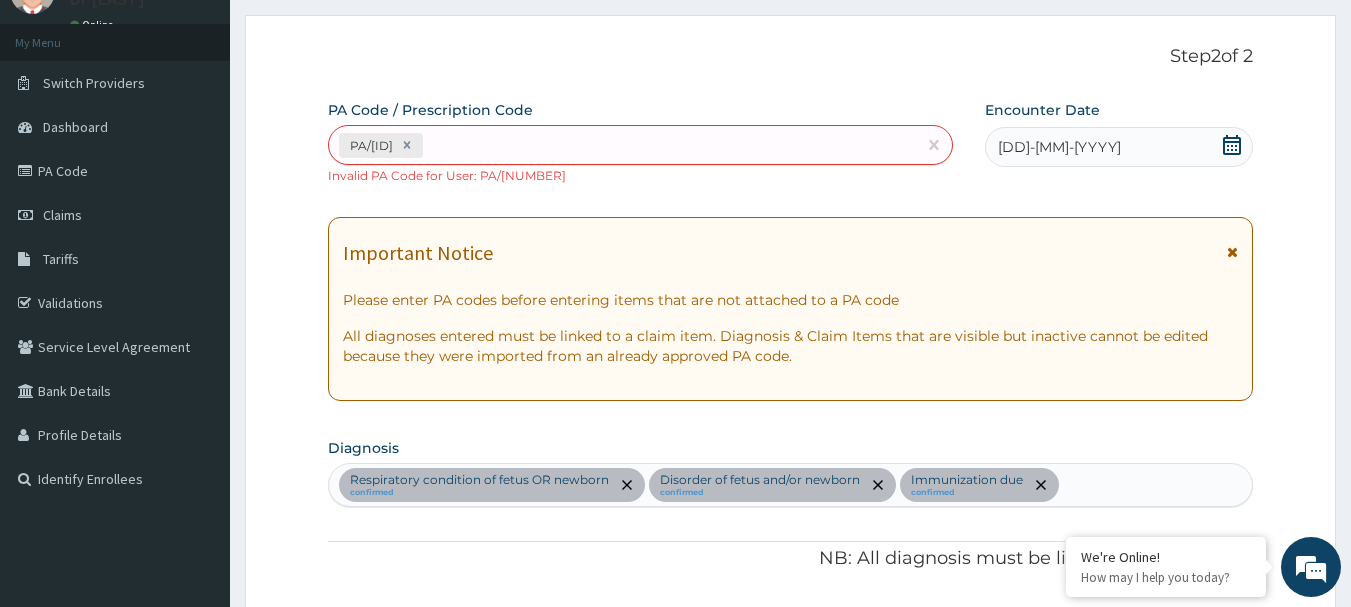 scroll, scrollTop: 46, scrollLeft: 0, axis: vertical 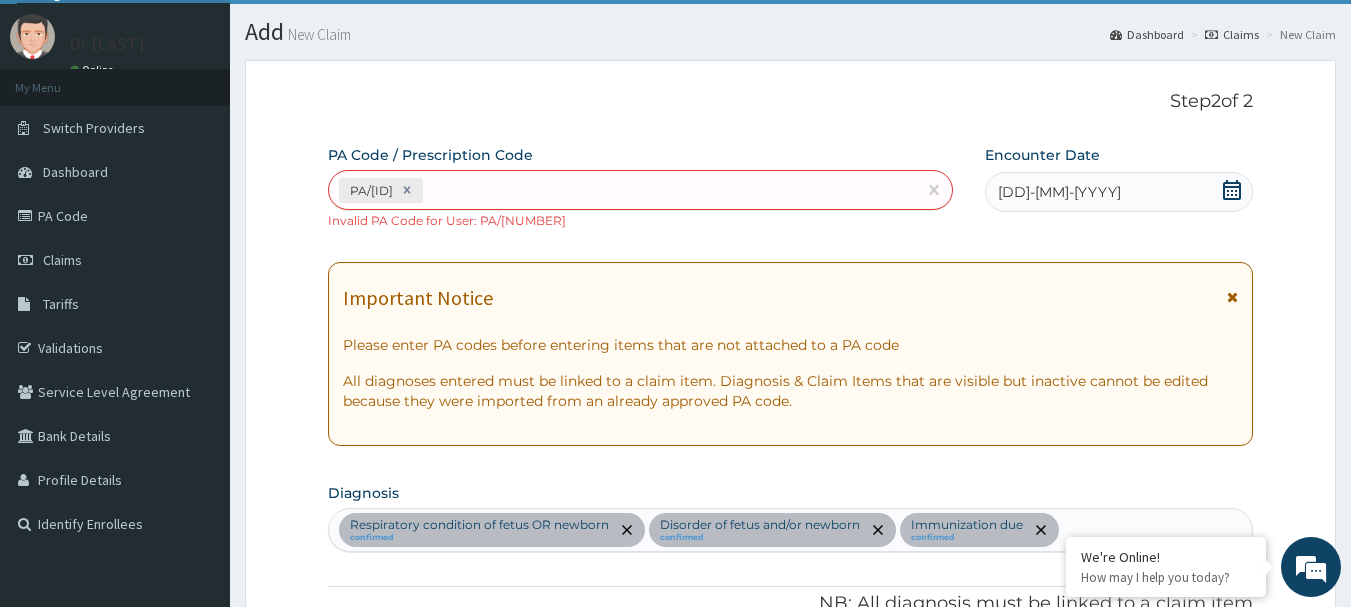 click on "PA/[ID]" at bounding box center (623, 190) 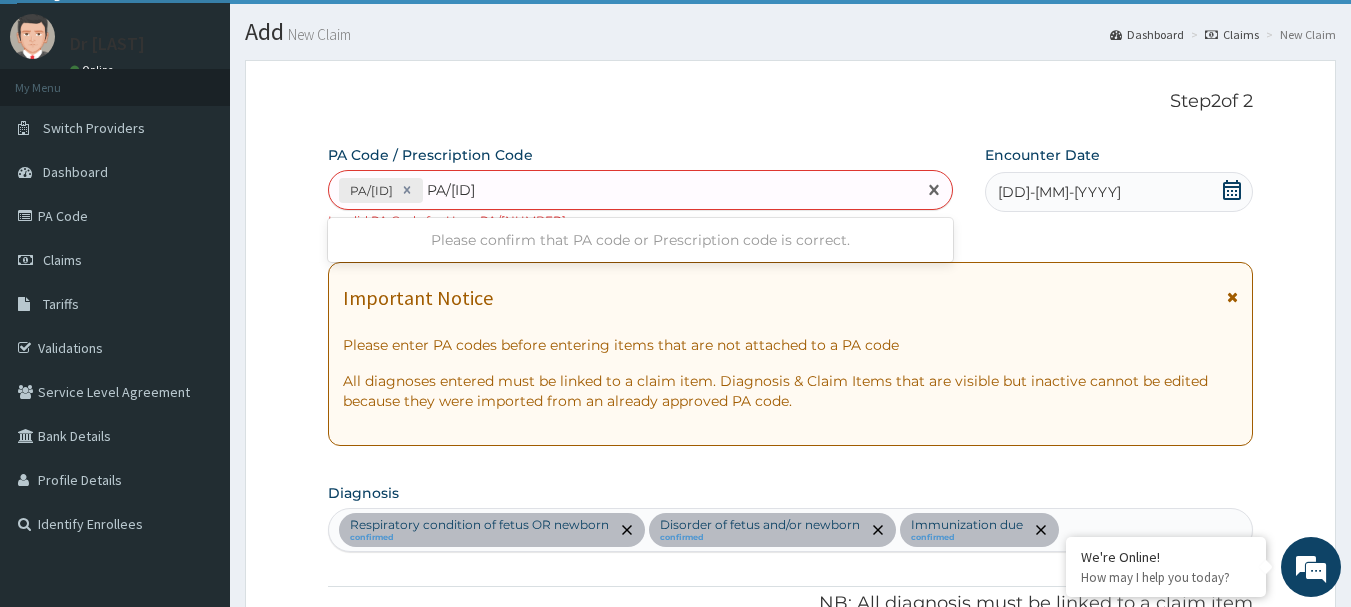 type on "PA/[NUMBER]" 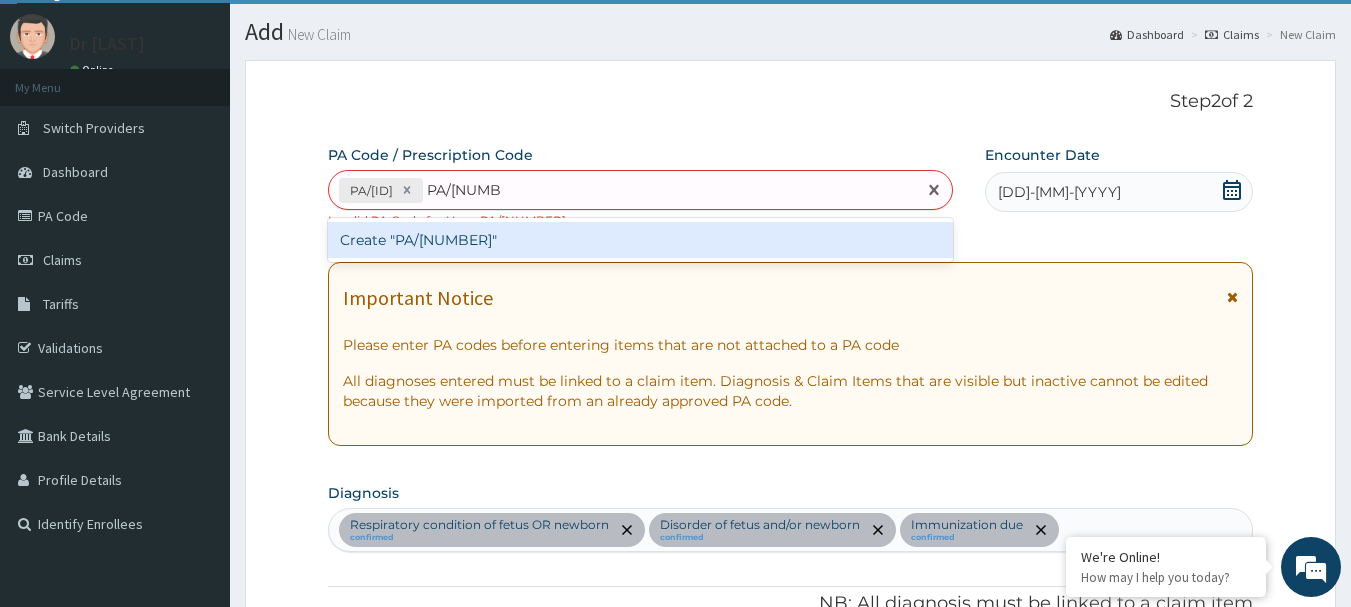 click on "Create "PA/[NUMBER]"" at bounding box center [641, 240] 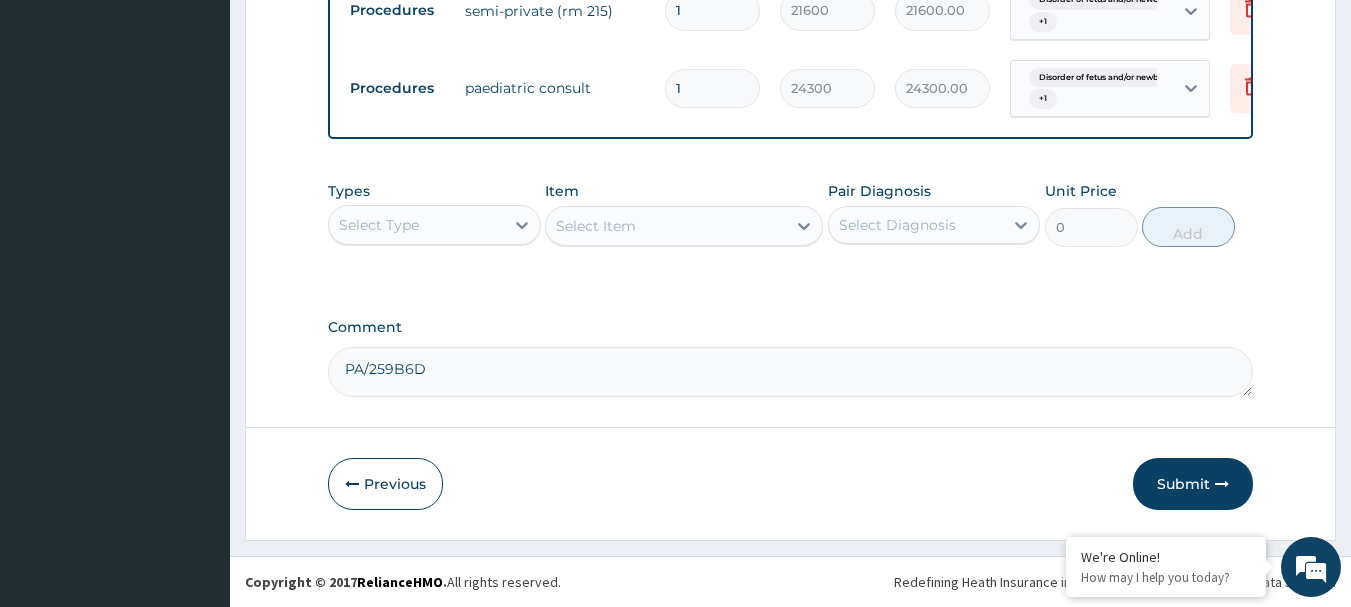 scroll, scrollTop: 1246, scrollLeft: 0, axis: vertical 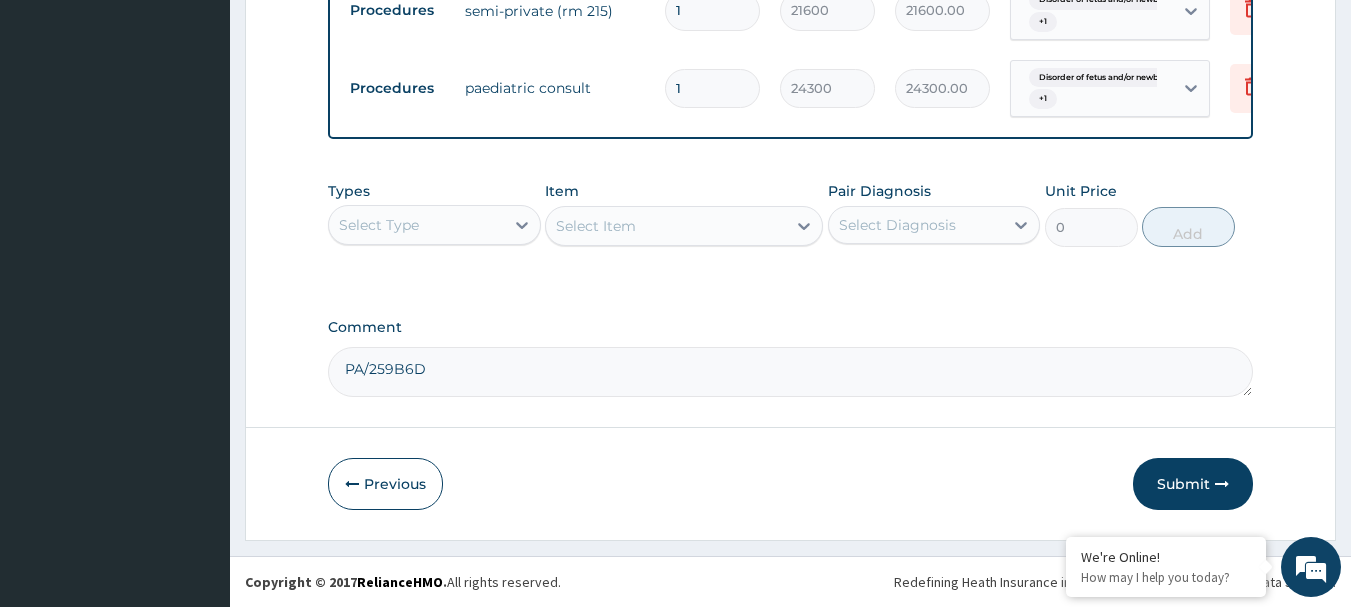 click on "PA/259B6D" at bounding box center (791, 372) 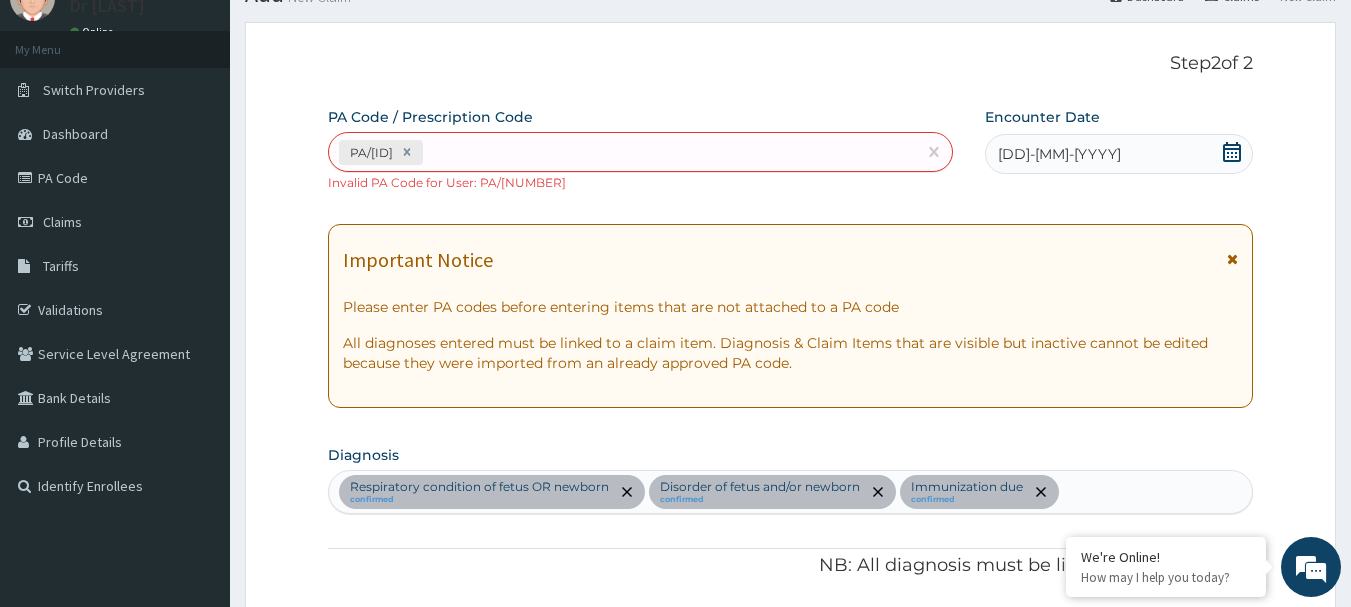 scroll, scrollTop: 46, scrollLeft: 0, axis: vertical 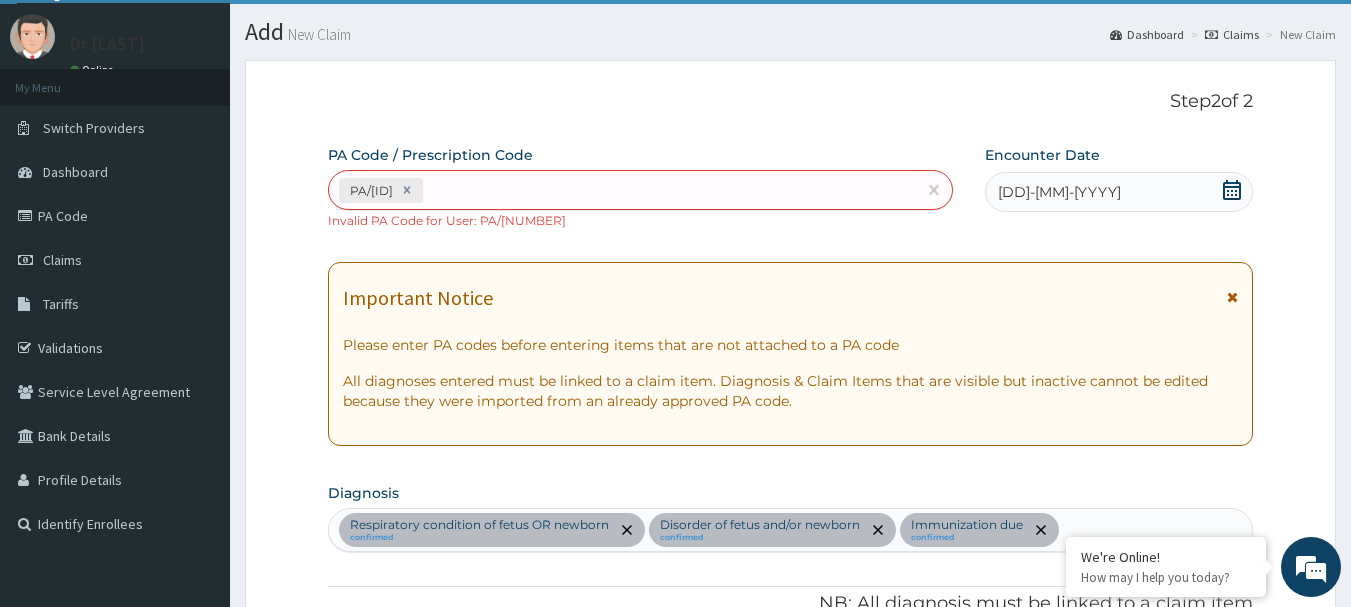 type on "PA/[ID], PA/[ID]" 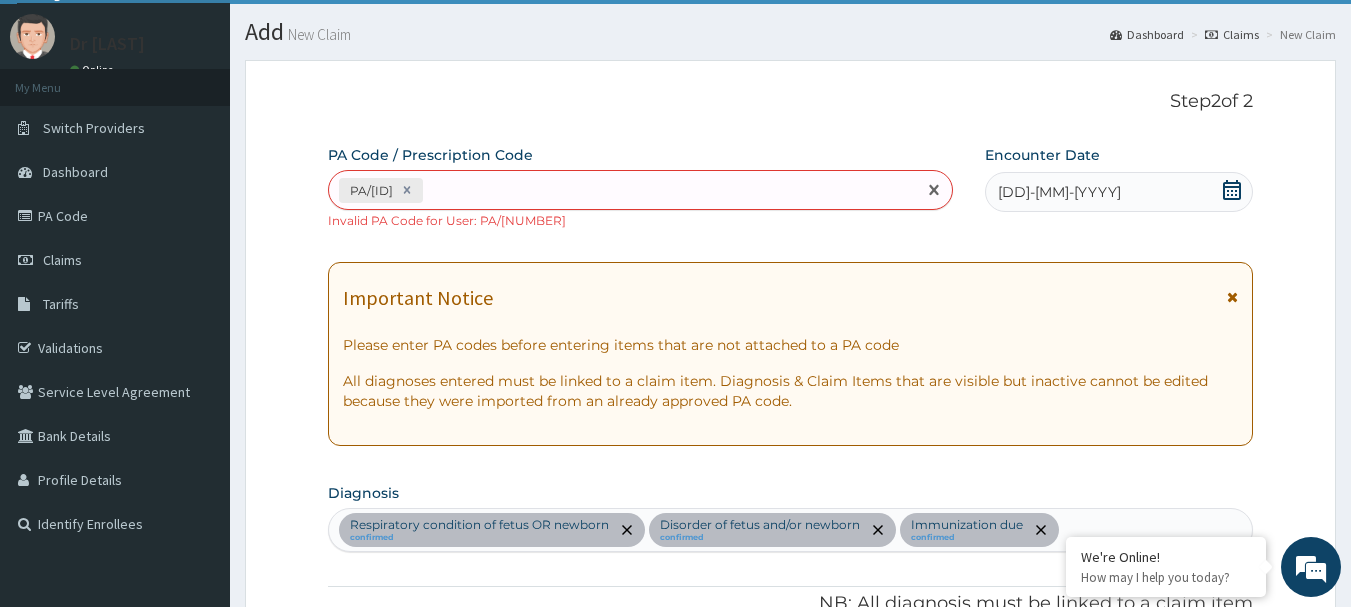 click on "PA/[ID]" at bounding box center [623, 190] 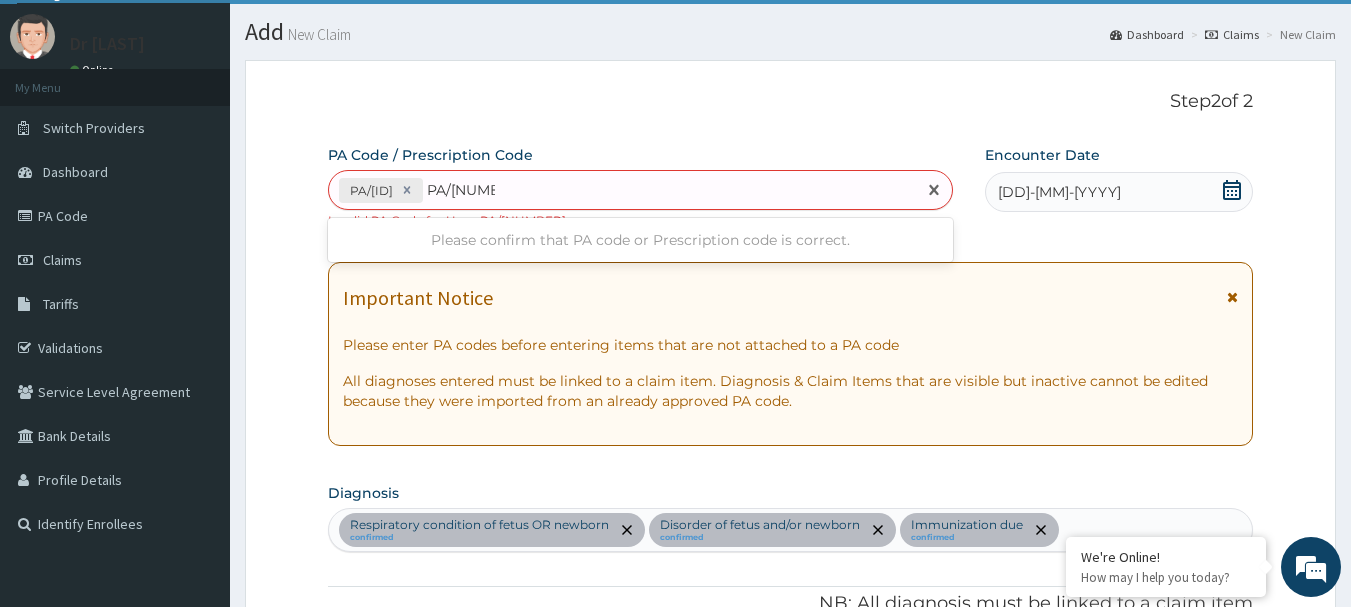 type on "PA/[NUMBER]" 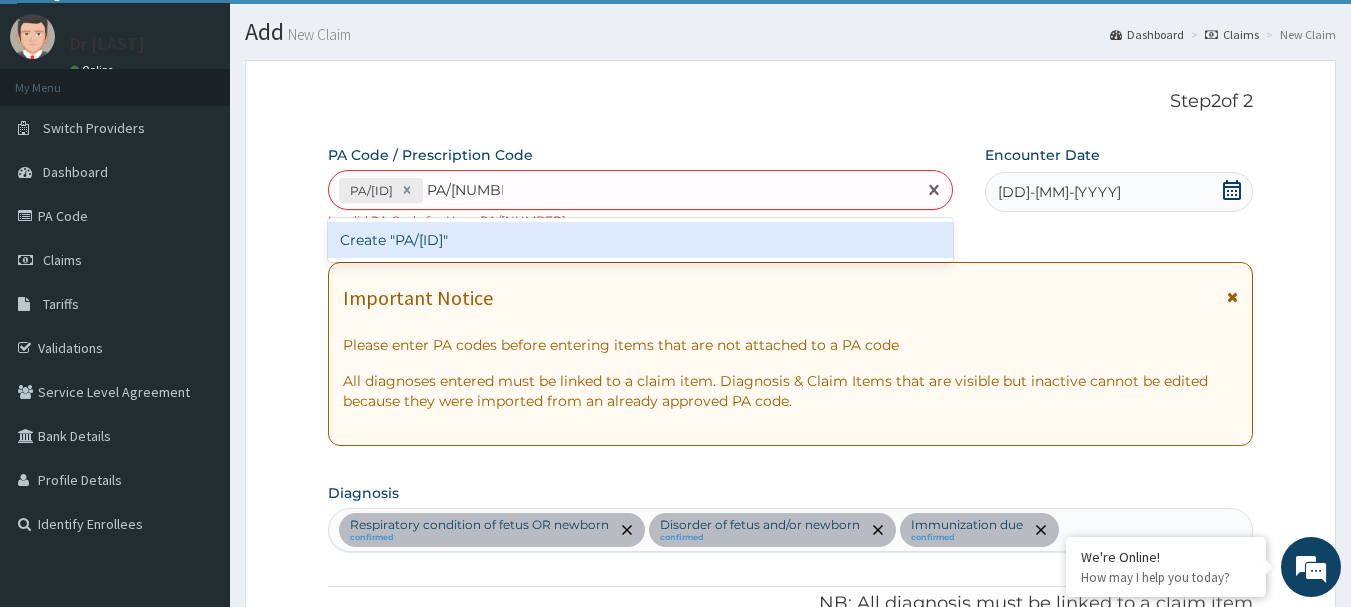 click on "Create "PA/[ID]"" at bounding box center [641, 240] 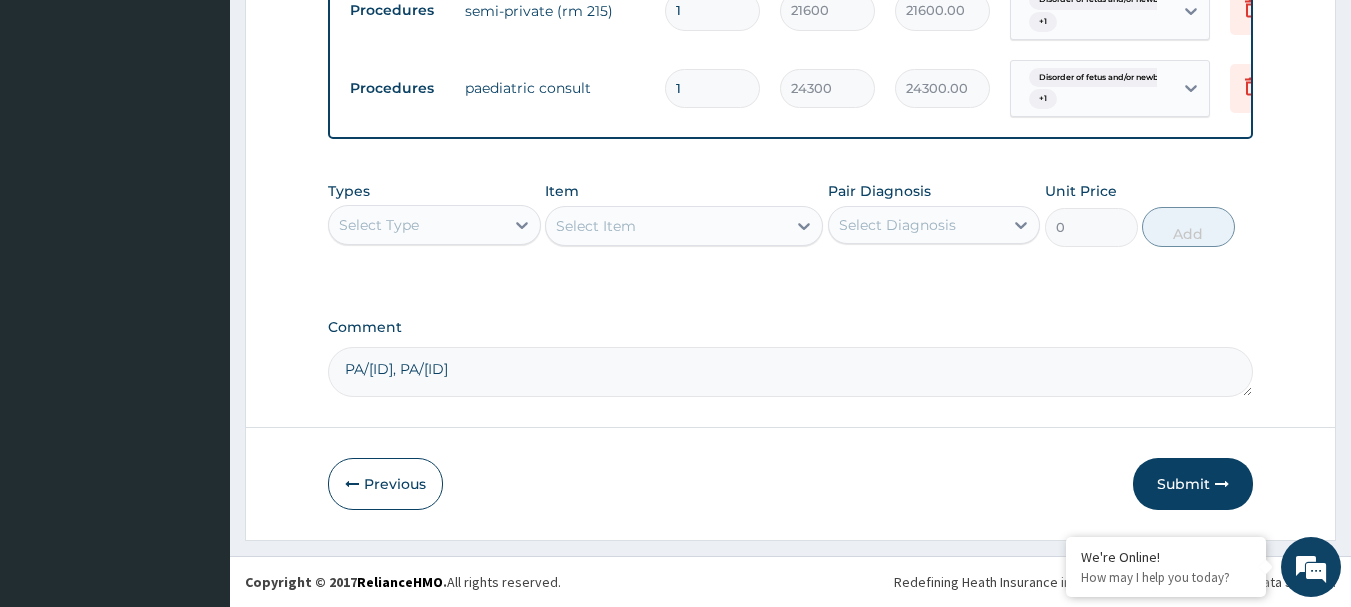 scroll, scrollTop: 1246, scrollLeft: 0, axis: vertical 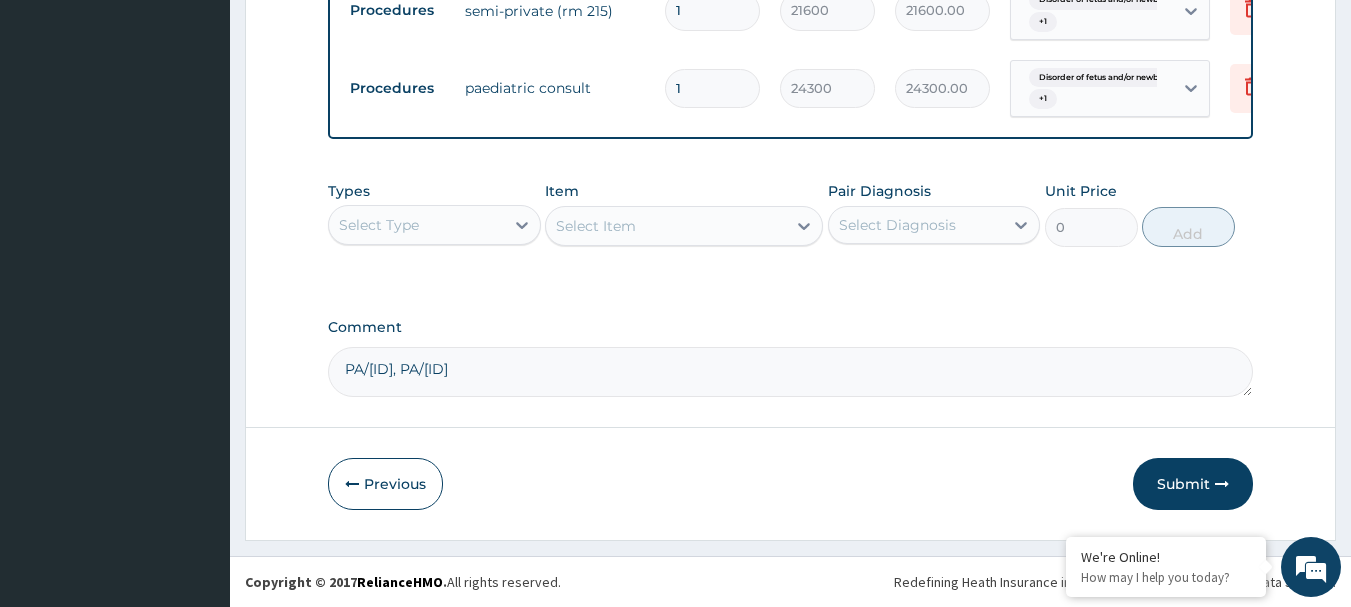 click on "PA/[ID], PA/[ID]" at bounding box center (791, 372) 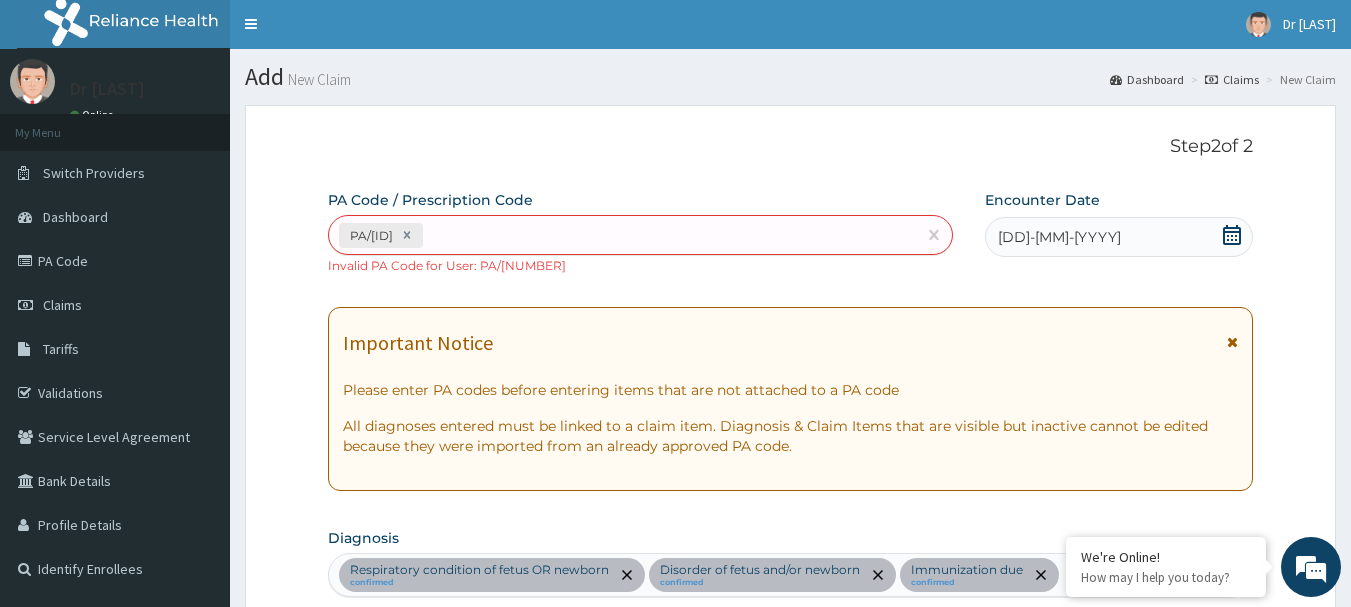scroll, scrollTop: 0, scrollLeft: 0, axis: both 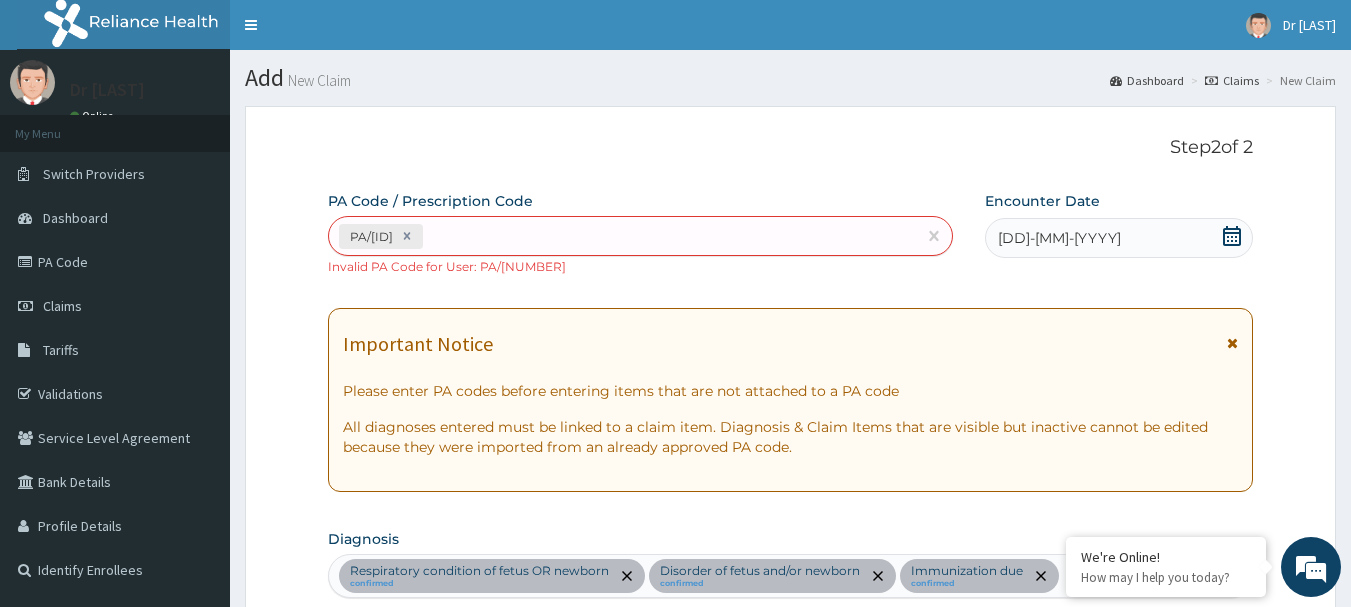 type on "PA/[NUMBER], PA/[NUMBER], PA/[NUMBER]" 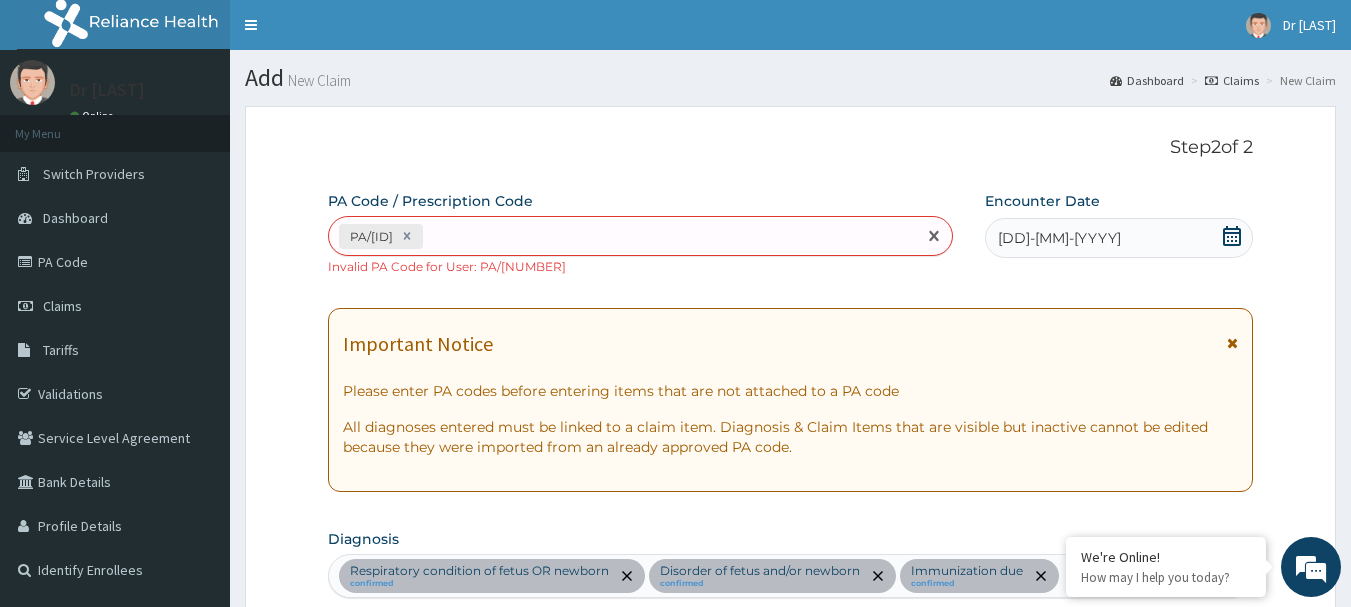 click on "PA/[ID]" at bounding box center (623, 236) 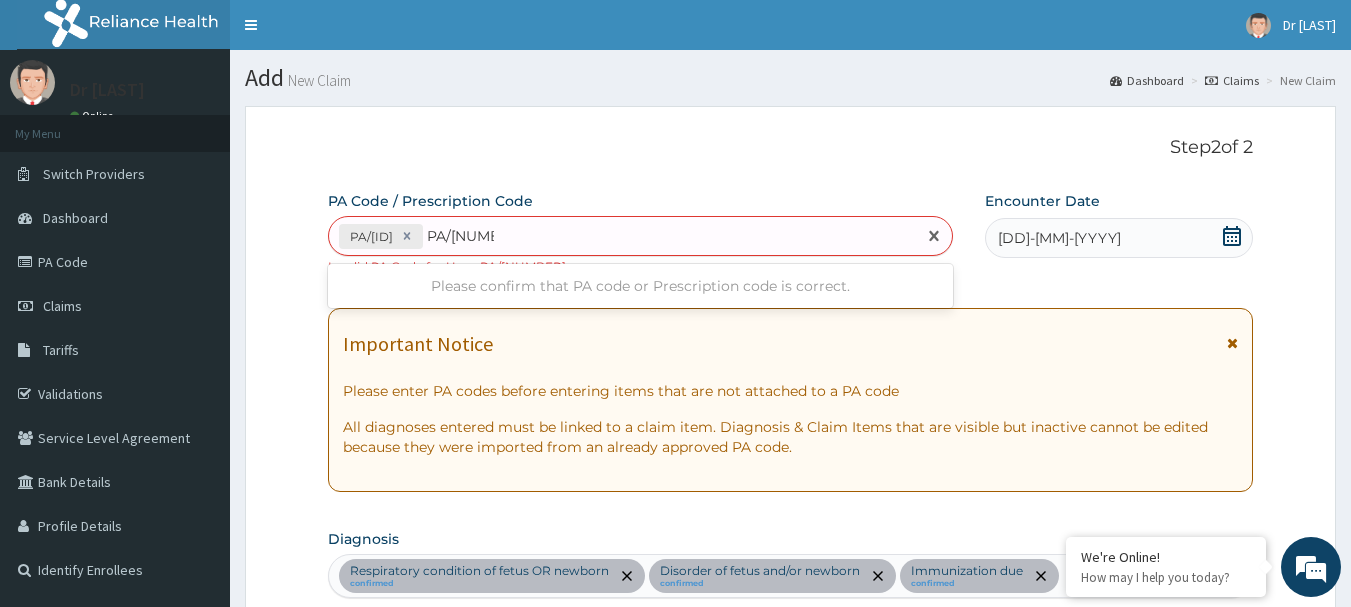 type on "PA/[ID]" 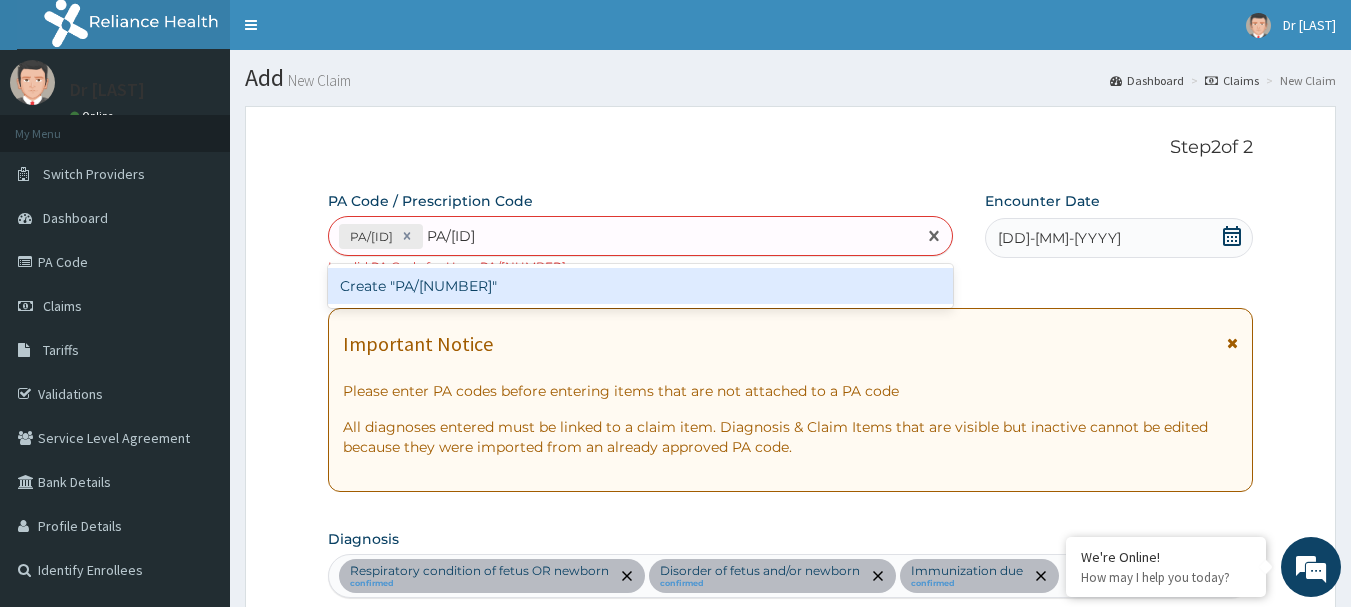 click on "Create "PA/[NUMBER]"" at bounding box center (641, 286) 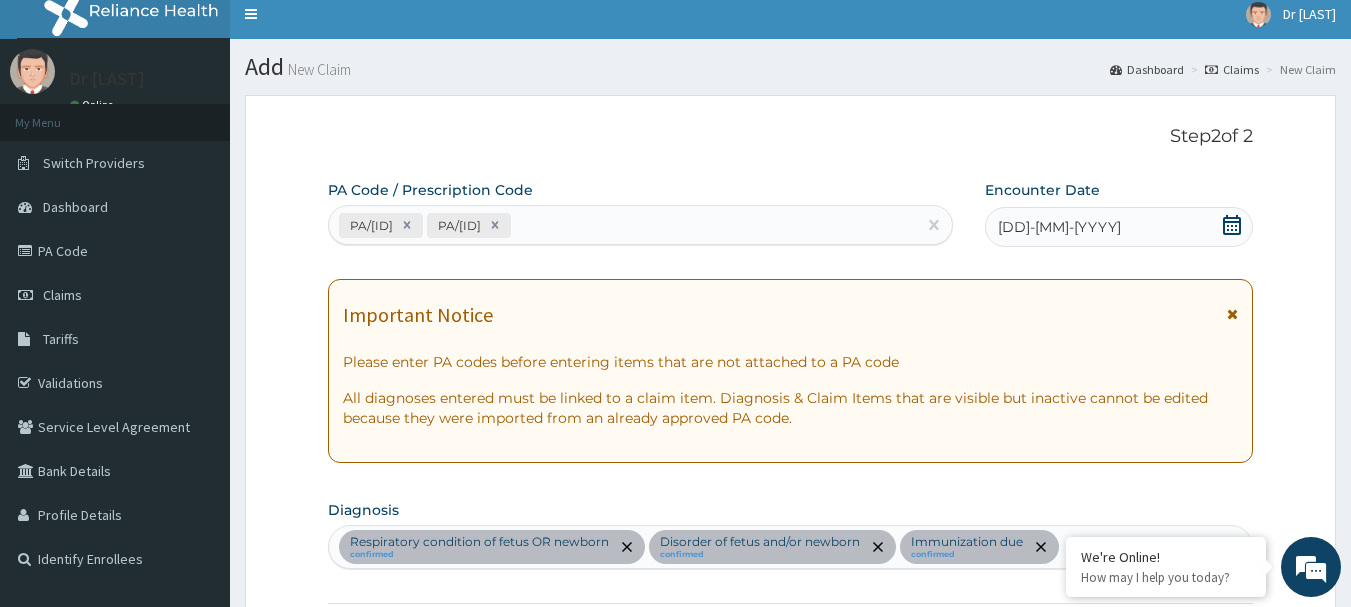 scroll, scrollTop: 0, scrollLeft: 0, axis: both 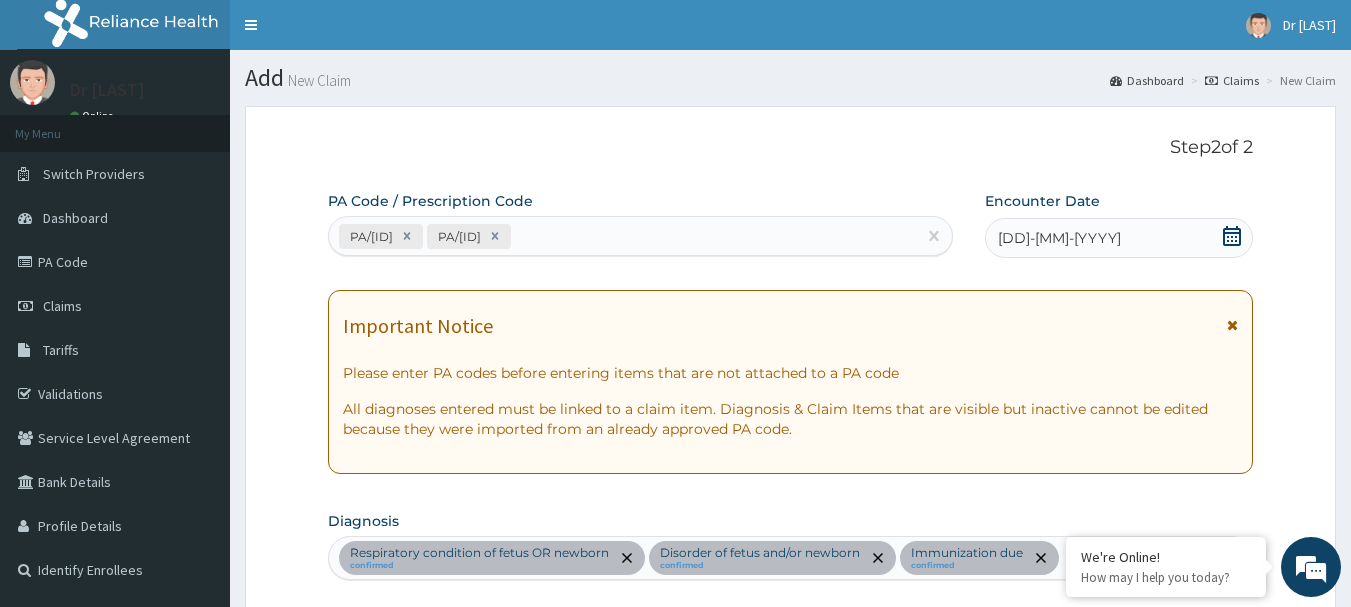 click on "PA/[NUMBER] PA/[NUMBER]" at bounding box center [623, 236] 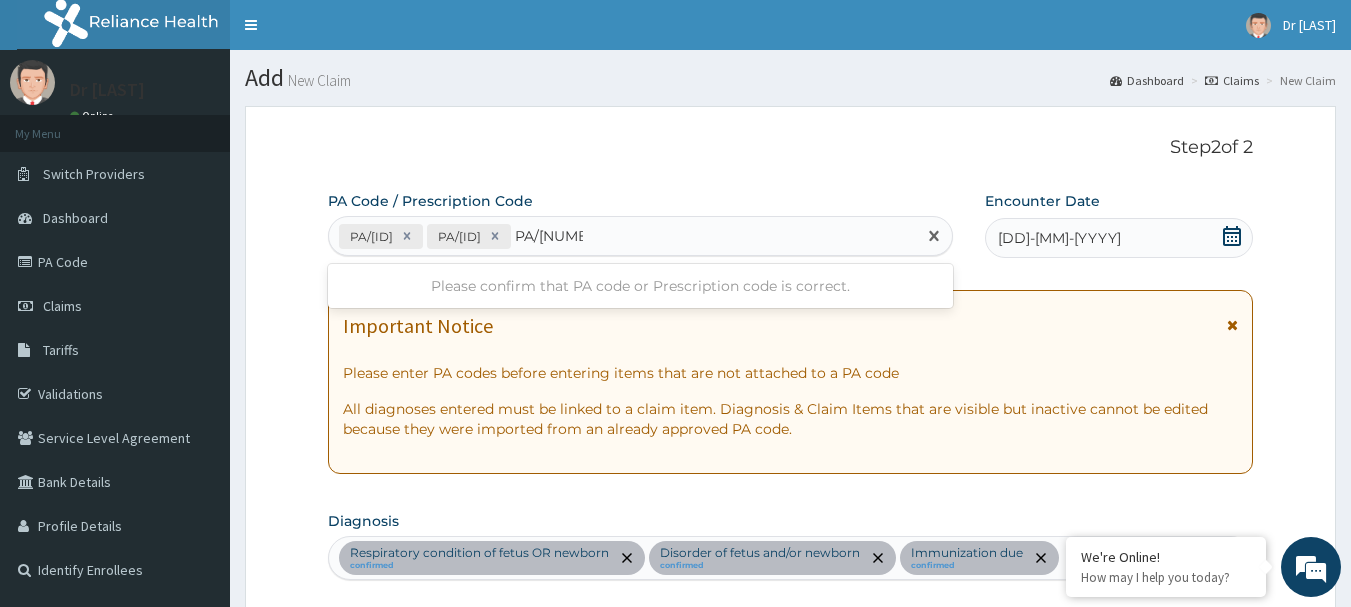 type on "PA/[ID]" 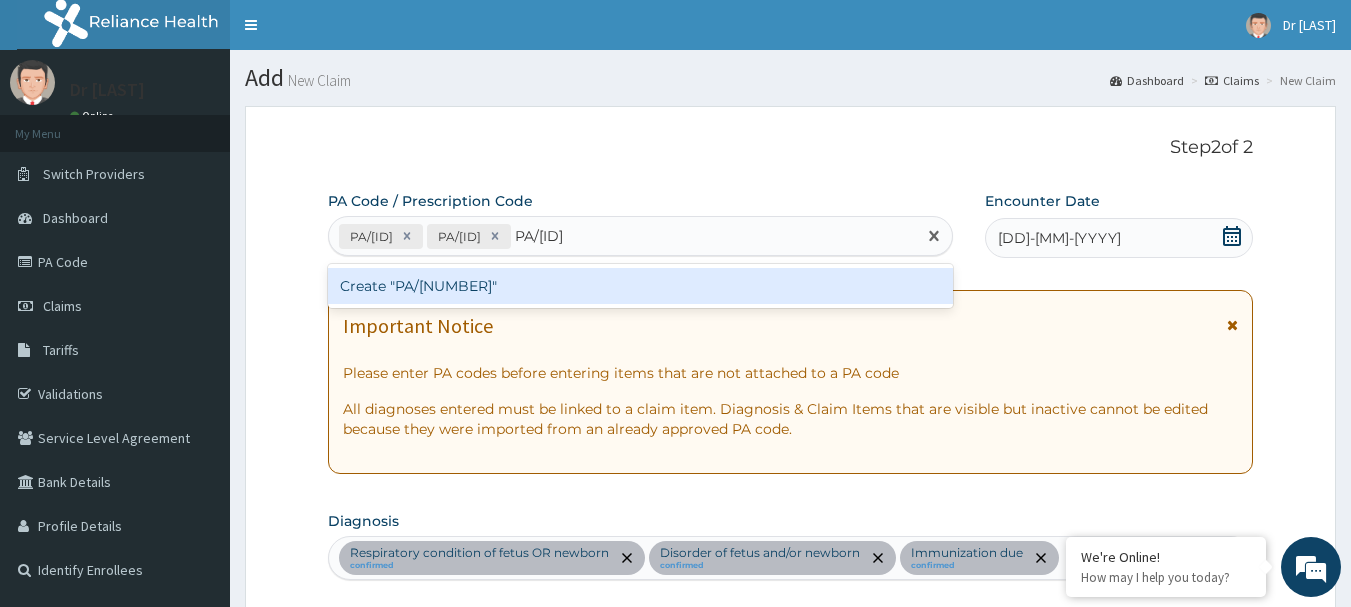 click on "Create "PA/[NUMBER]"" at bounding box center (641, 286) 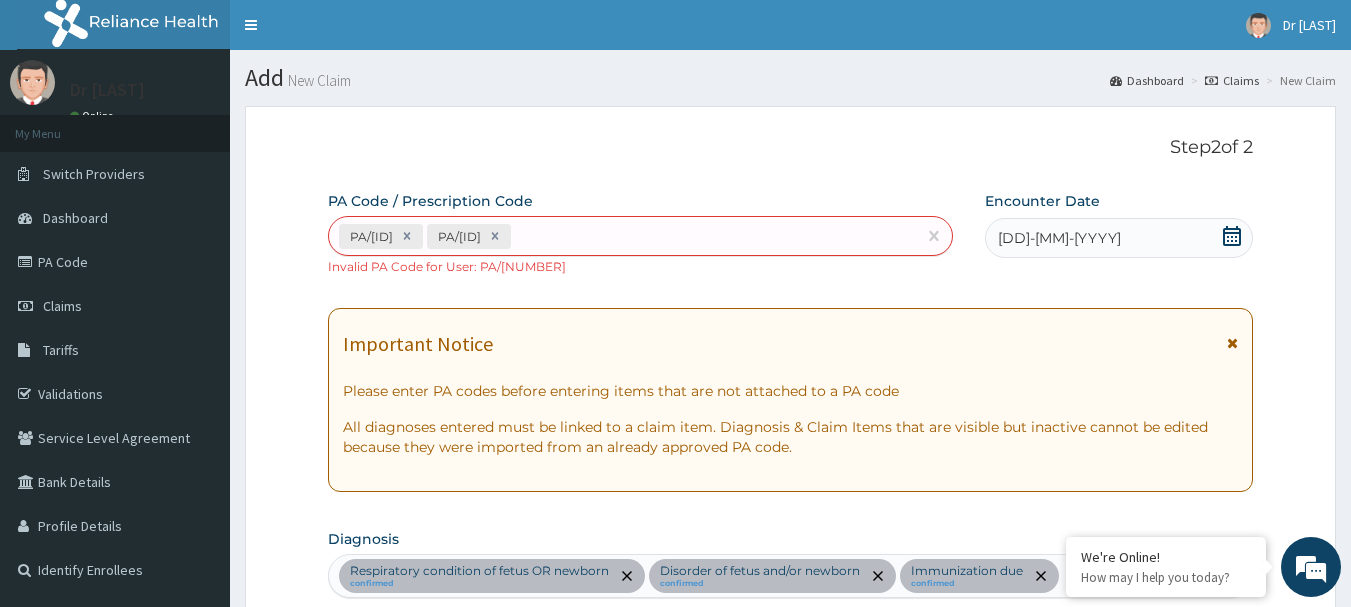 scroll, scrollTop: 1171, scrollLeft: 0, axis: vertical 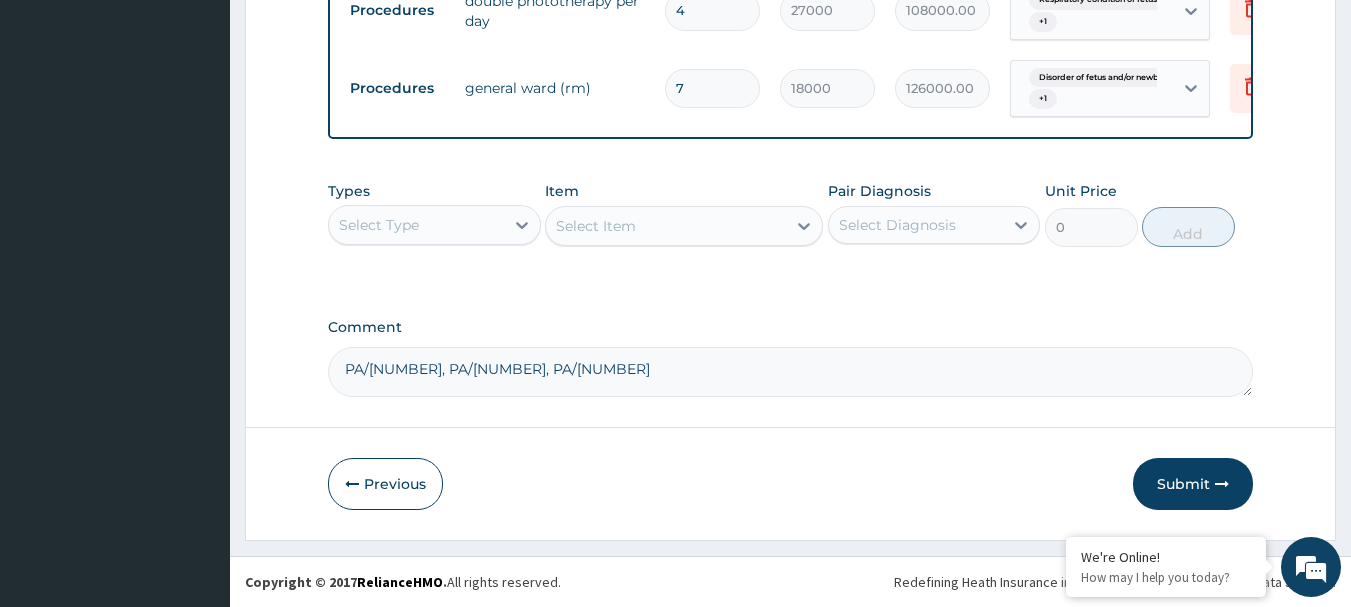 click on "PA/[NUMBER], PA/[NUMBER], PA/[NUMBER]" at bounding box center (791, 372) 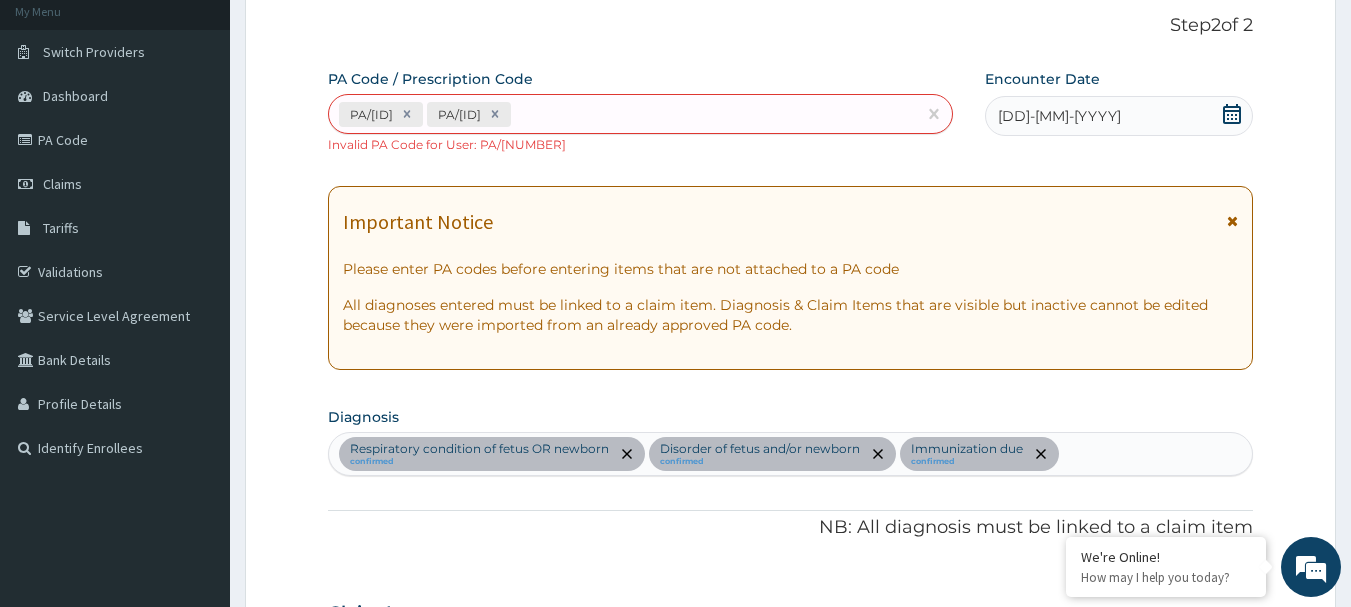 scroll, scrollTop: 101, scrollLeft: 0, axis: vertical 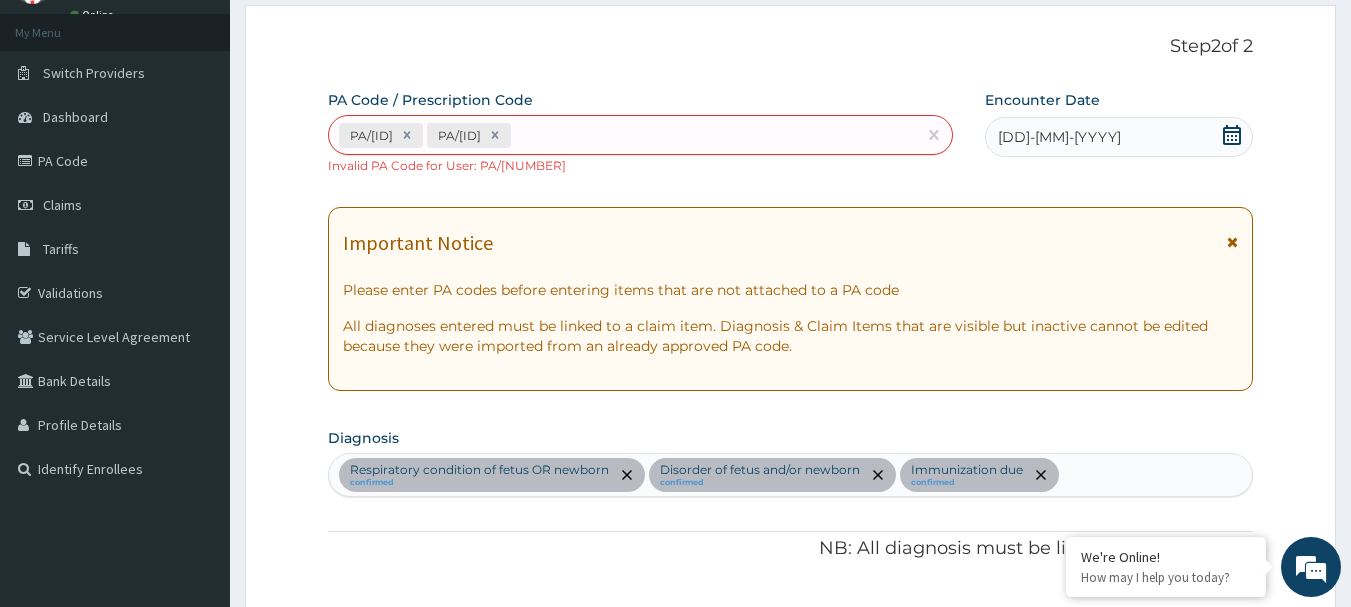 type on "PA/[NUMBER], PA/[NUMBER], PA/[NUMBER], PA/[NUMBER]" 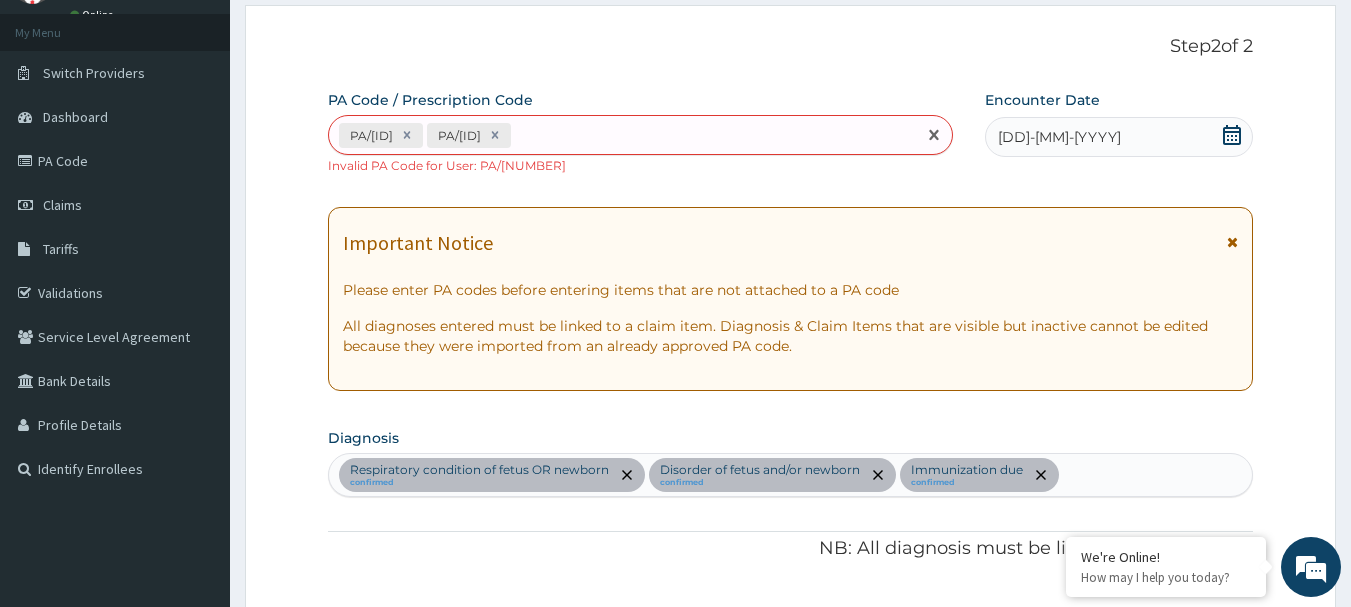 click on "PA/[NUMBER] PA/[NUMBER]" at bounding box center [623, 135] 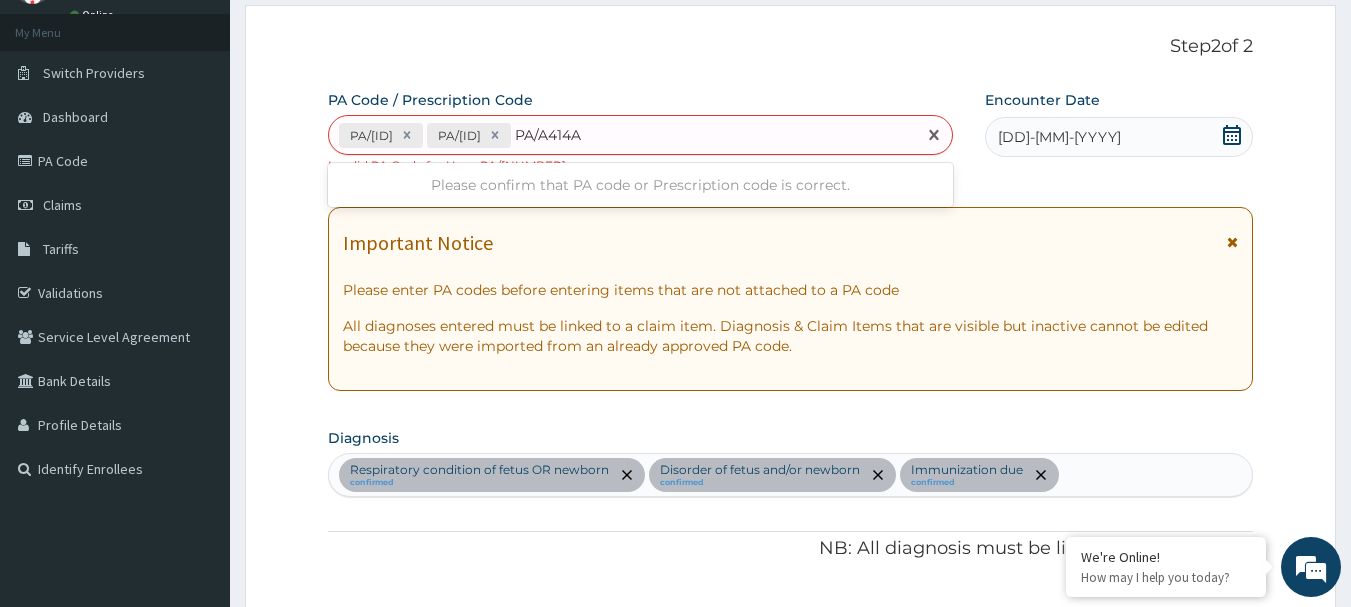 type on "PA/[ID]" 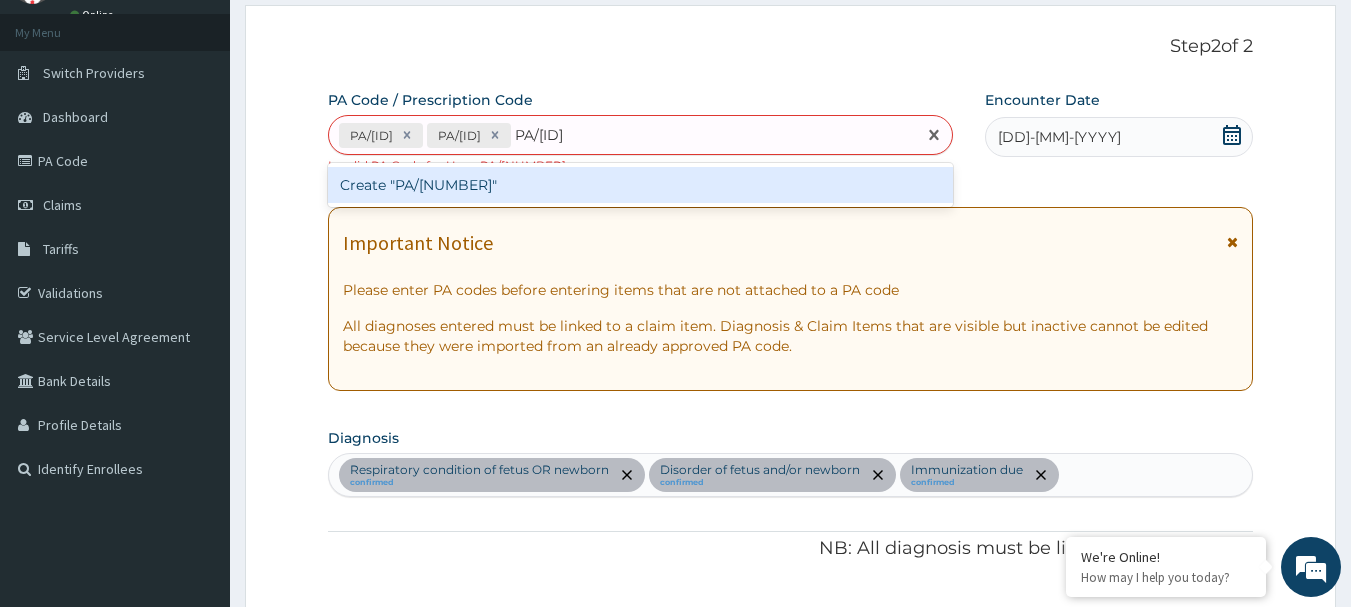 click on "Create "PA/[NUMBER]"" at bounding box center (641, 185) 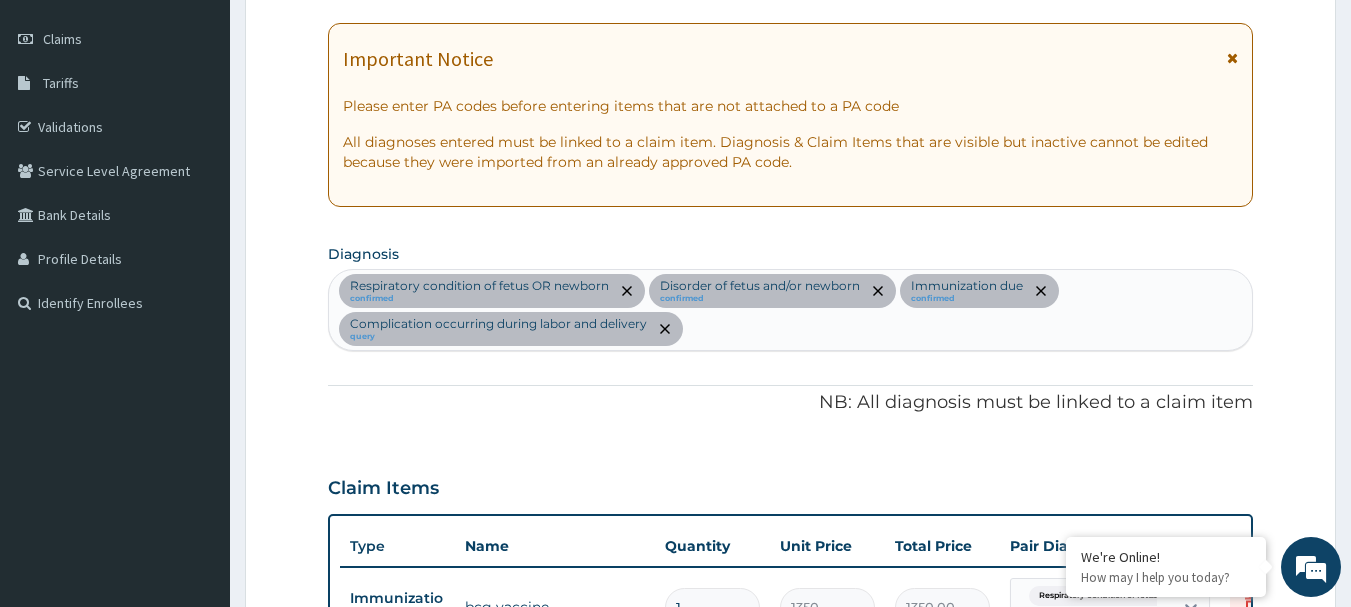 scroll, scrollTop: 91, scrollLeft: 0, axis: vertical 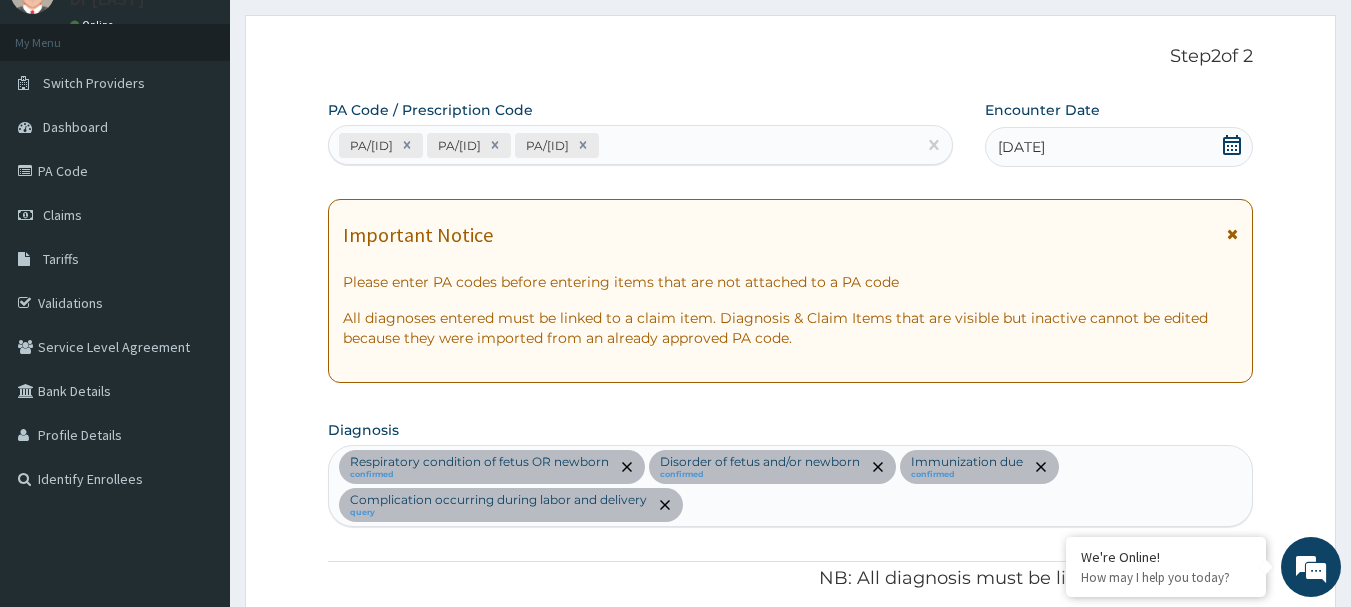 click on "PA/[NUMBER] PA/[NUMBER] PA/[NUMBER]" at bounding box center (623, 145) 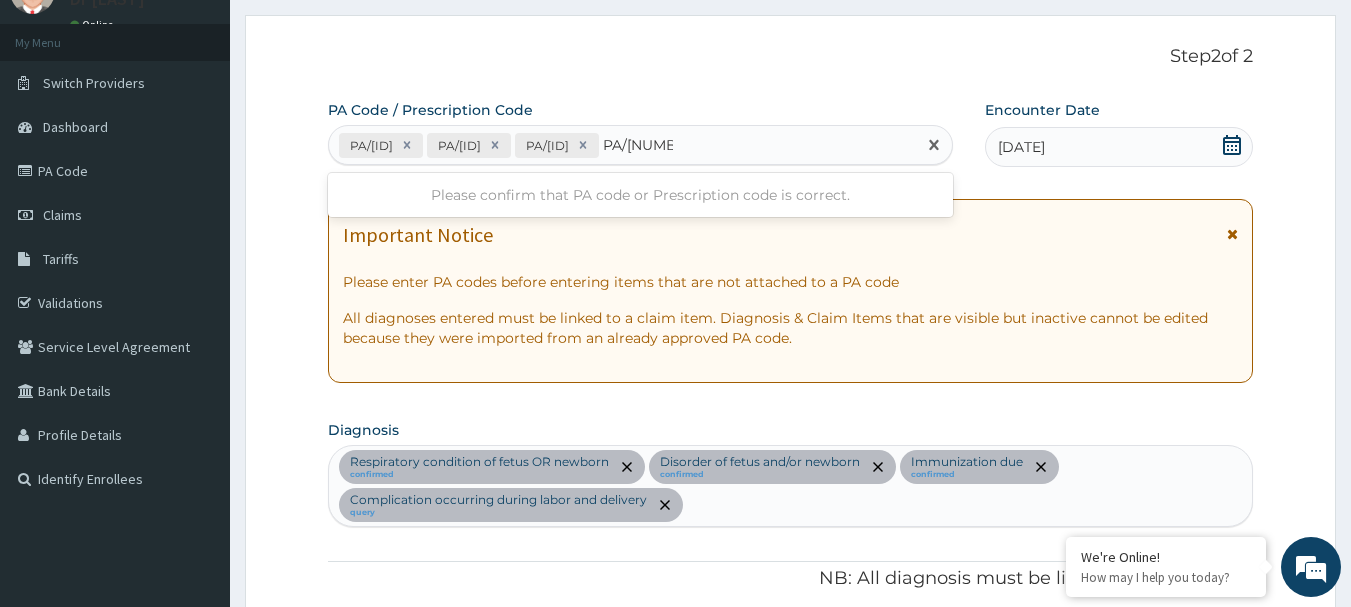 type on "PA/85F6CF" 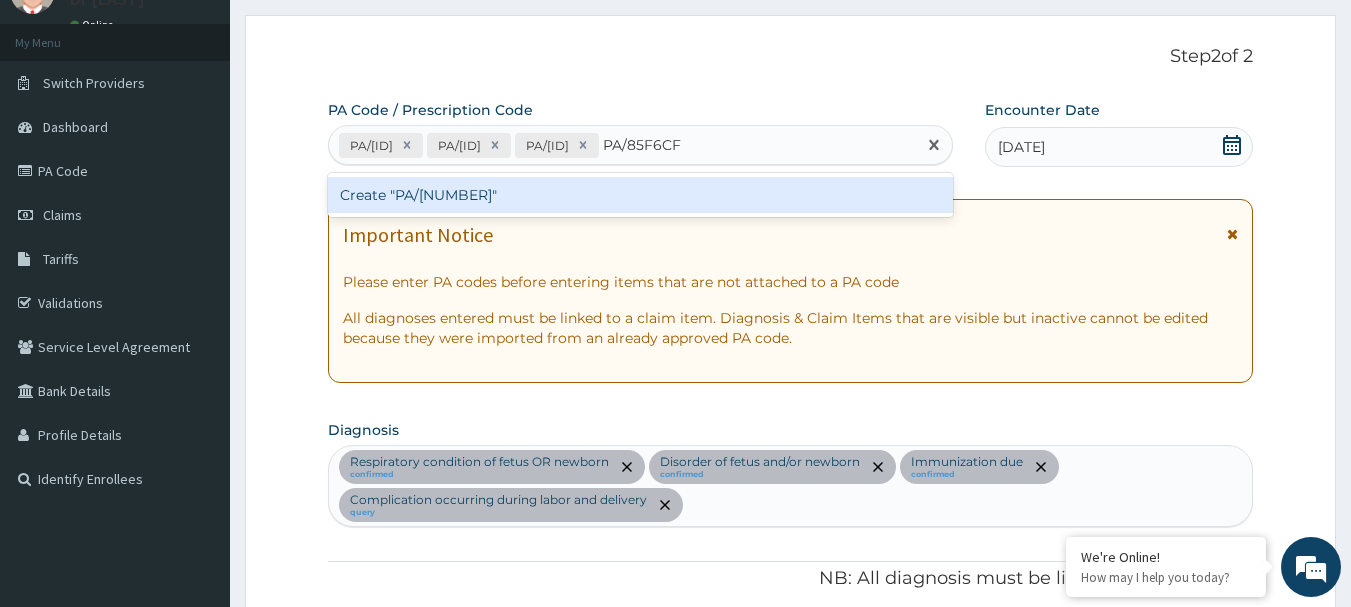 click on "Create "PA/[NUMBER]"" at bounding box center (641, 195) 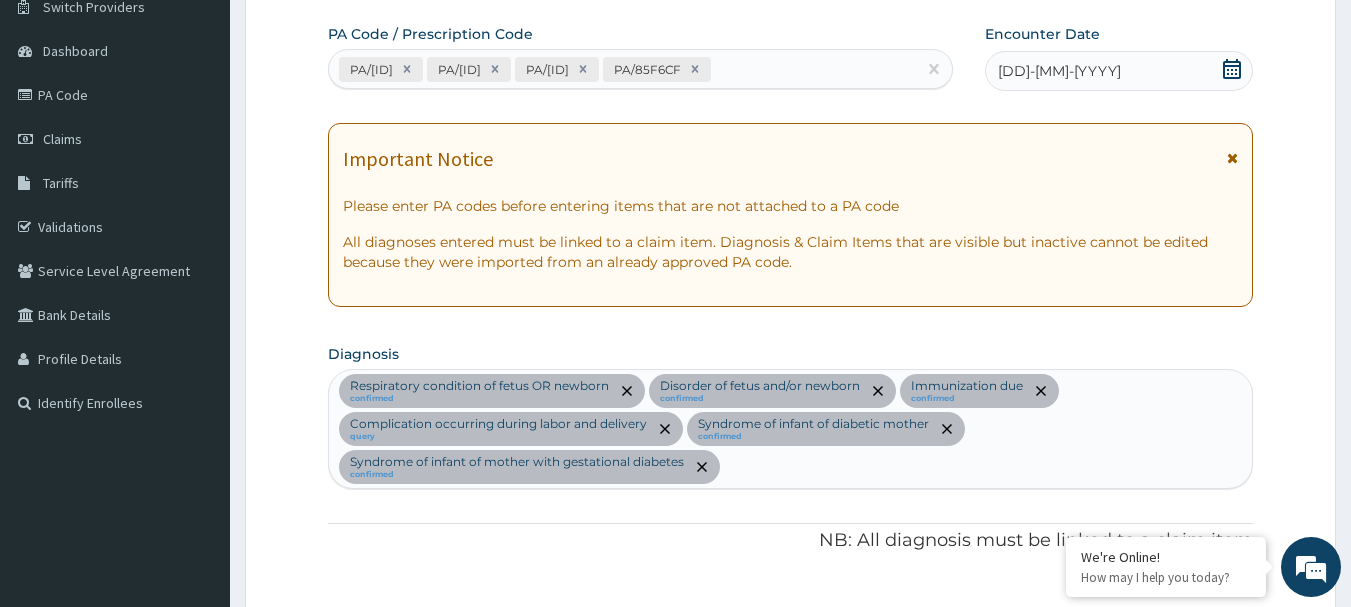 scroll, scrollTop: 0, scrollLeft: 0, axis: both 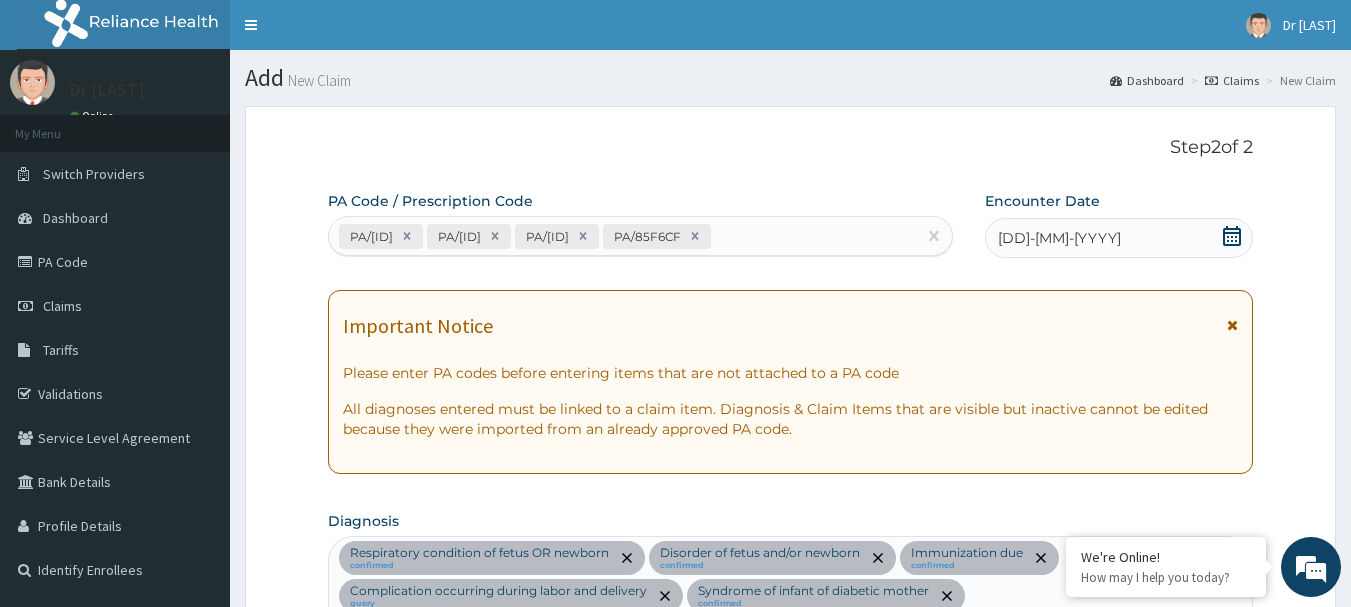 click on "PA/[NUMBER] PA/[NUMBER] PA/[NUMBER] PA/[NUMBER]" at bounding box center (623, 236) 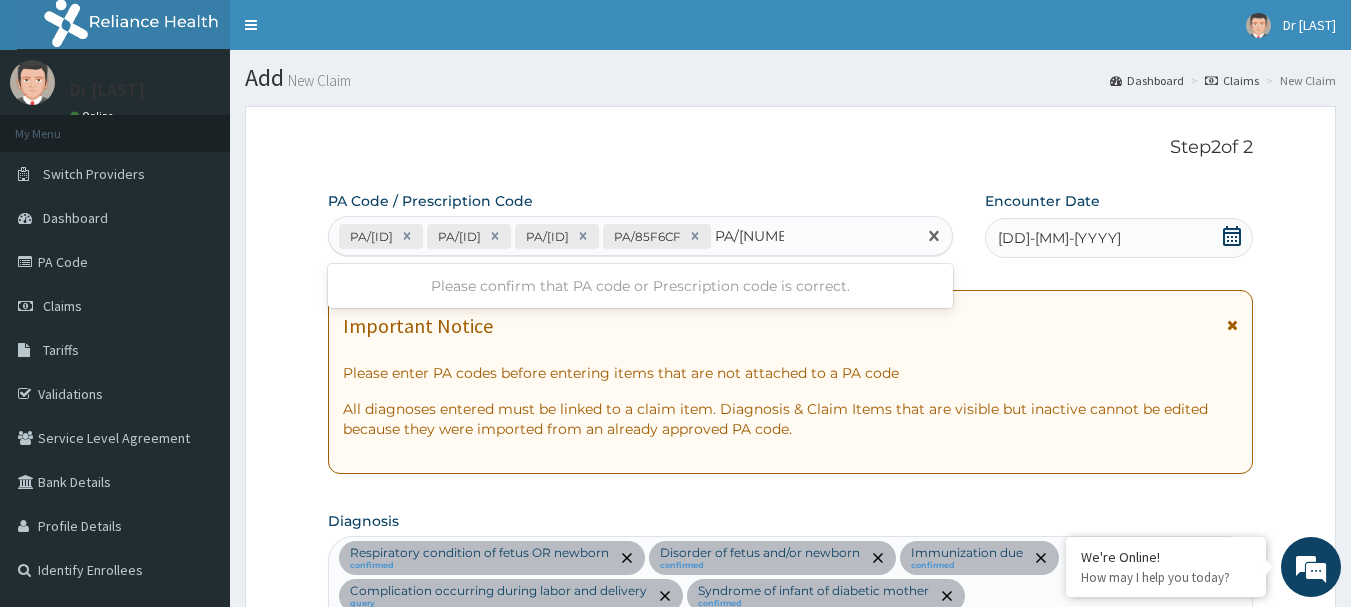 type on "PA/[NUMBER]" 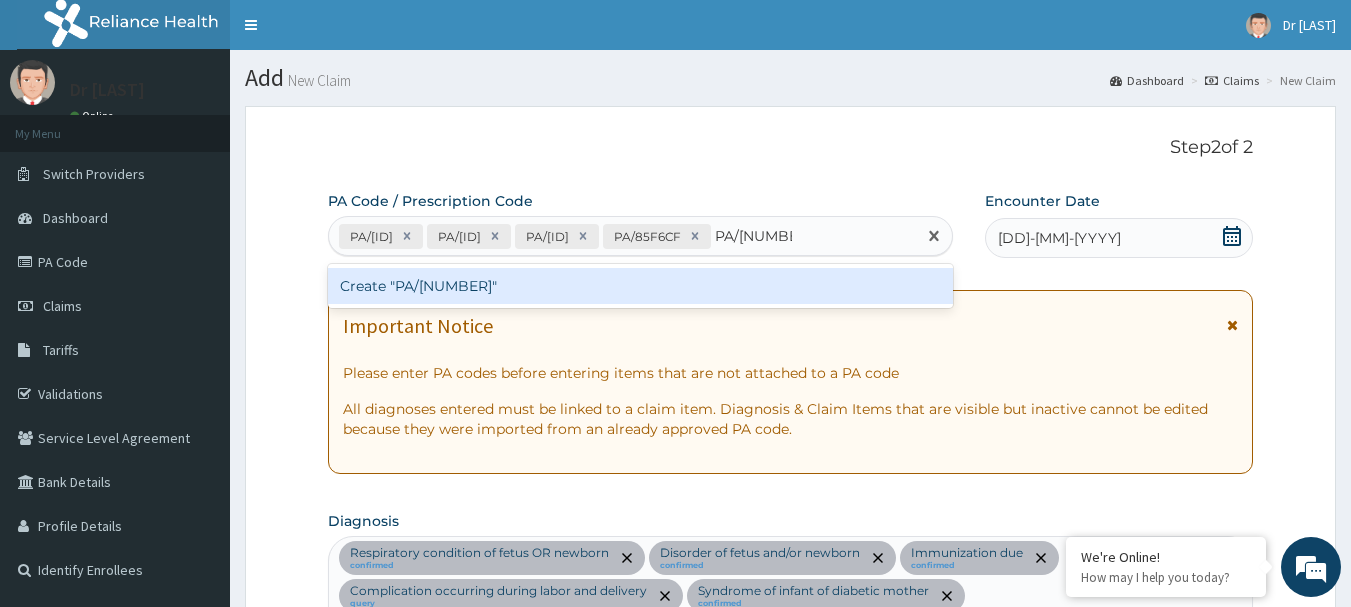 click on "Create "PA/[NUMBER]"" at bounding box center (641, 286) 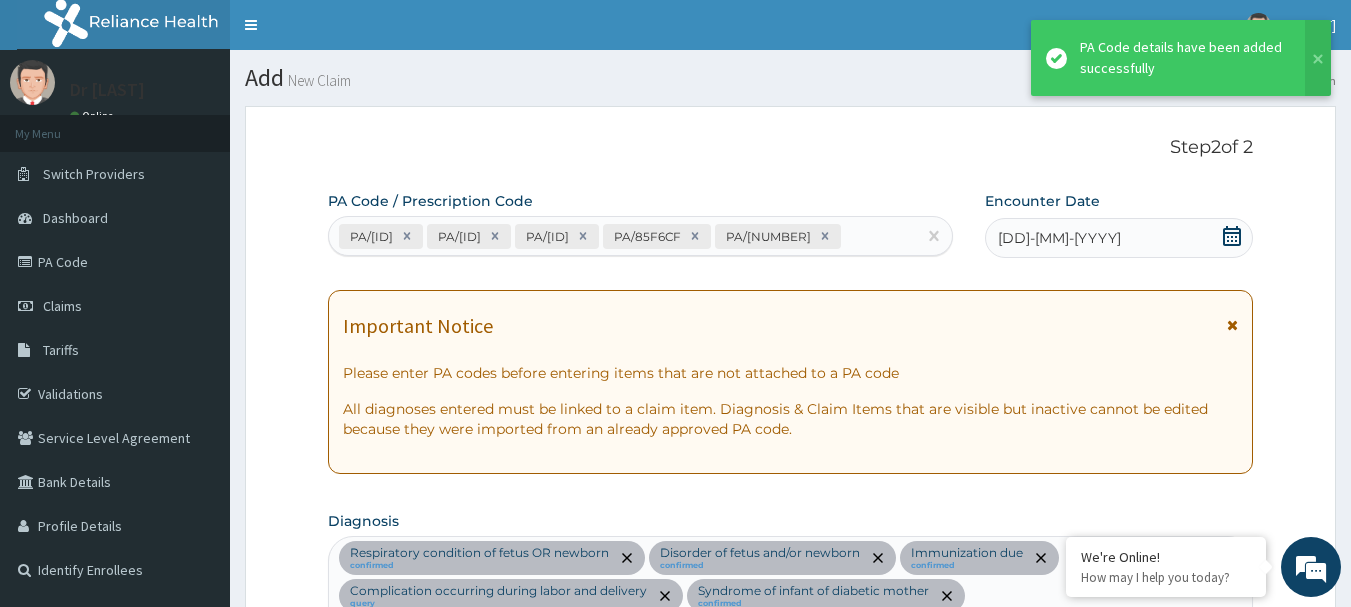scroll, scrollTop: 1306, scrollLeft: 0, axis: vertical 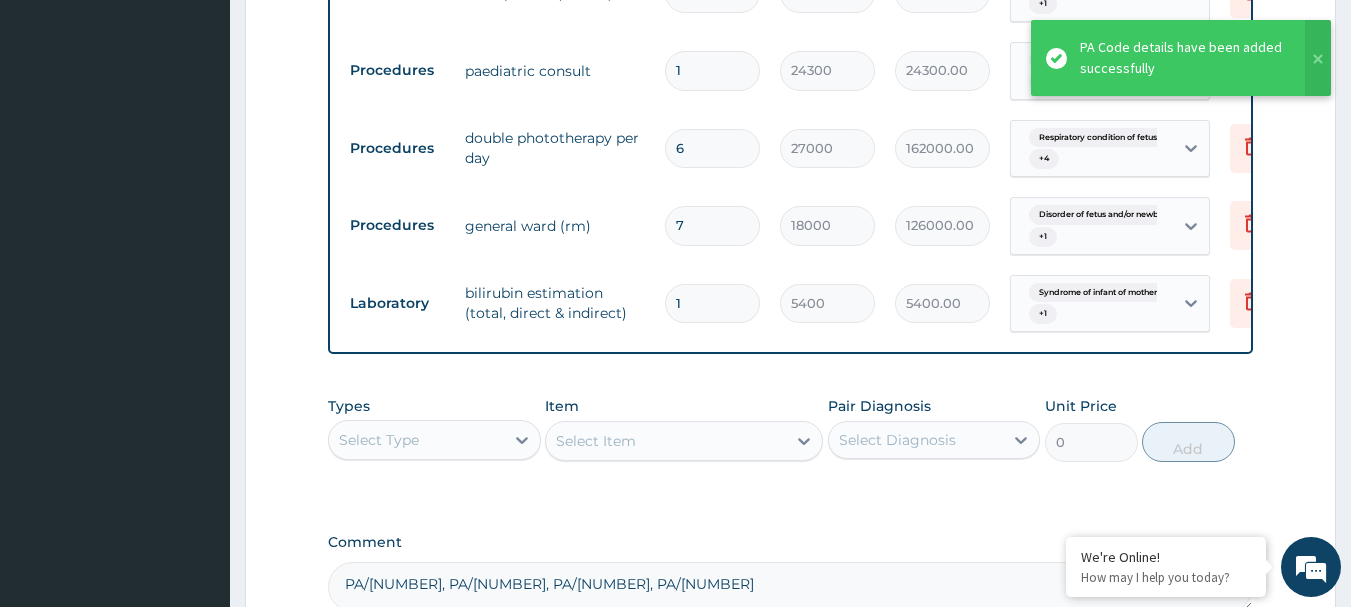 click on "1" at bounding box center (712, 303) 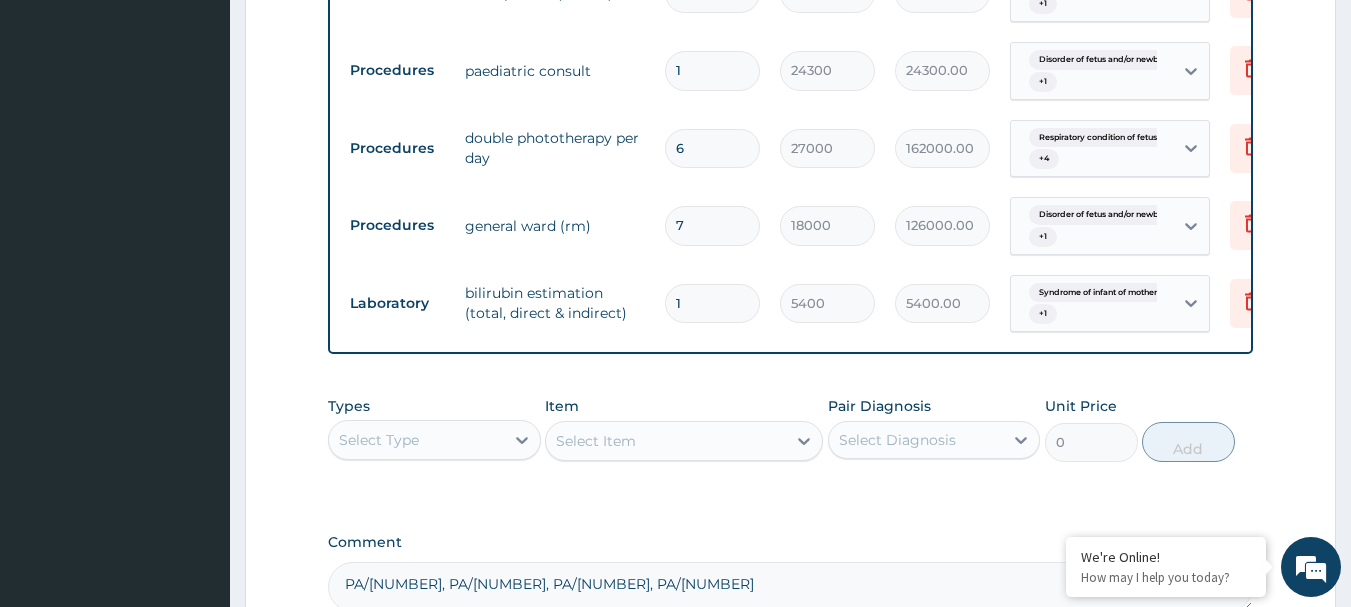 type 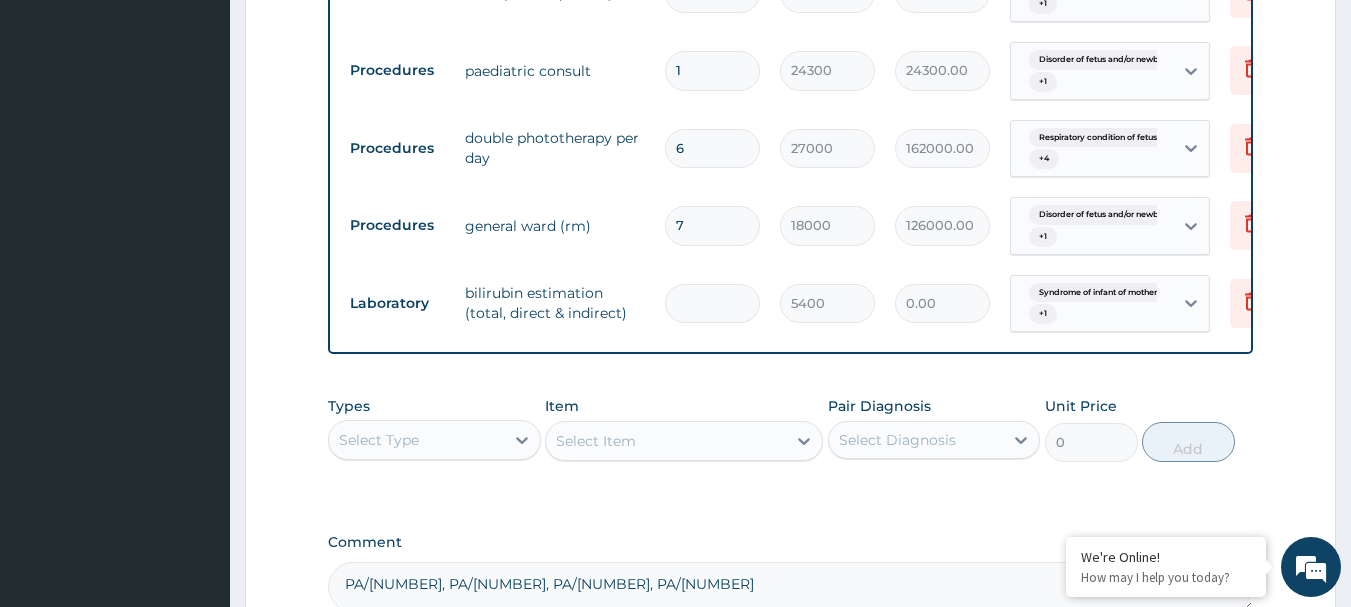 type on "4" 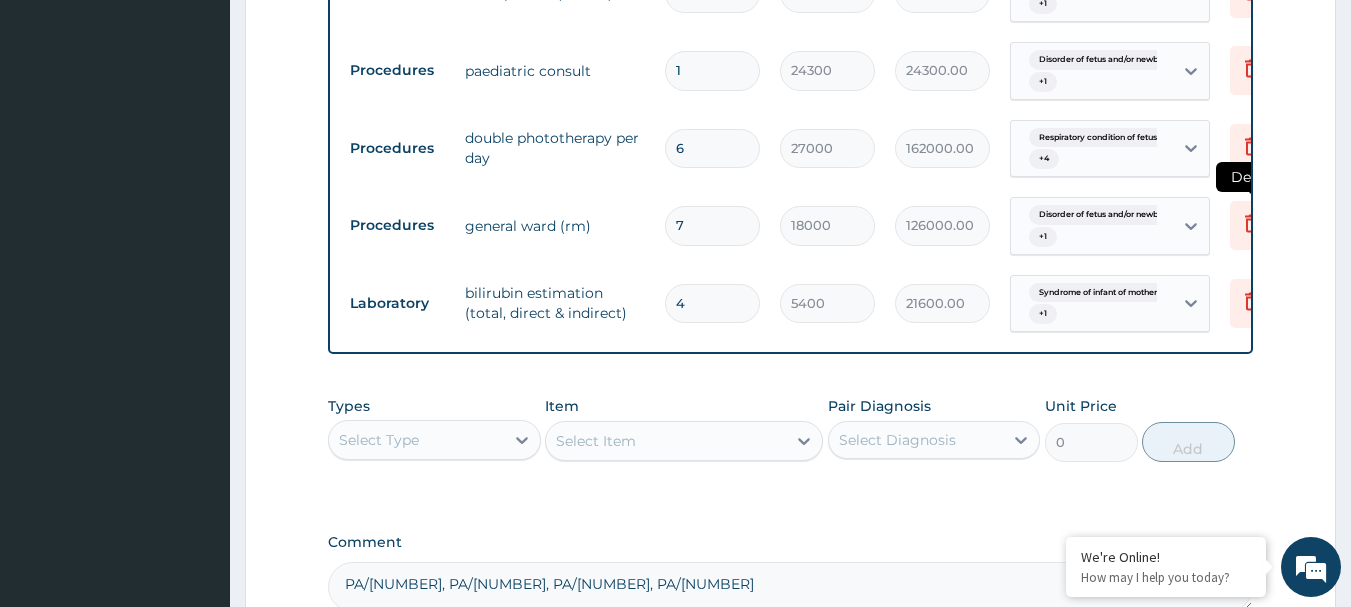 type on "4" 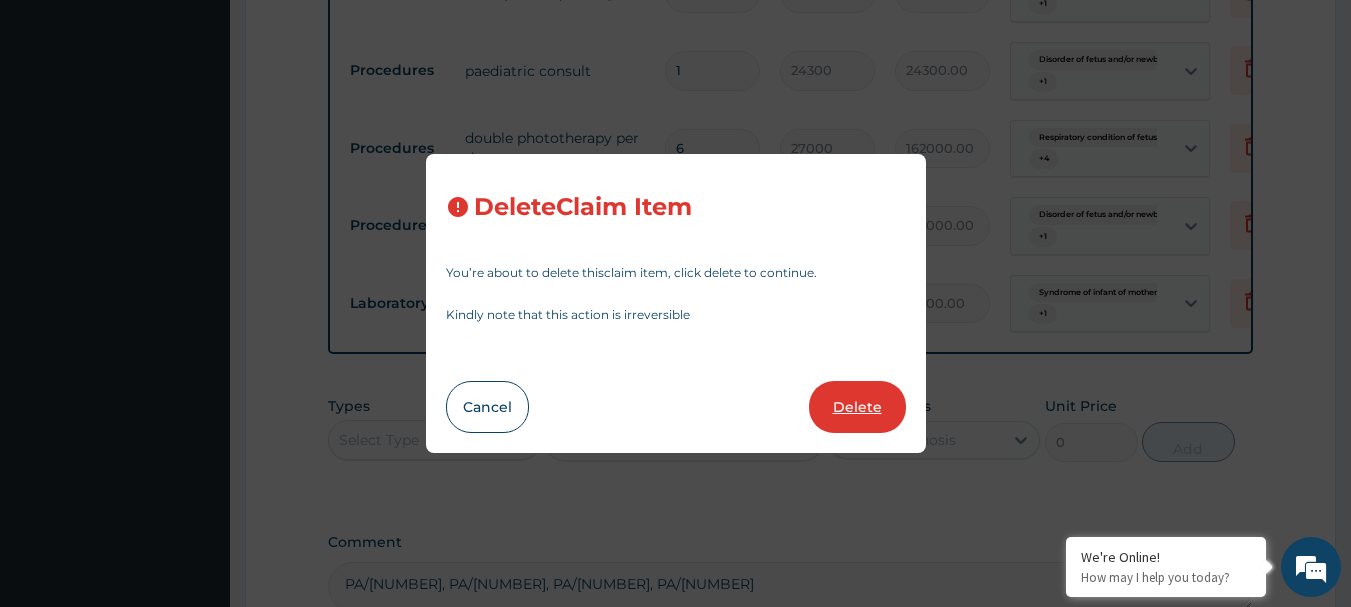 click on "Delete" at bounding box center (857, 407) 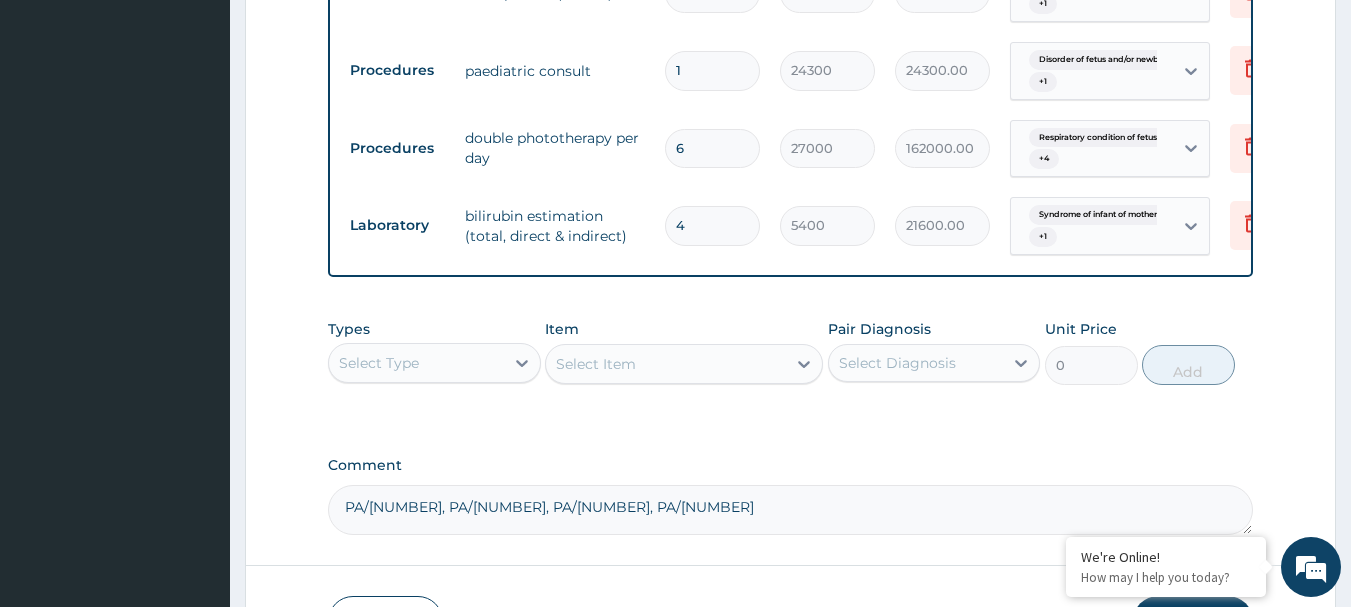 click on "6" at bounding box center (712, 148) 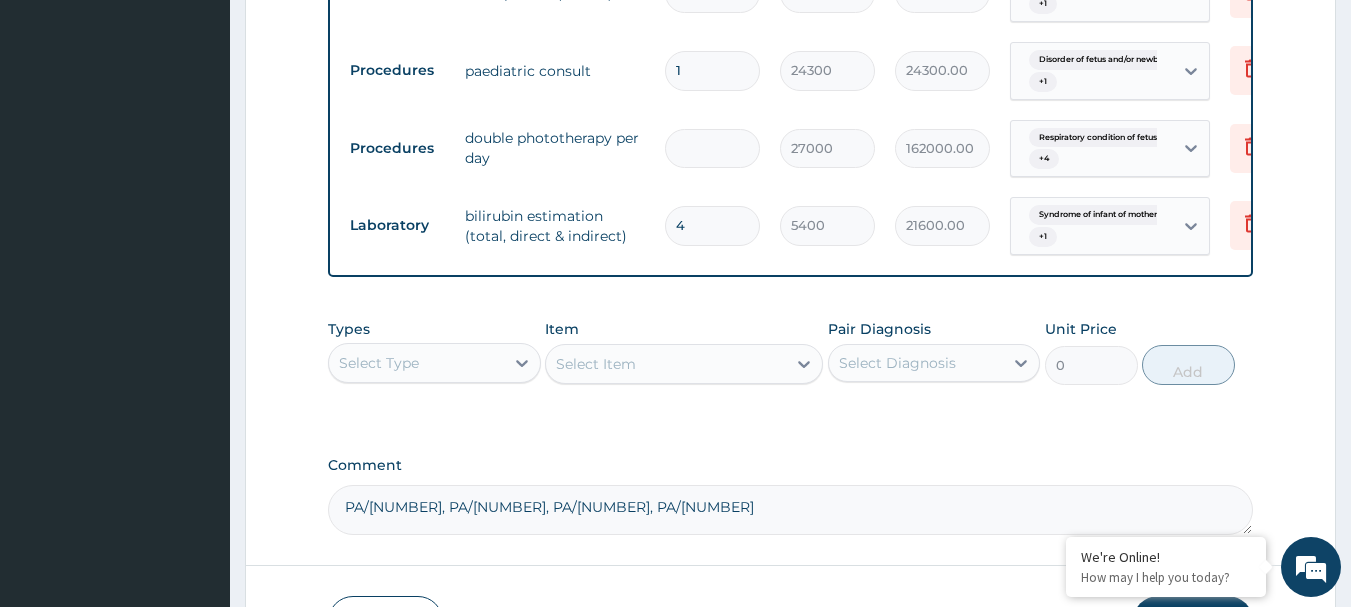 type on "0.00" 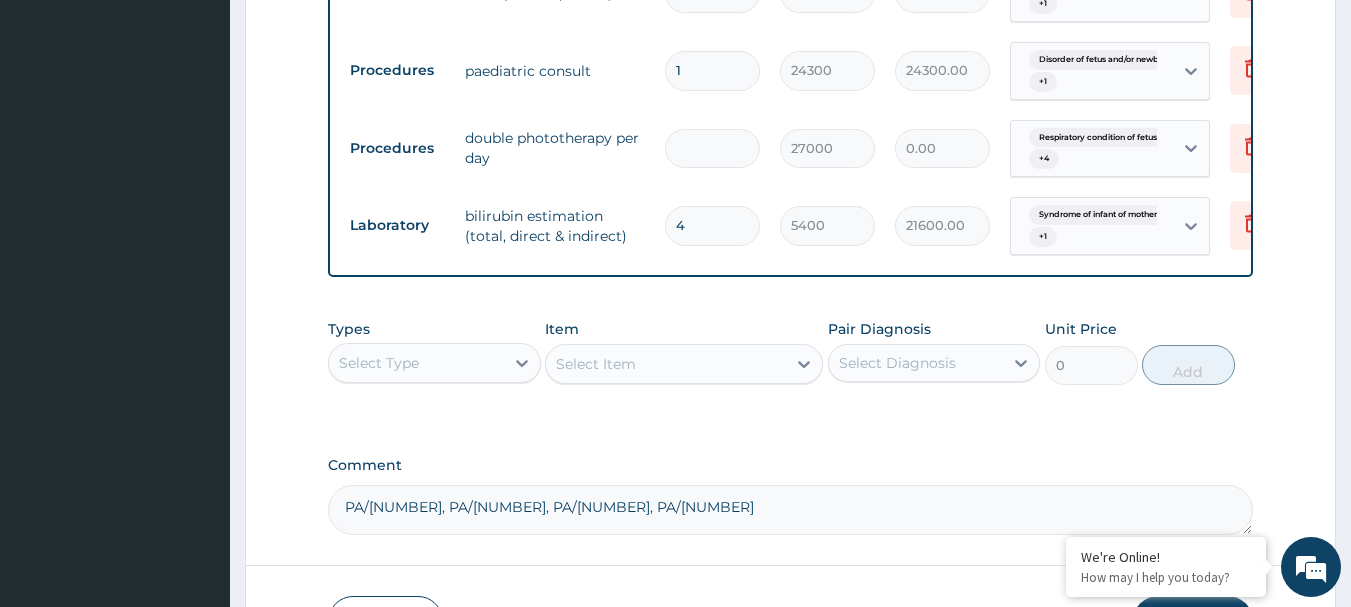 type on "8" 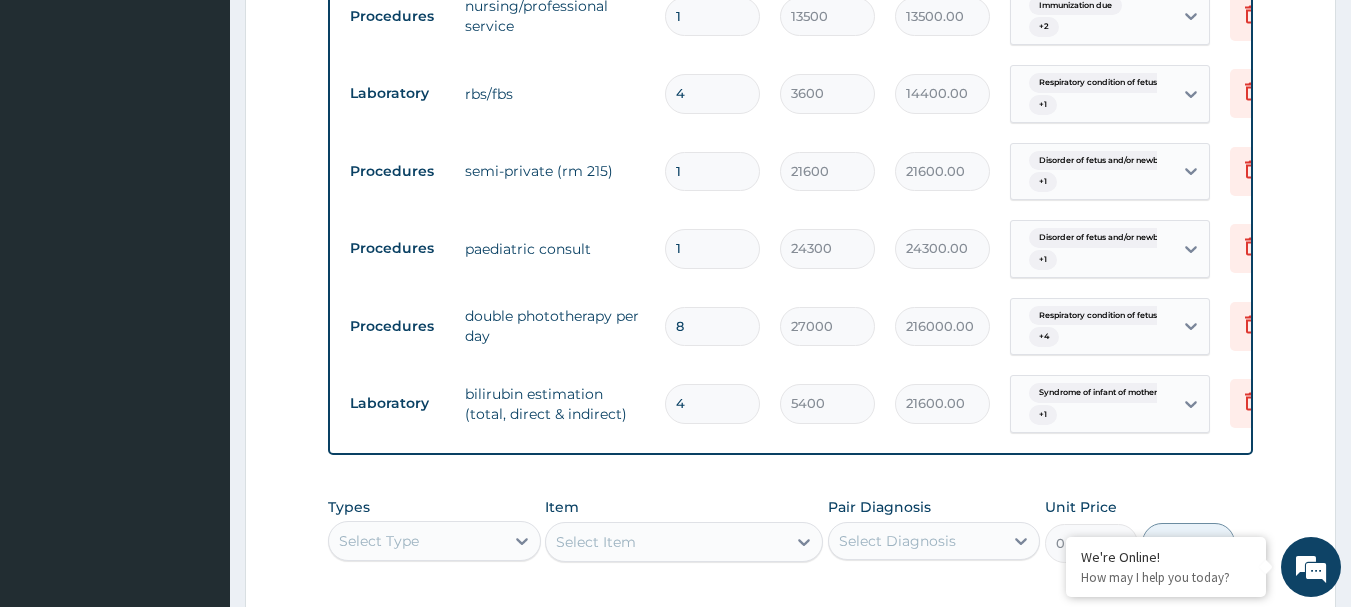 scroll, scrollTop: 1106, scrollLeft: 0, axis: vertical 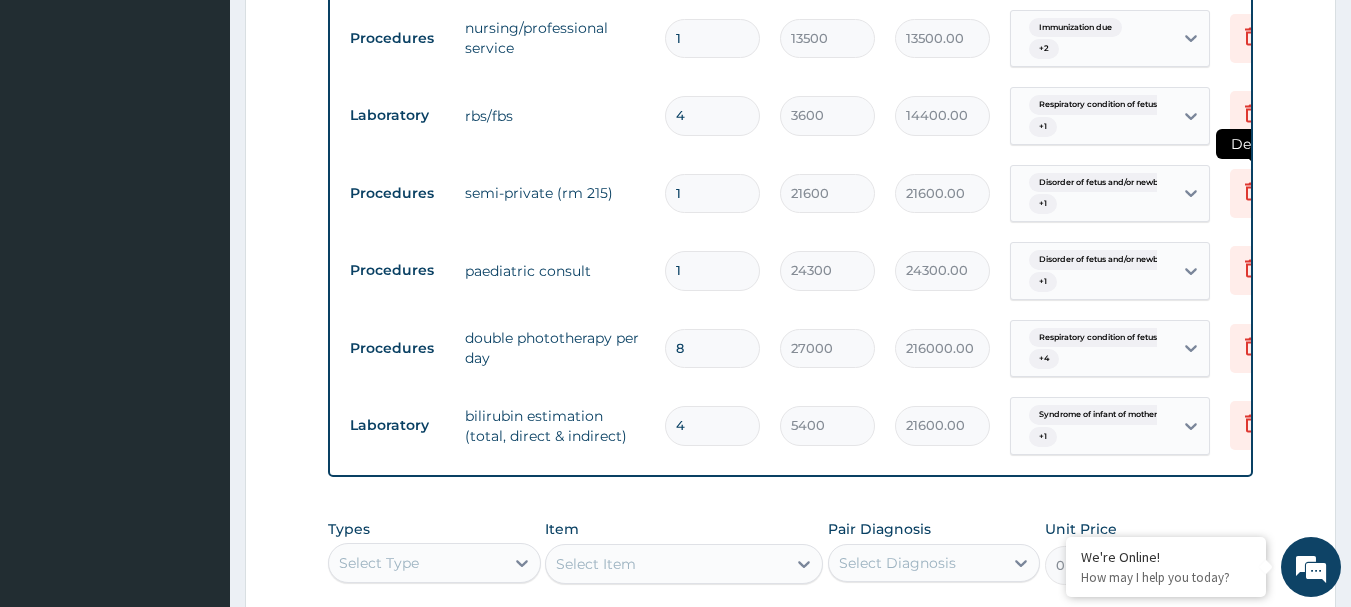 type on "8" 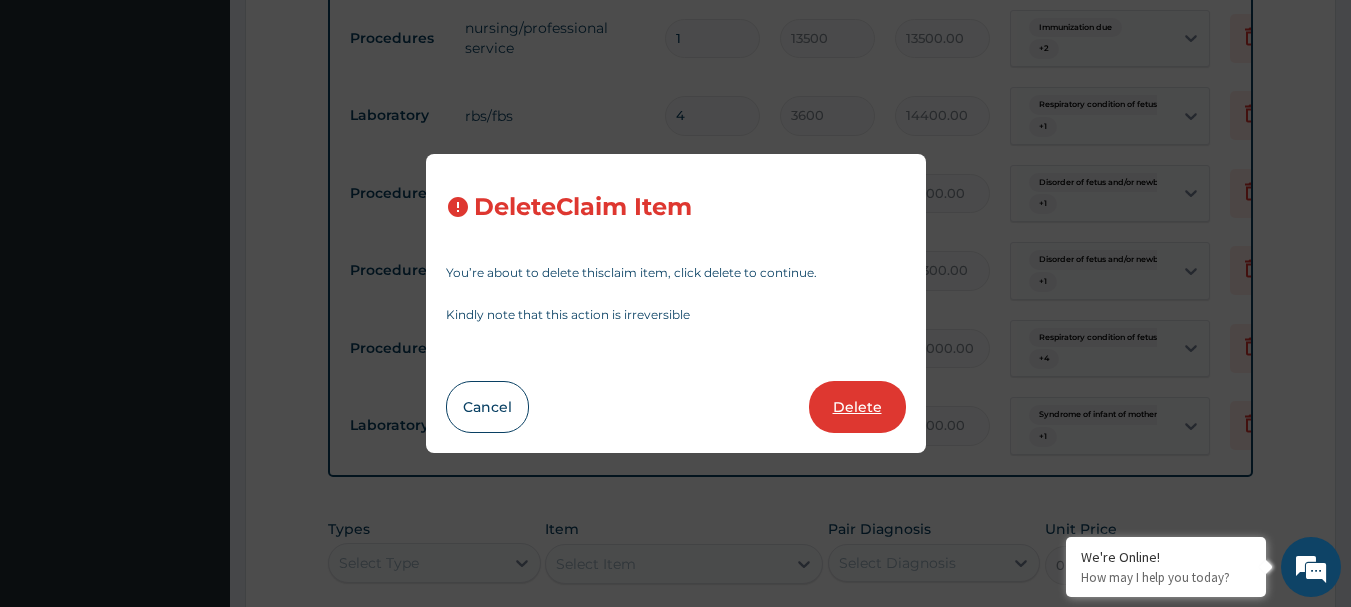 click on "Delete" at bounding box center (857, 407) 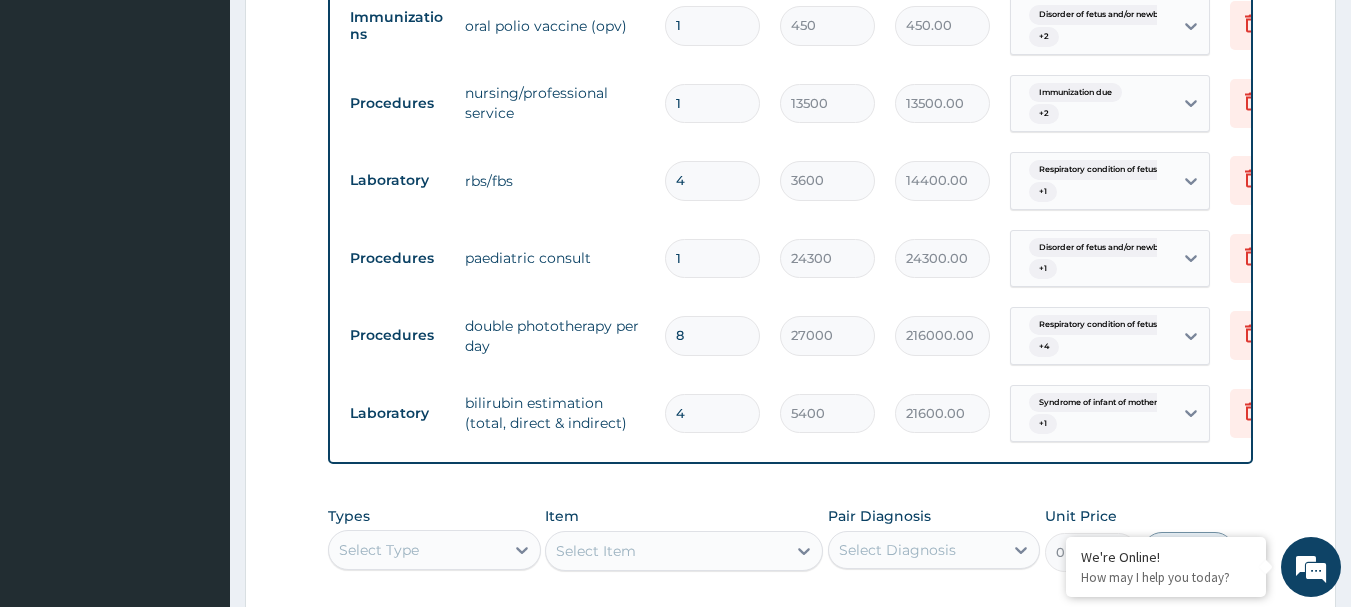 scroll, scrollTop: 1006, scrollLeft: 0, axis: vertical 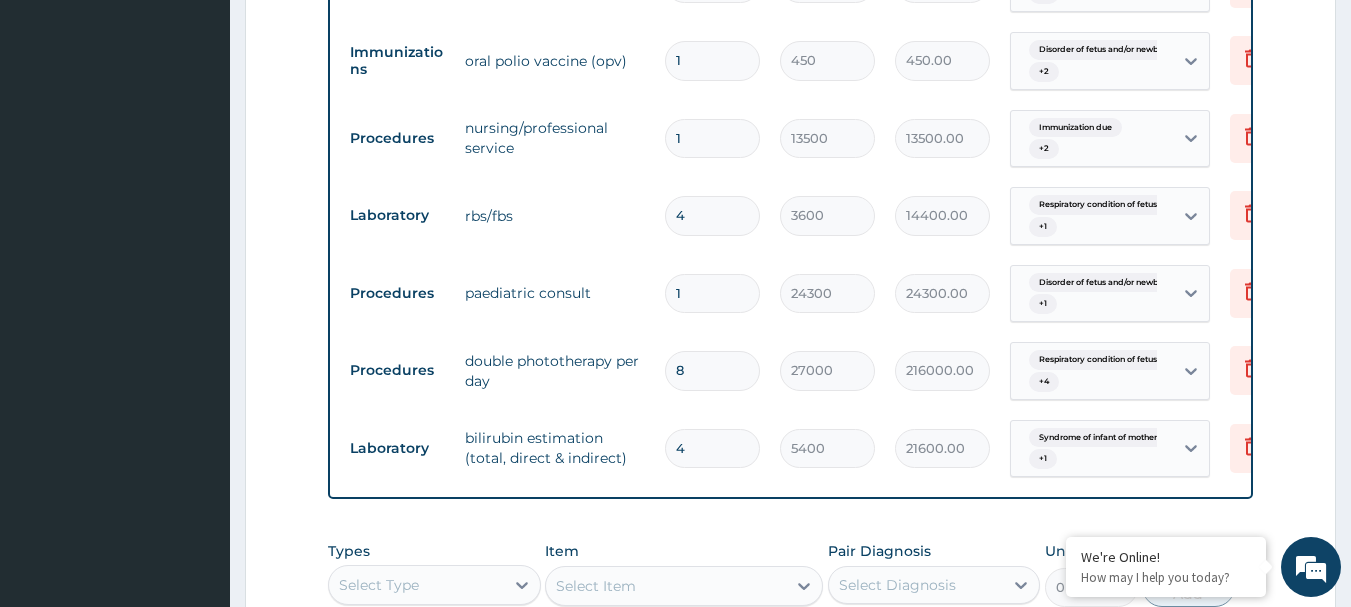 click on "1" at bounding box center (712, 138) 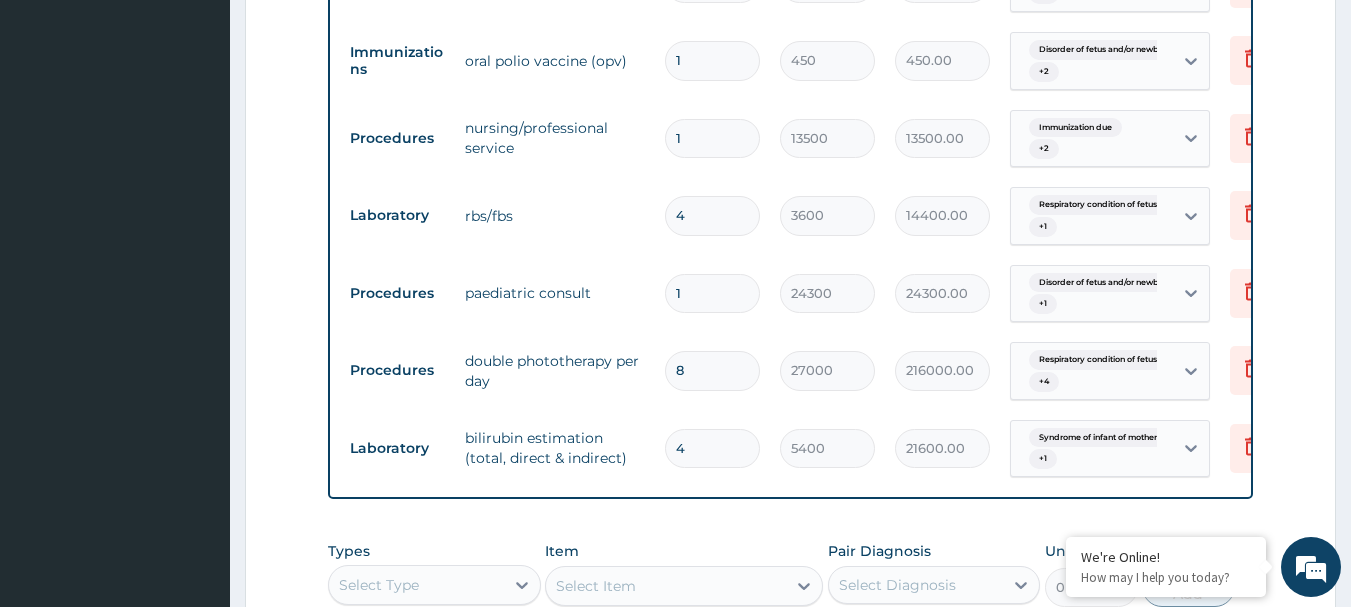 type 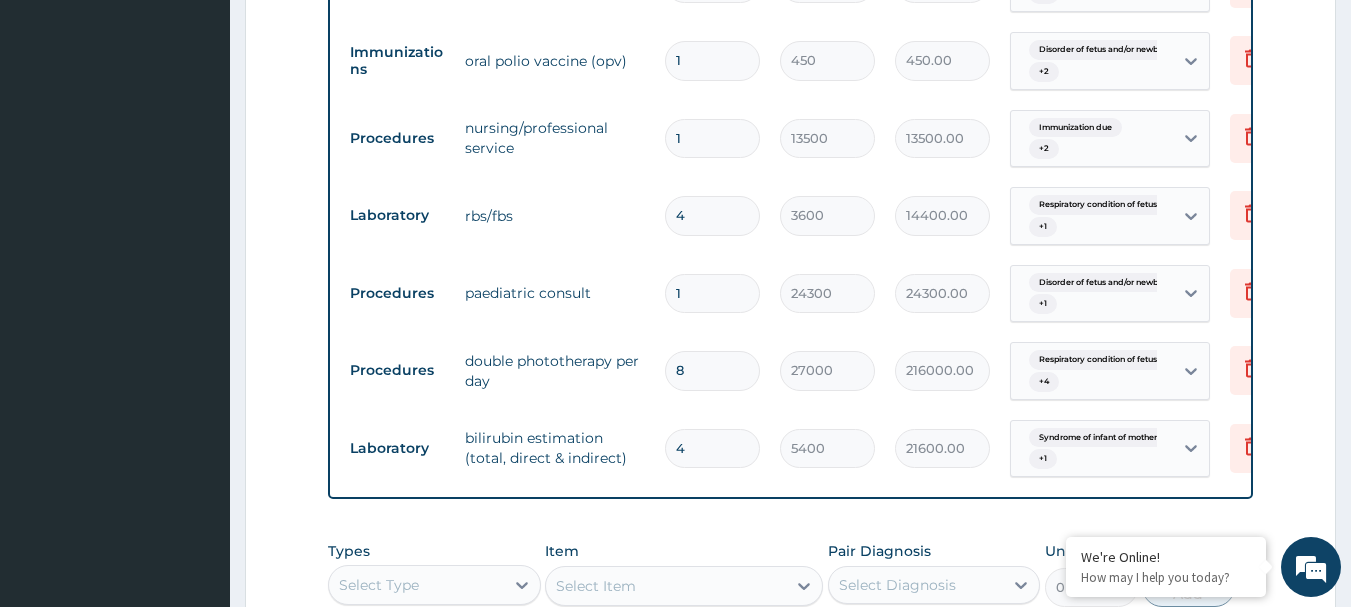 type on "0.00" 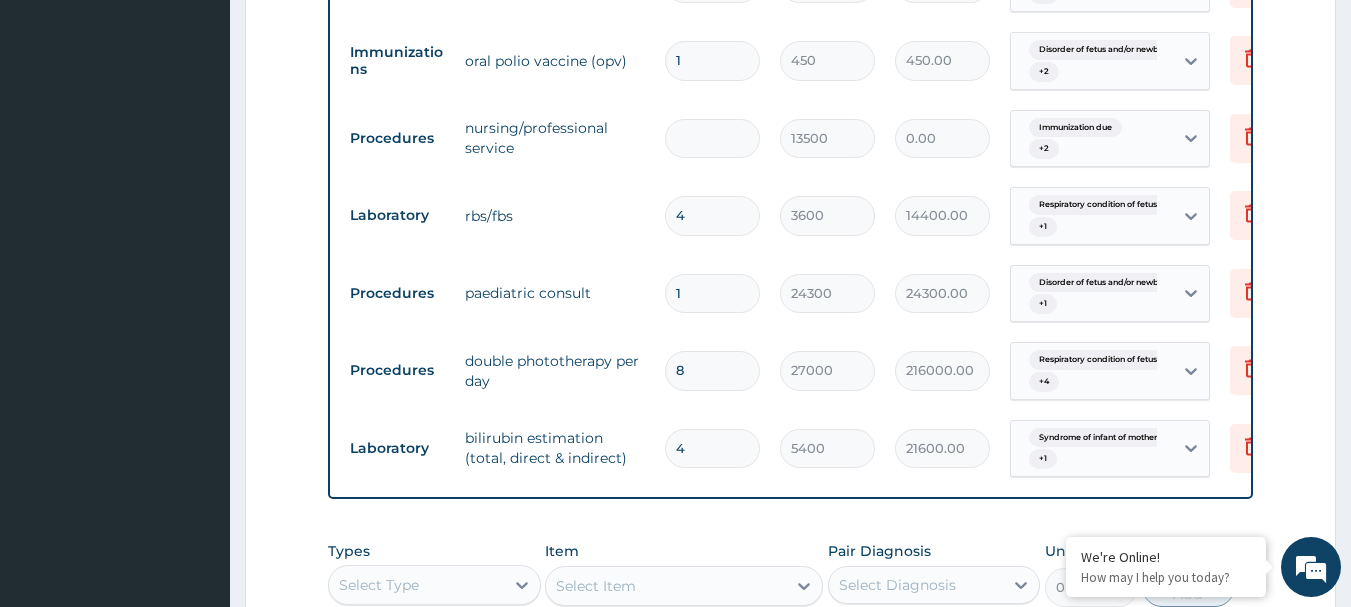 type on "8" 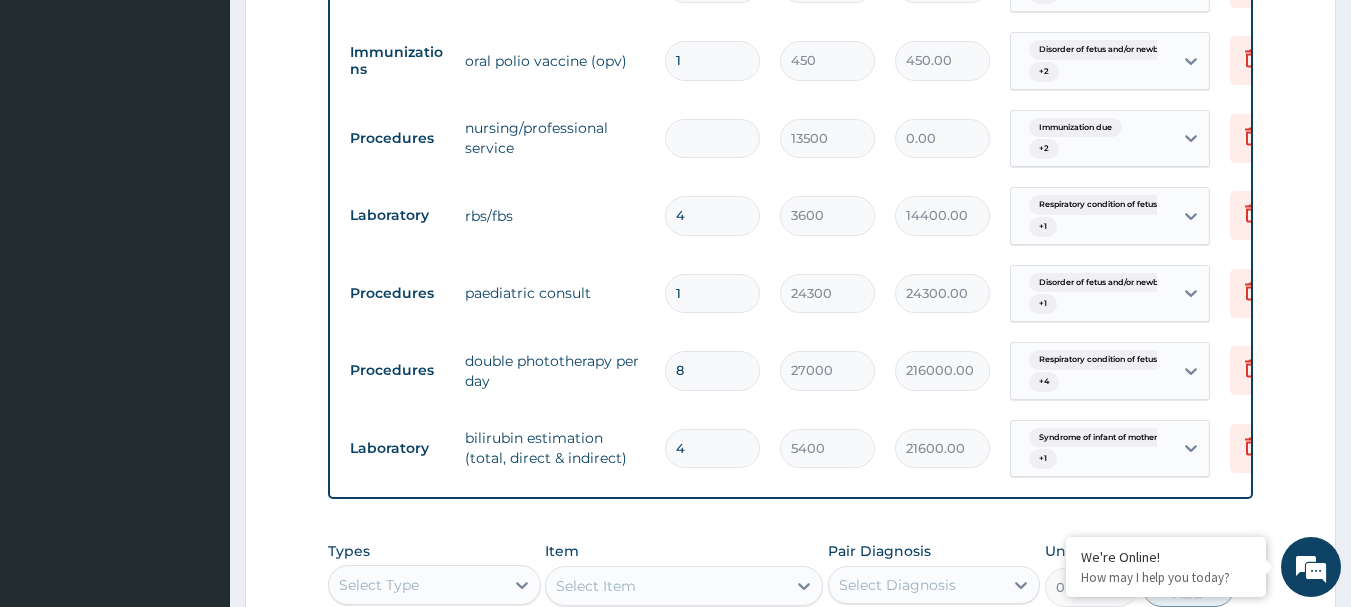 type on "108000.00" 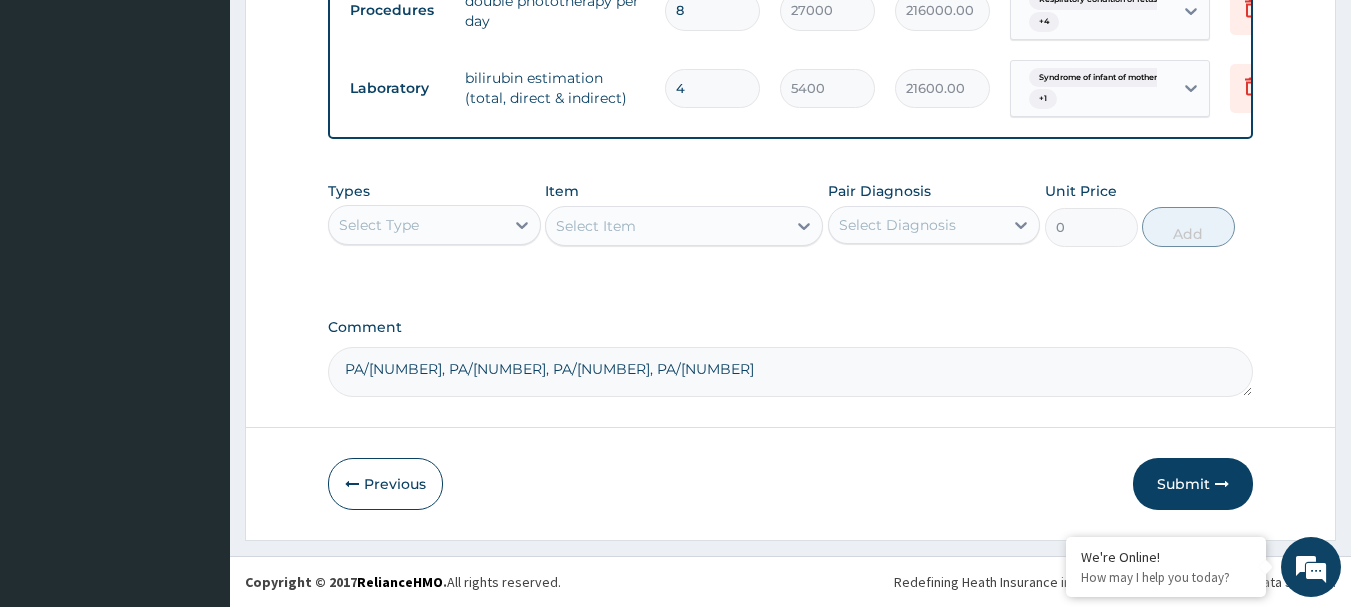 scroll, scrollTop: 1381, scrollLeft: 0, axis: vertical 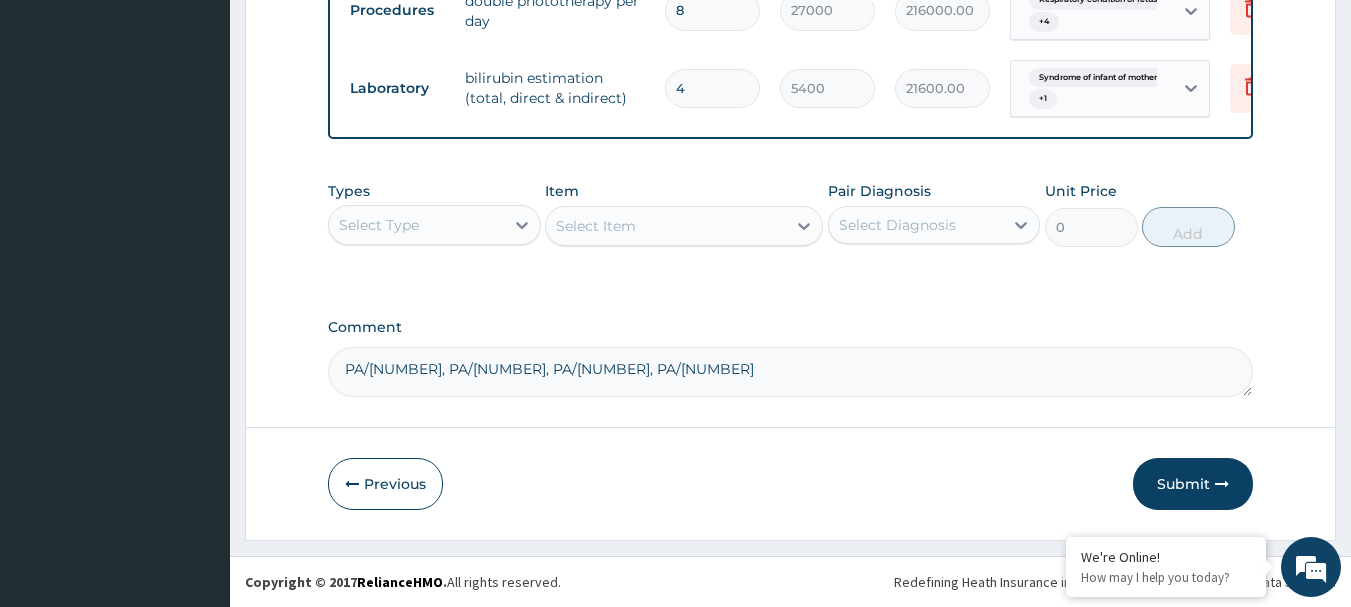 type on "8" 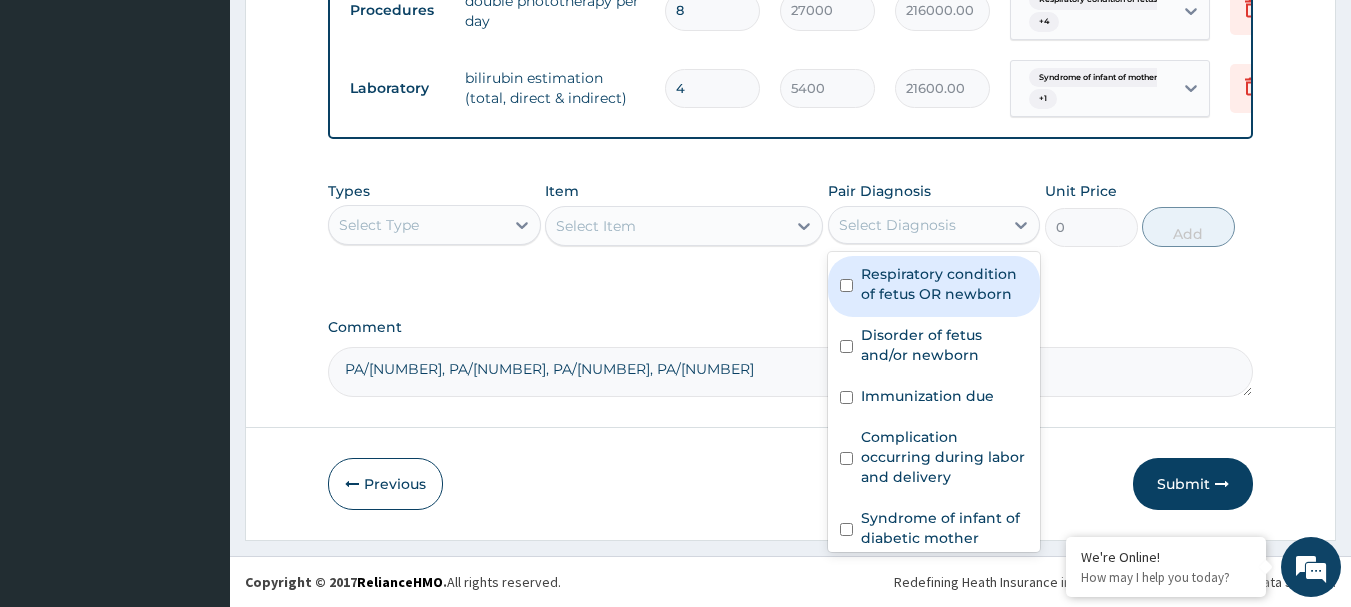 click on "Select Diagnosis" at bounding box center (916, 225) 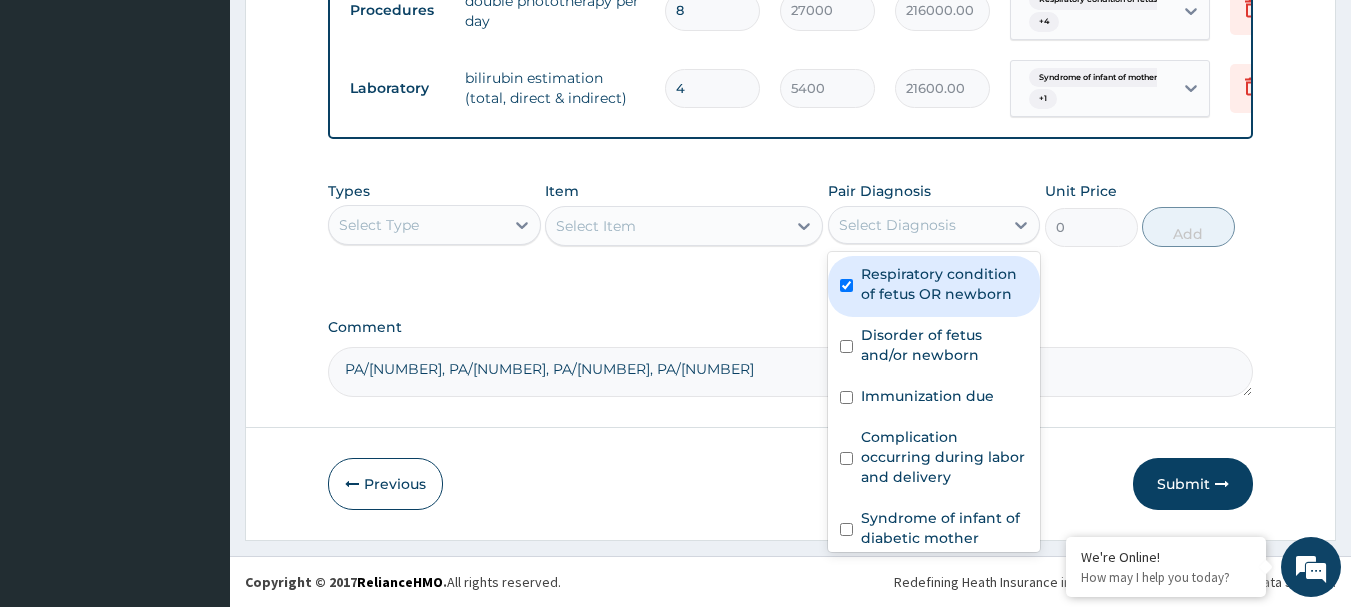 checkbox on "true" 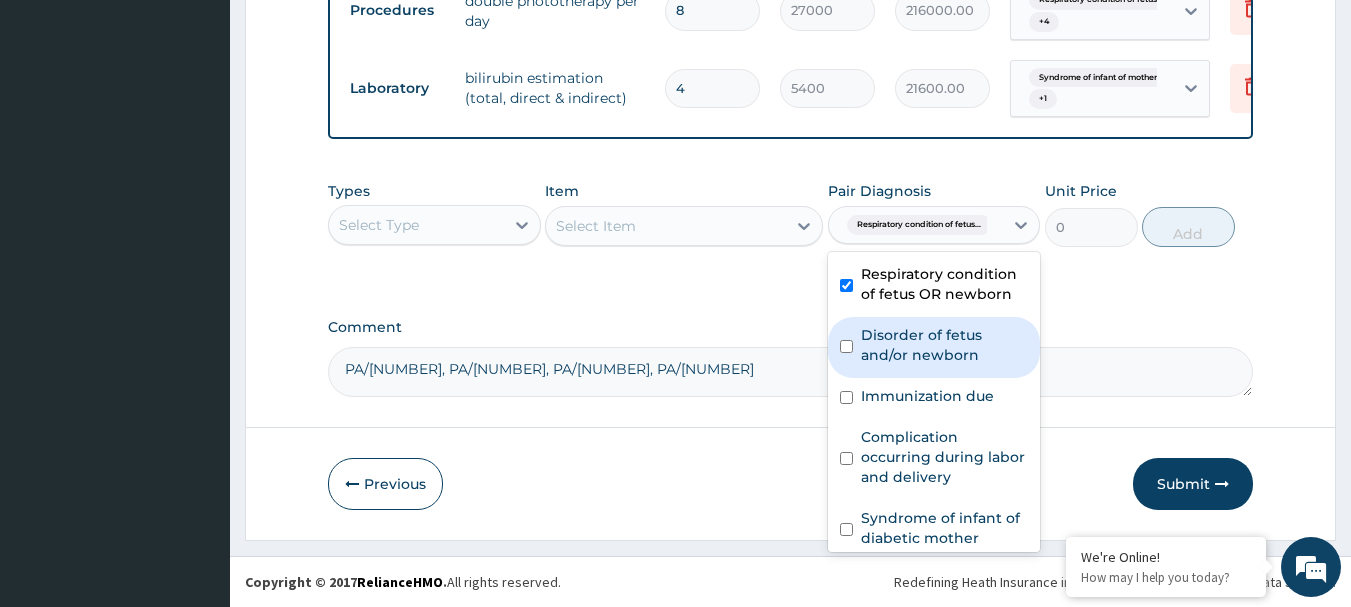 click on "Disorder of fetus and/or newborn" at bounding box center (945, 345) 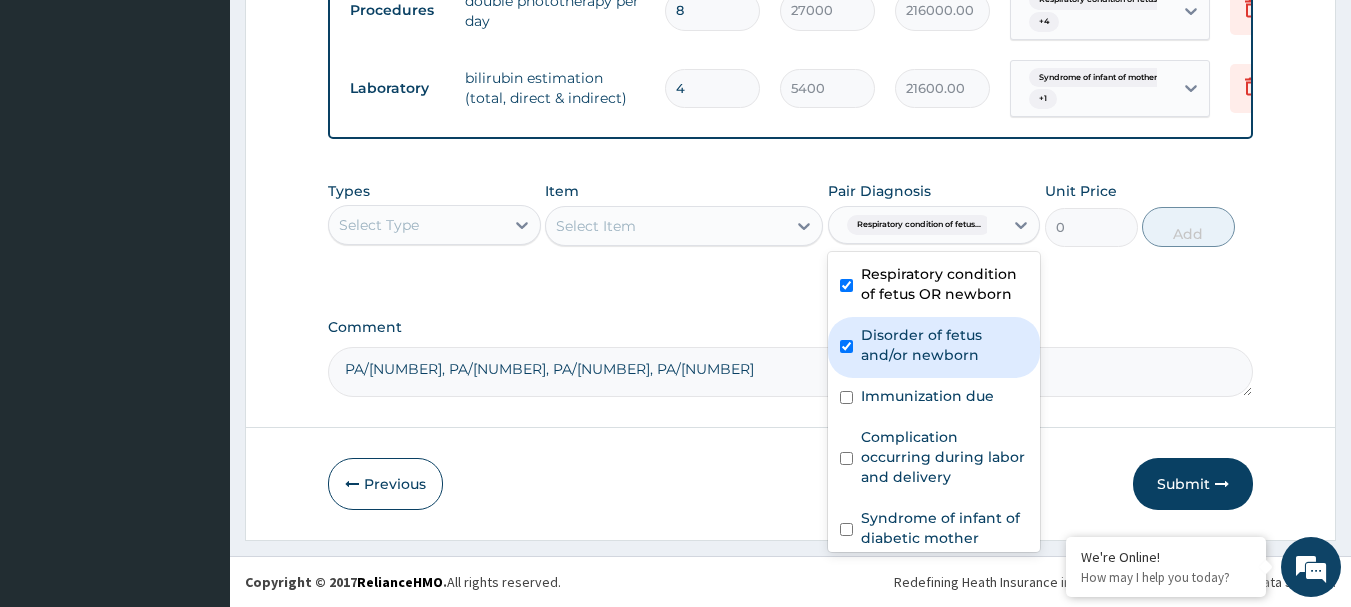 checkbox on "true" 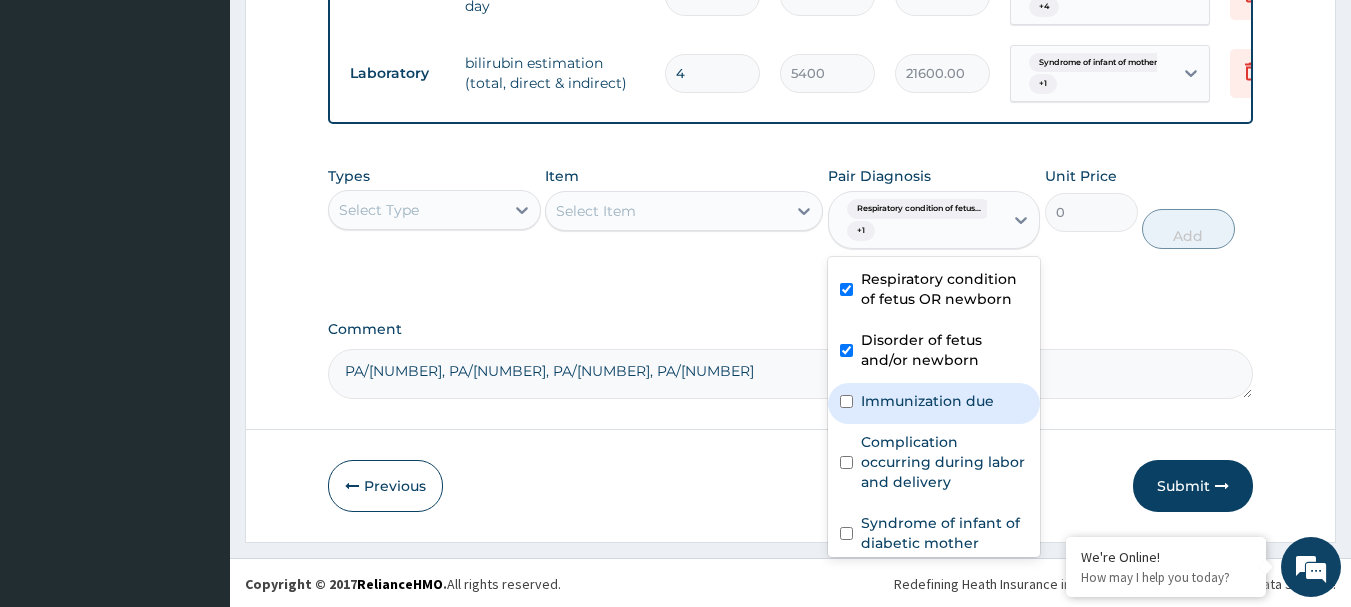 click on "Immunization due" at bounding box center [934, 403] 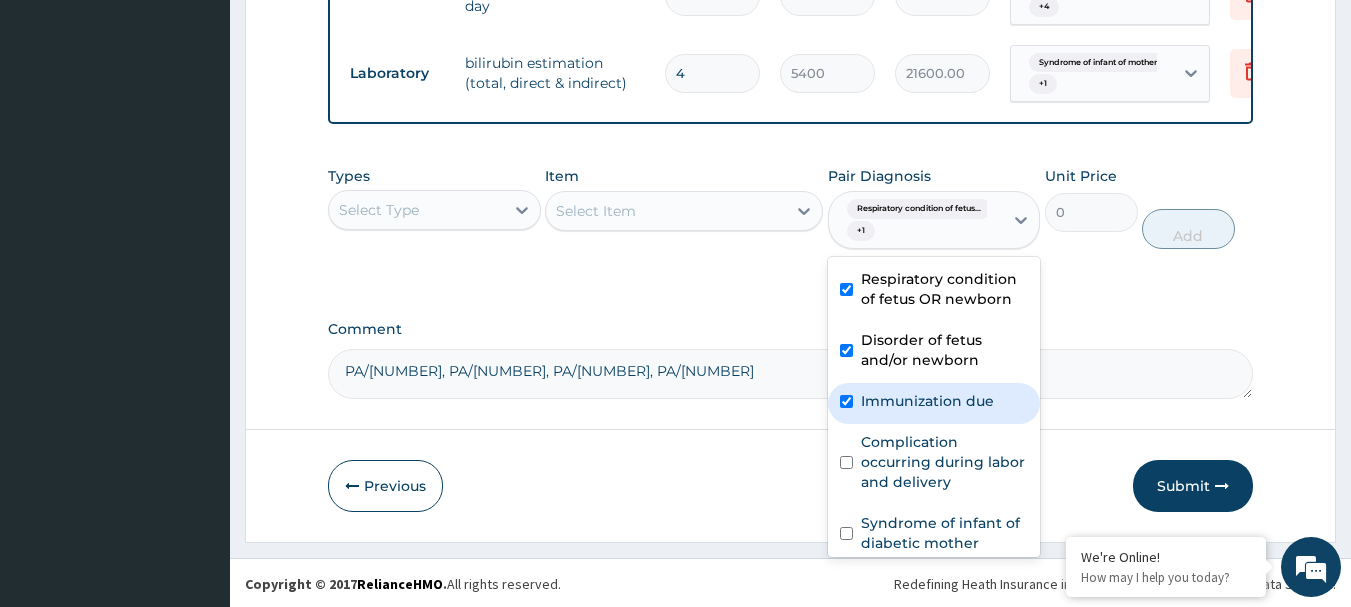 checkbox on "true" 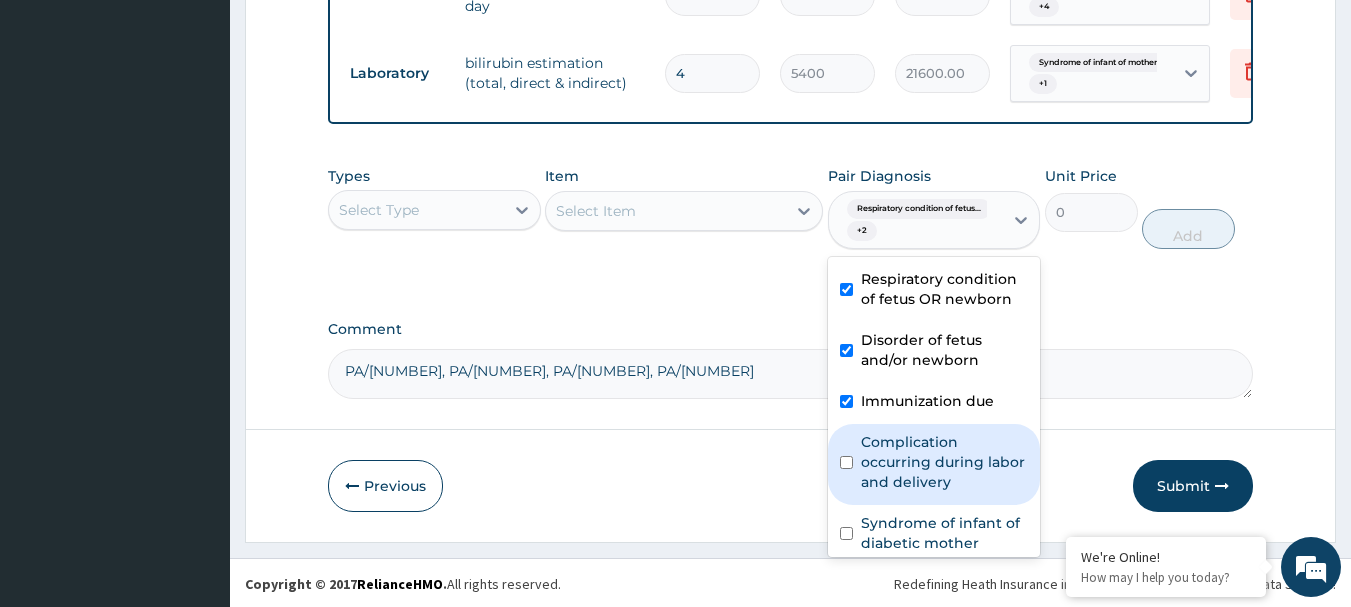 click on "Complication occurring during labor and delivery" at bounding box center (945, 462) 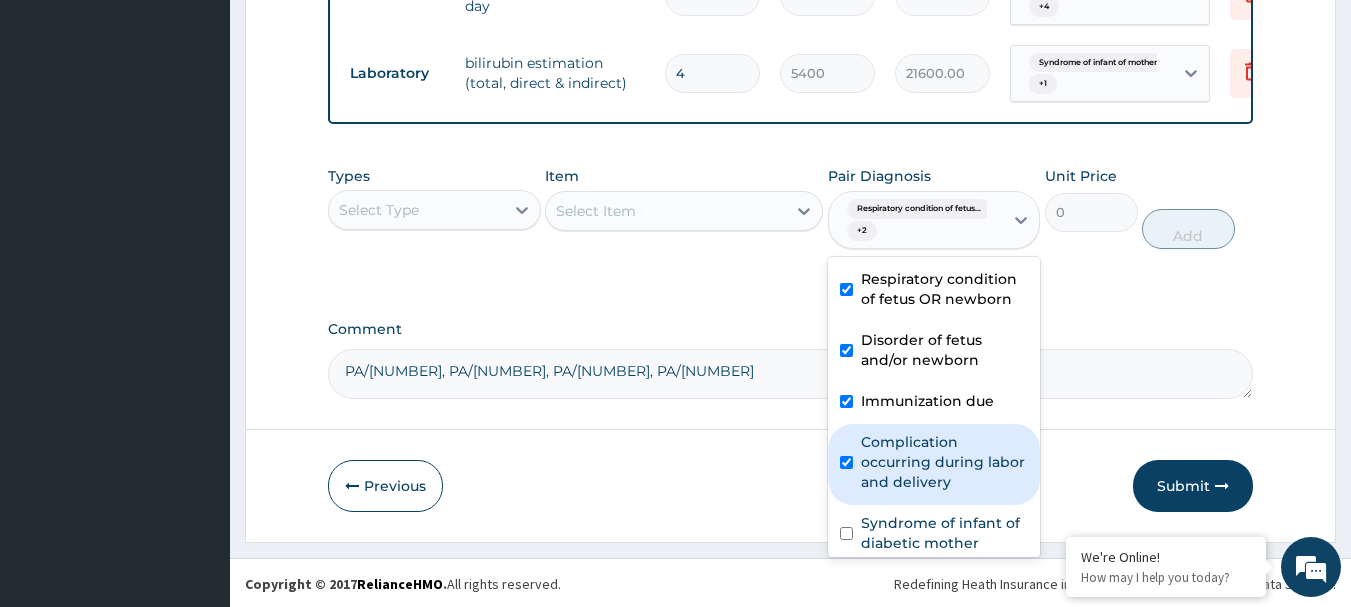 checkbox on "true" 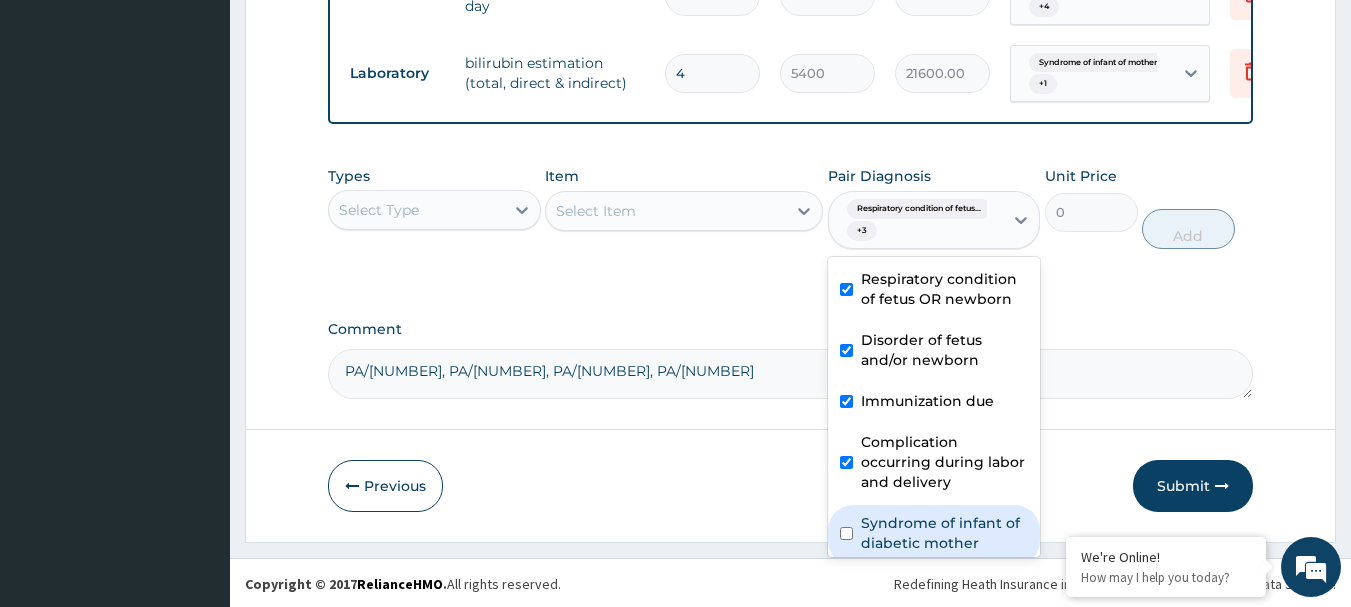 click on "Syndrome of infant of diabetic mother" at bounding box center [945, 533] 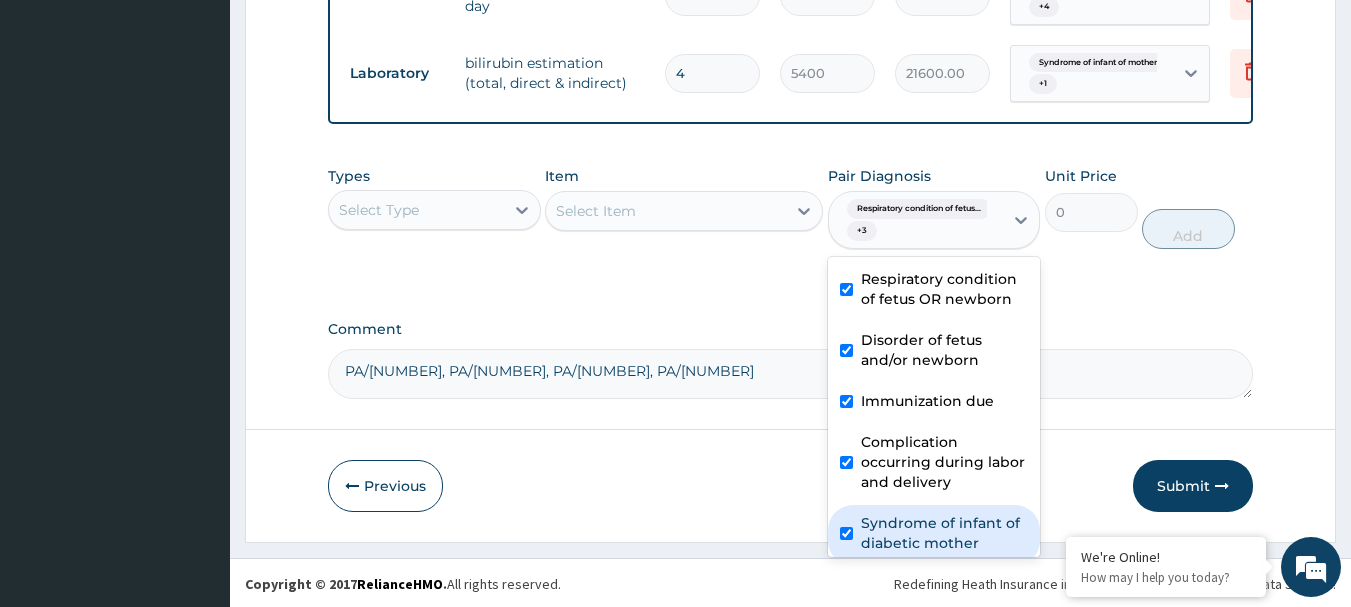 checkbox on "true" 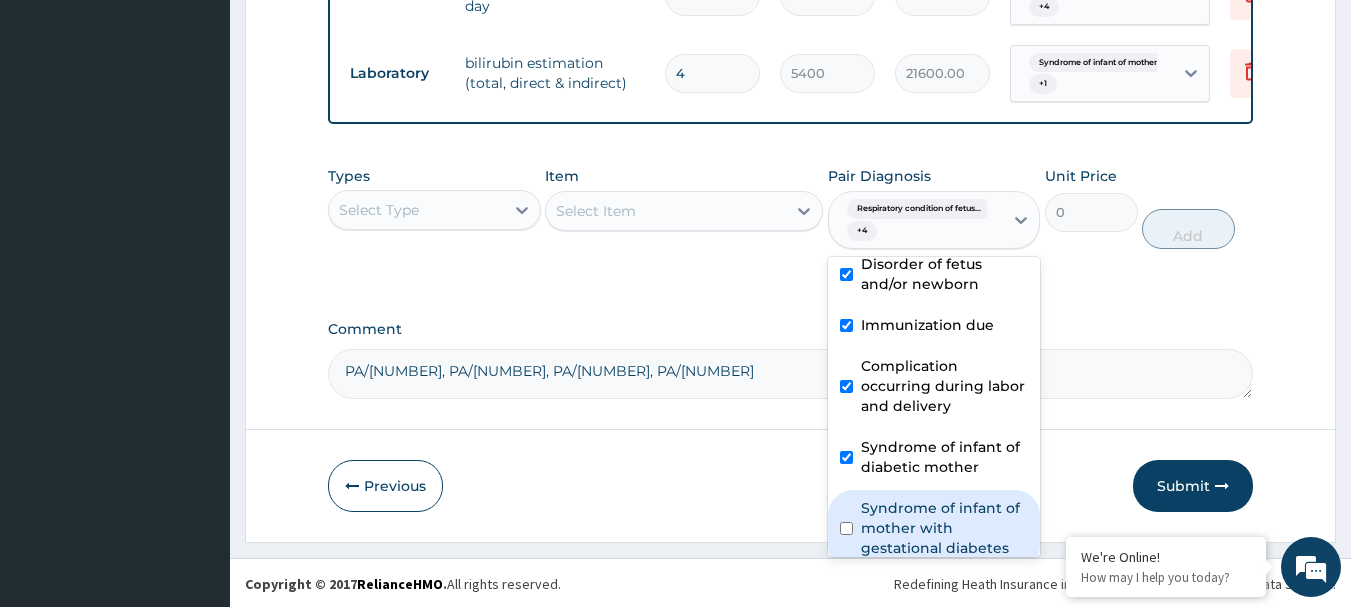 scroll, scrollTop: 135, scrollLeft: 0, axis: vertical 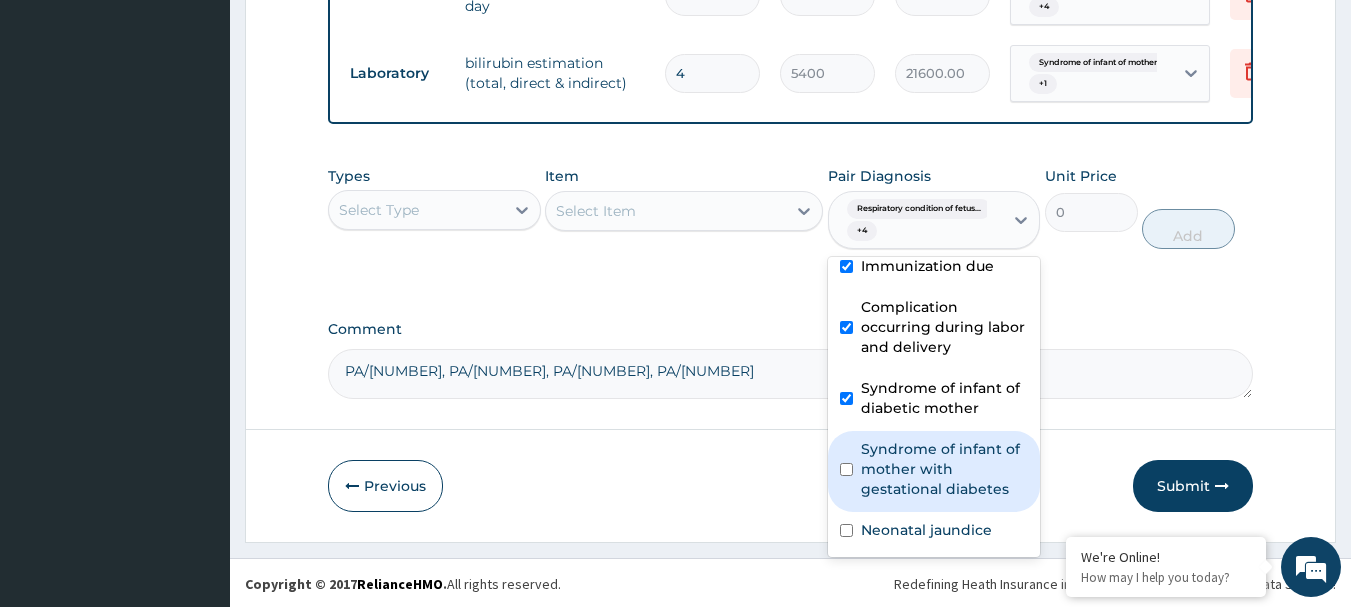 click on "Syndrome of infant of mother with gestational diabetes" at bounding box center (945, 469) 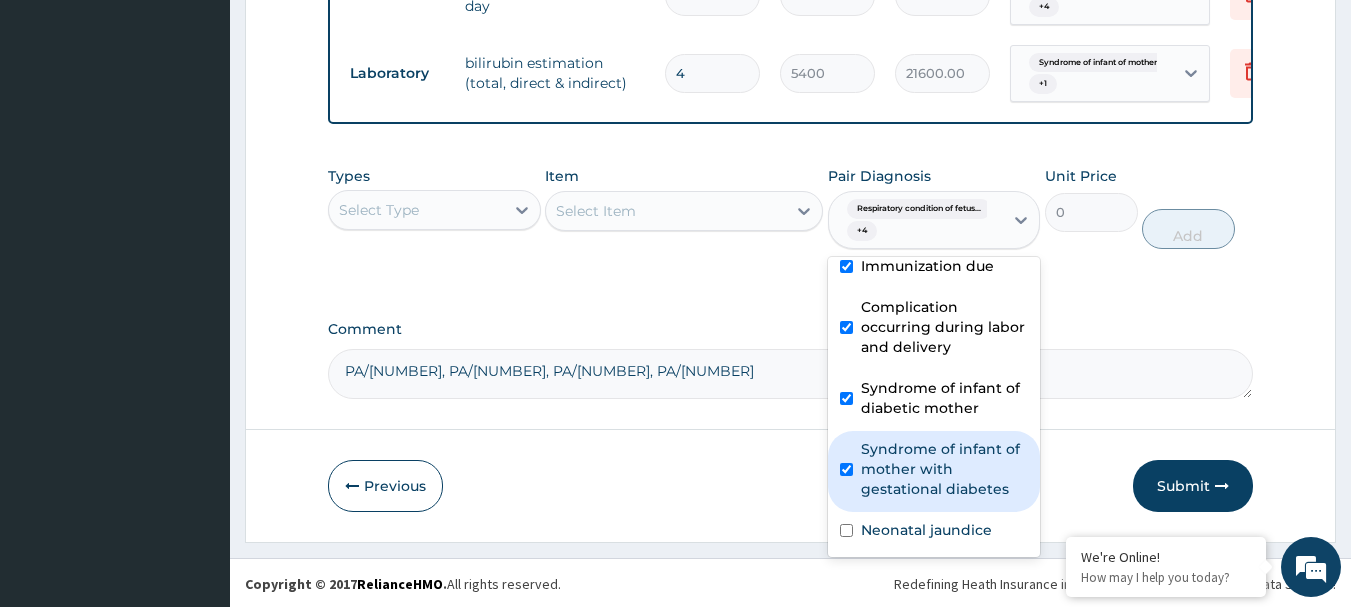 checkbox on "true" 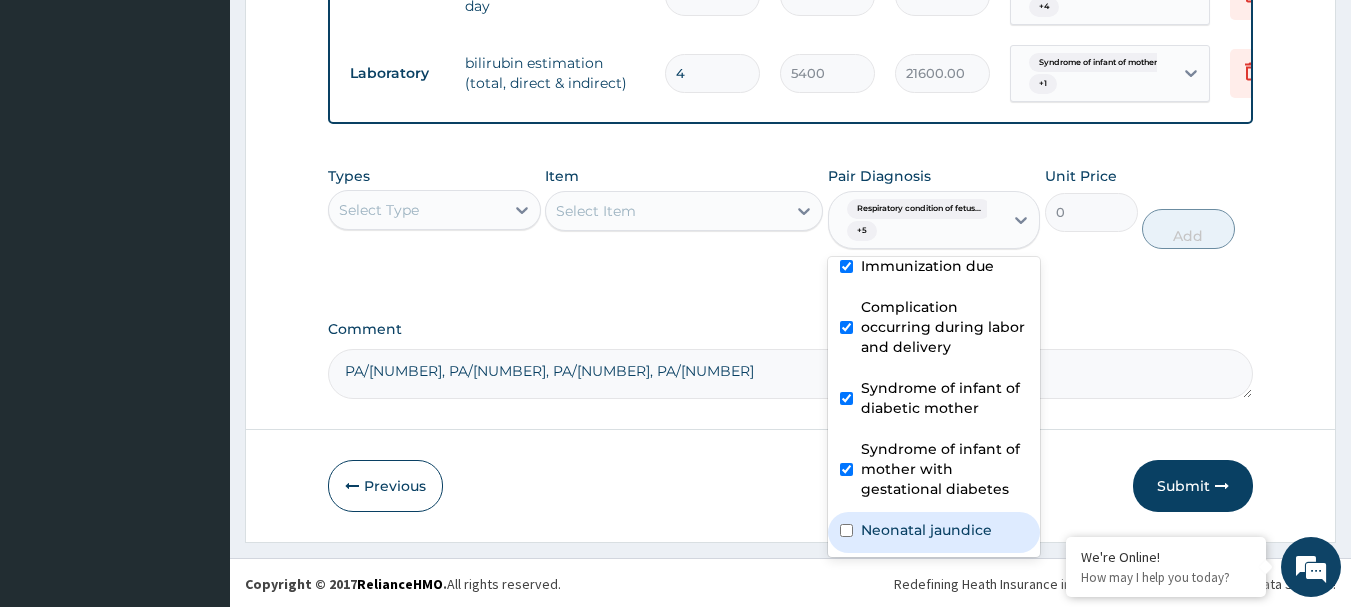 click on "Neonatal jaundice" at bounding box center (934, 532) 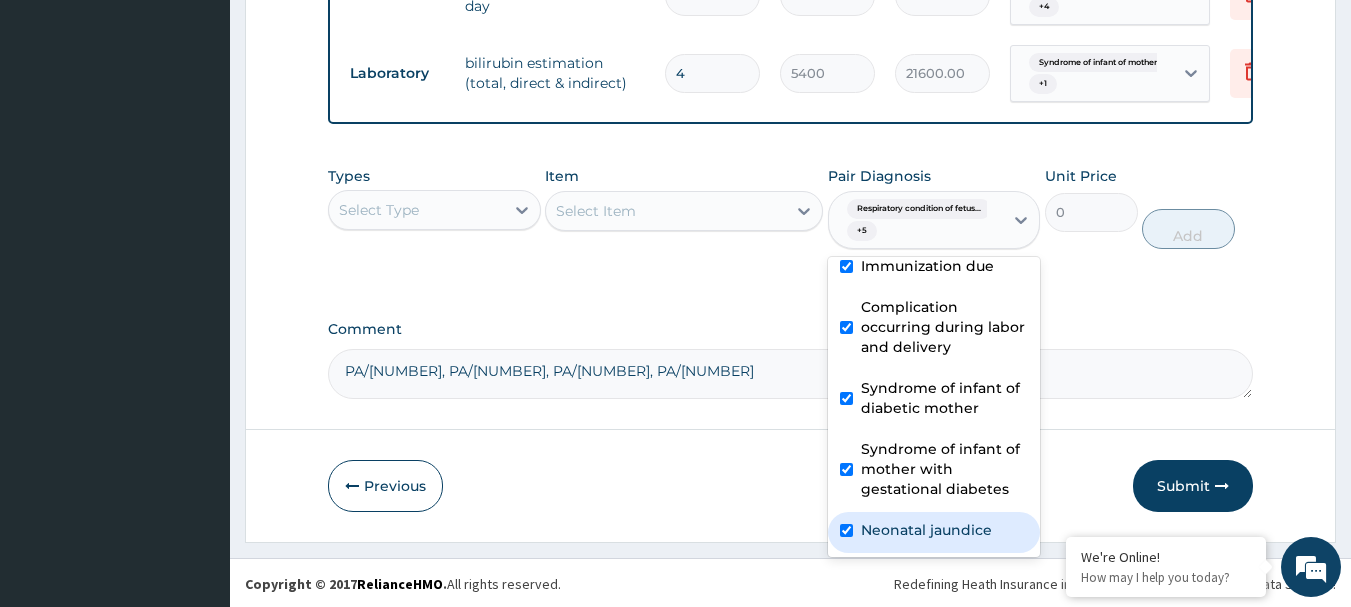 checkbox on "true" 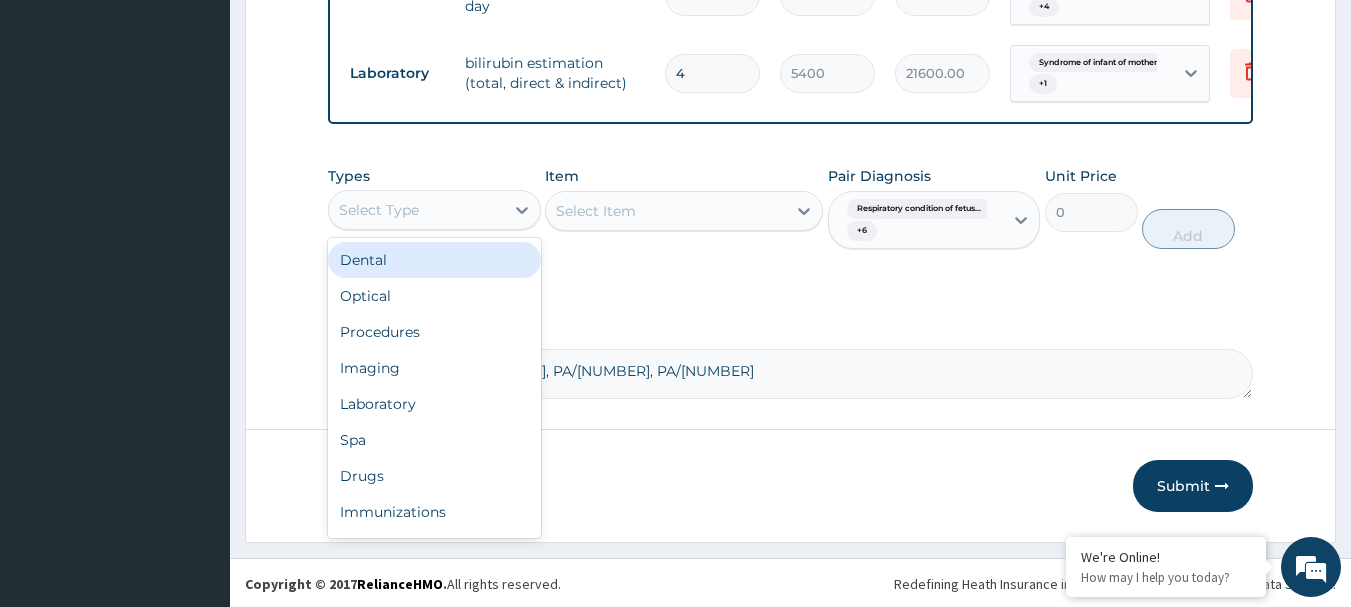 click on "Select Type" at bounding box center [416, 210] 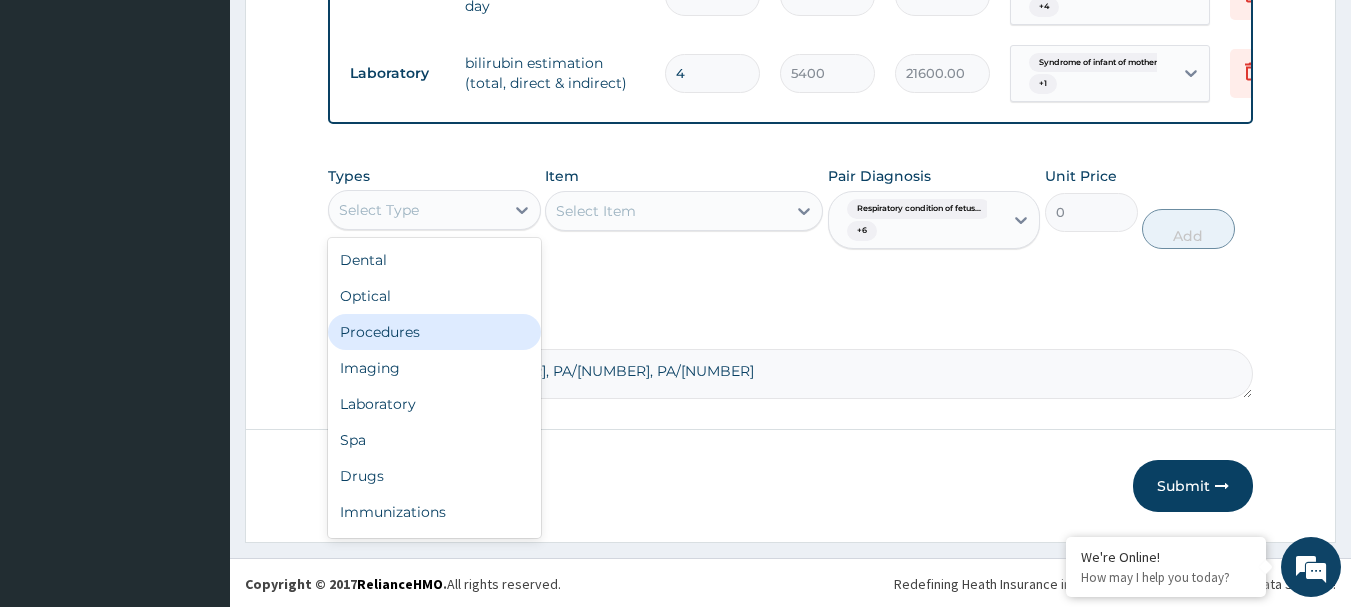 click on "Procedures" at bounding box center [434, 332] 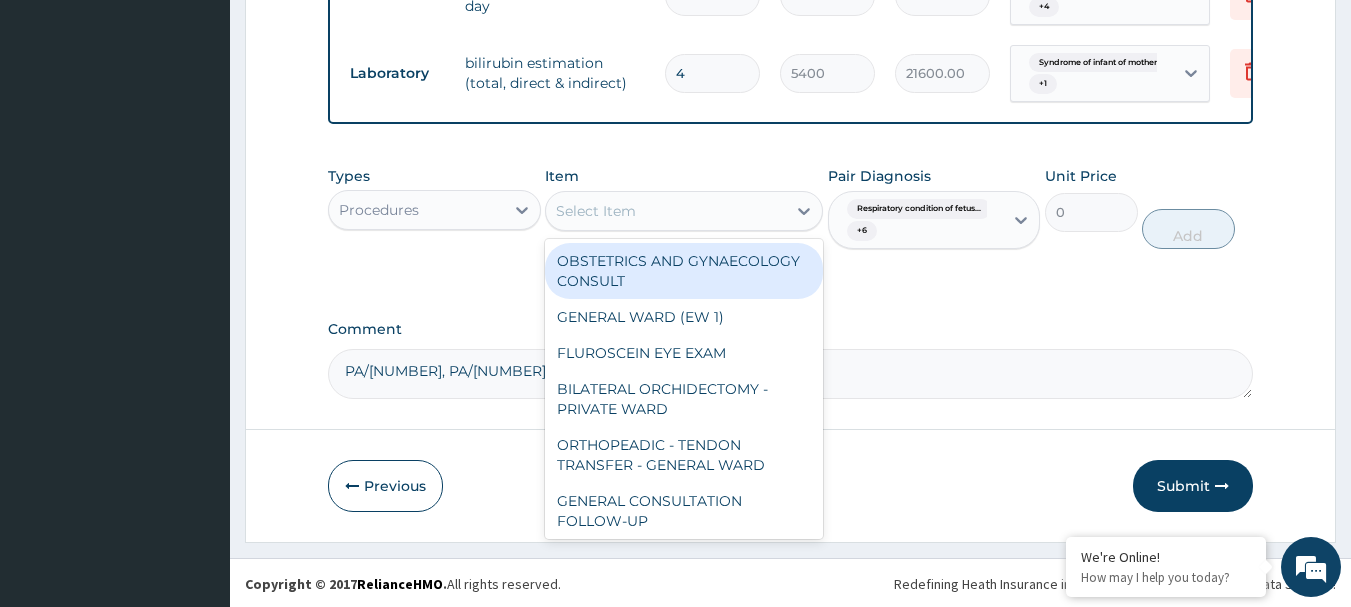 click on "Select Item" at bounding box center (666, 211) 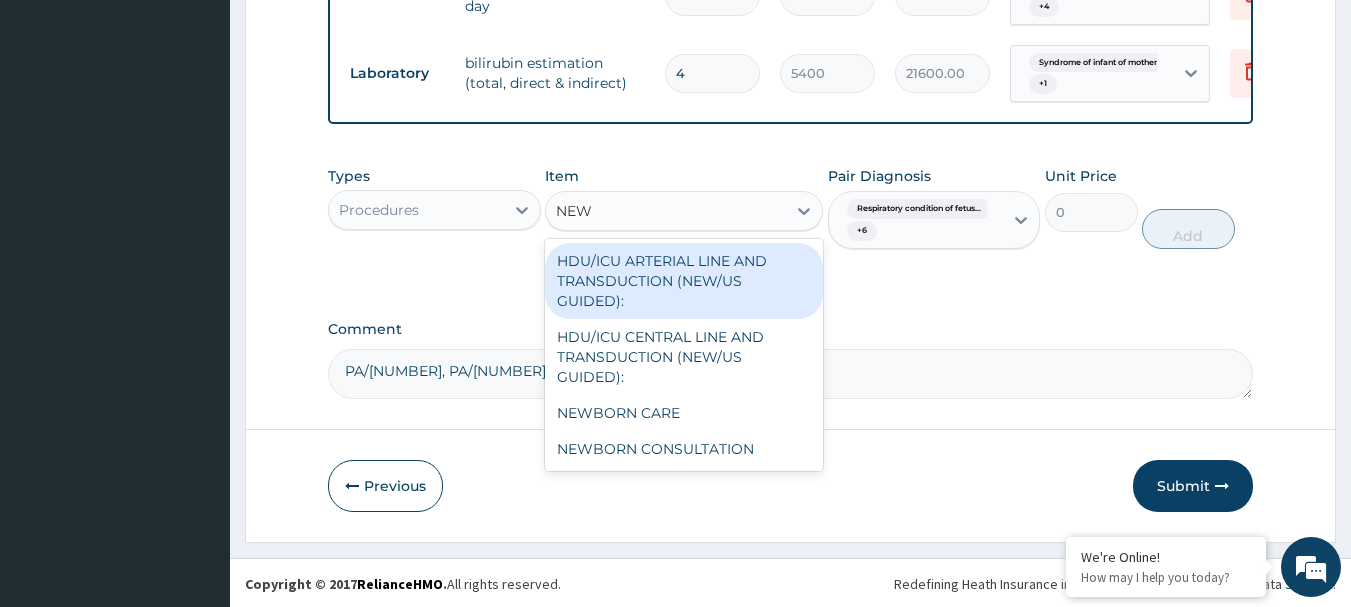 type on "NEWB" 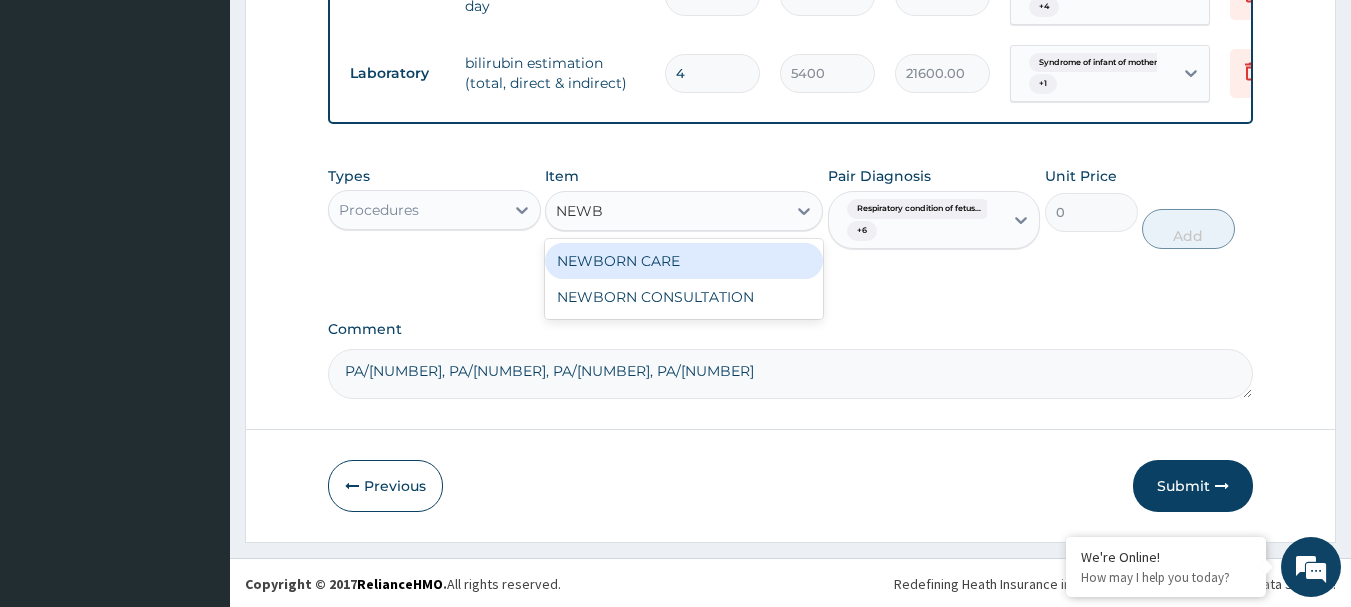 click on "NEWBORN CARE" at bounding box center (684, 261) 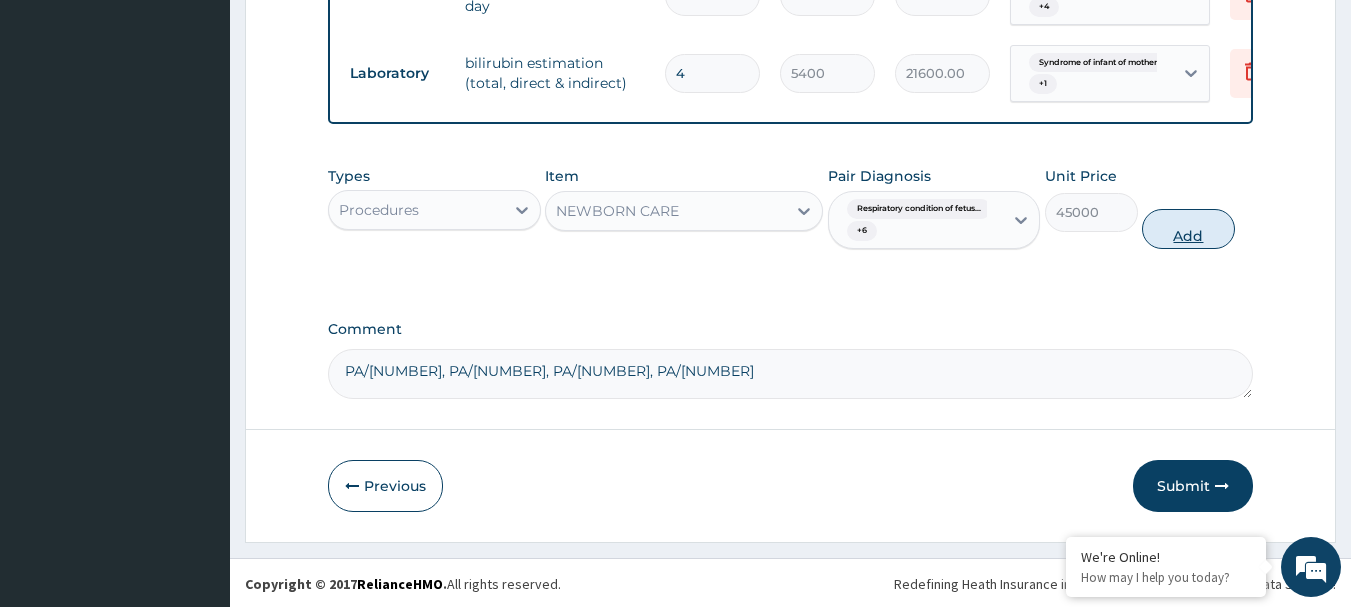 click on "Add" at bounding box center [1188, 229] 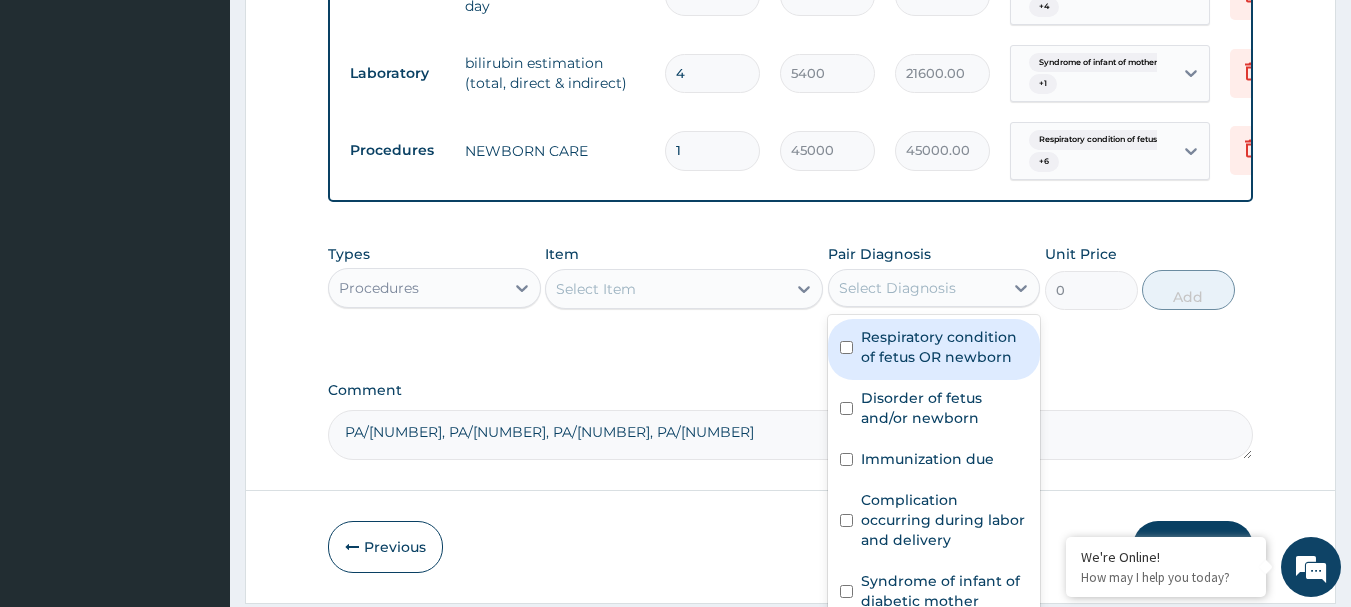 click on "Select Diagnosis" at bounding box center (897, 288) 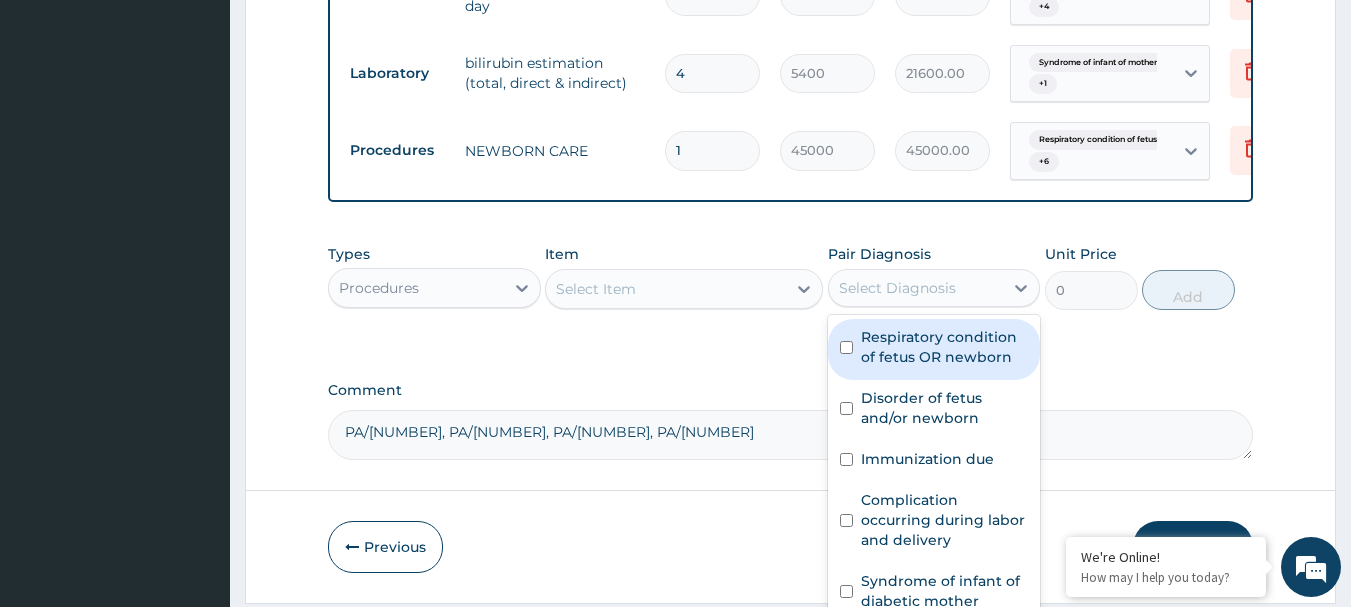 click on "Respiratory condition of fetus OR newborn" at bounding box center [945, 347] 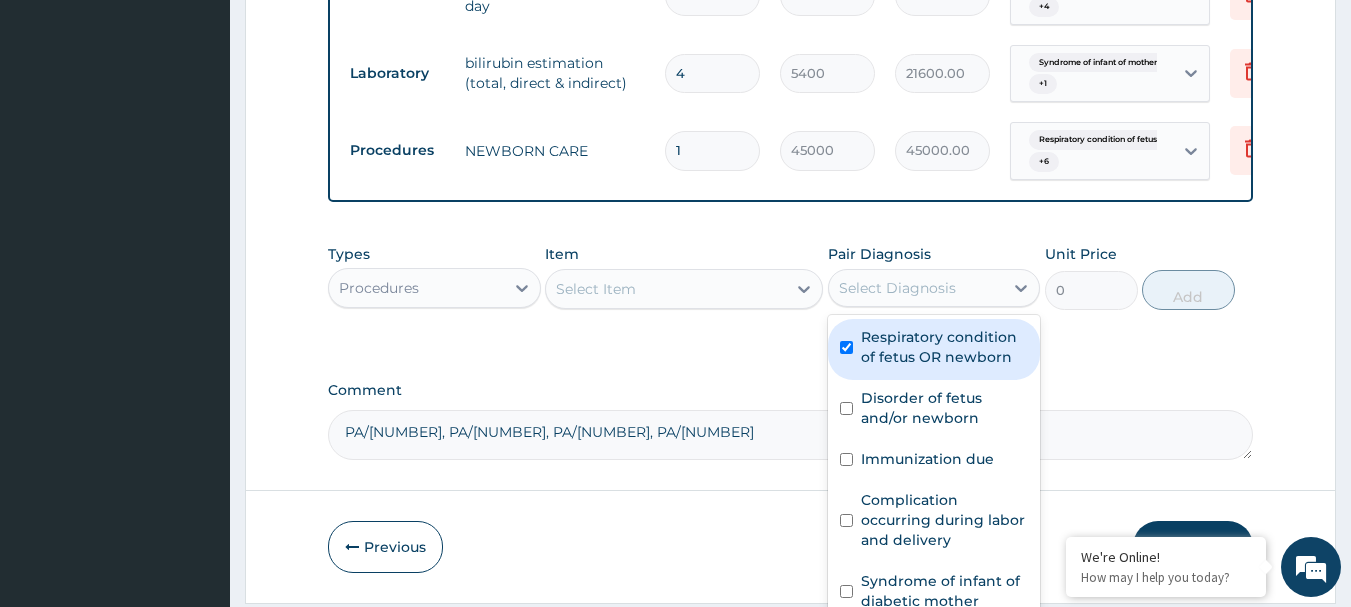 checkbox on "true" 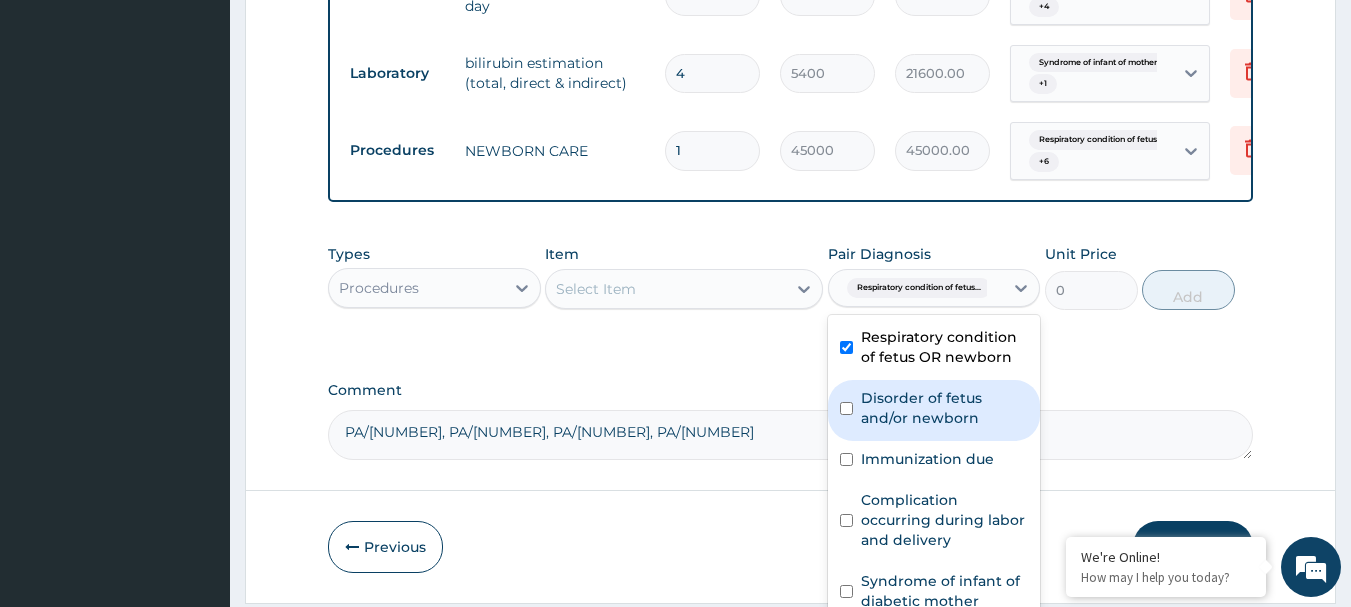 click on "Disorder of fetus and/or newborn" at bounding box center [945, 408] 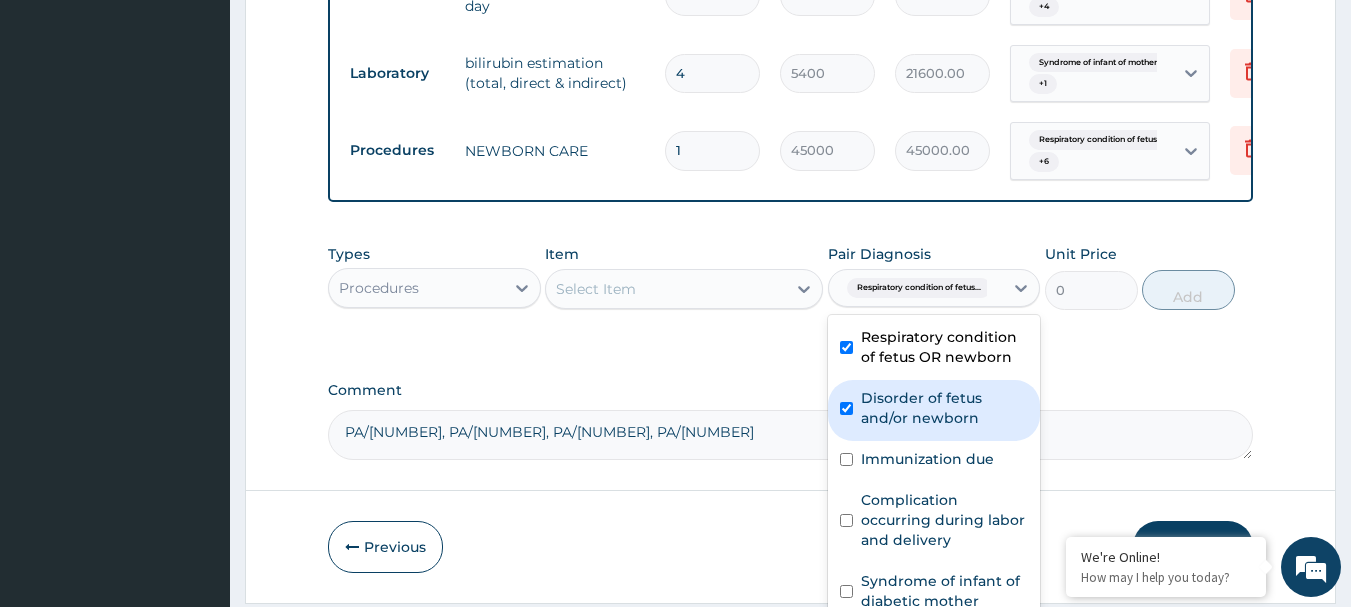 checkbox on "true" 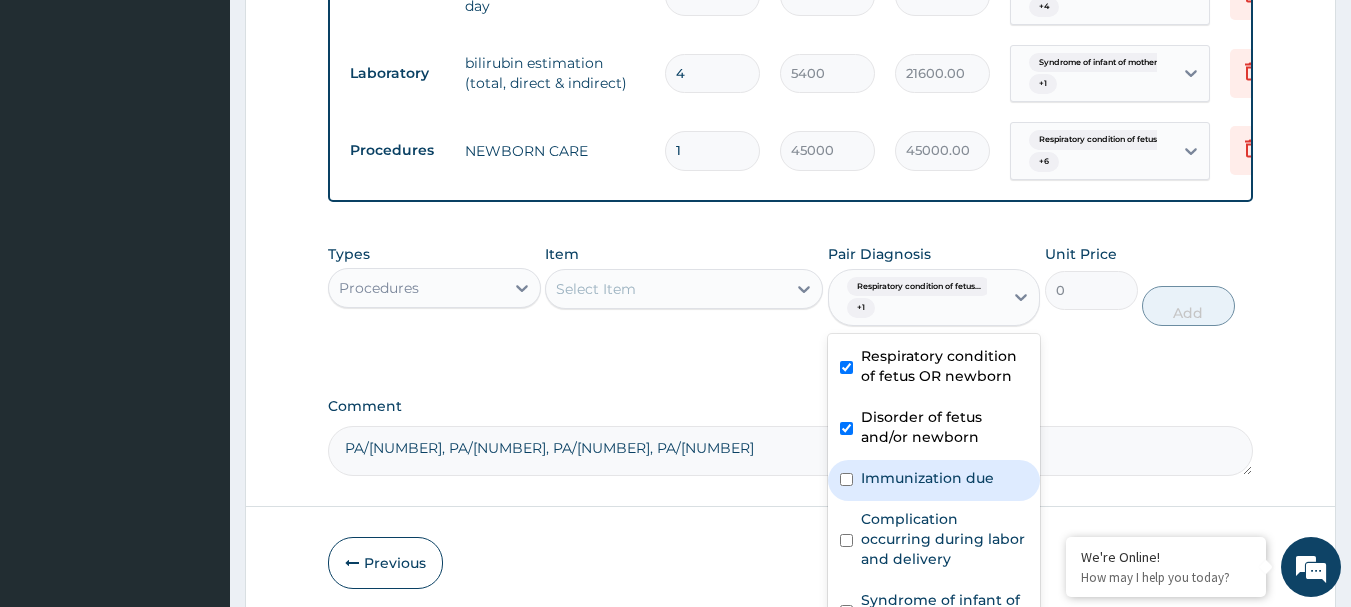 drag, startPoint x: 897, startPoint y: 491, endPoint x: 804, endPoint y: 463, distance: 97.123634 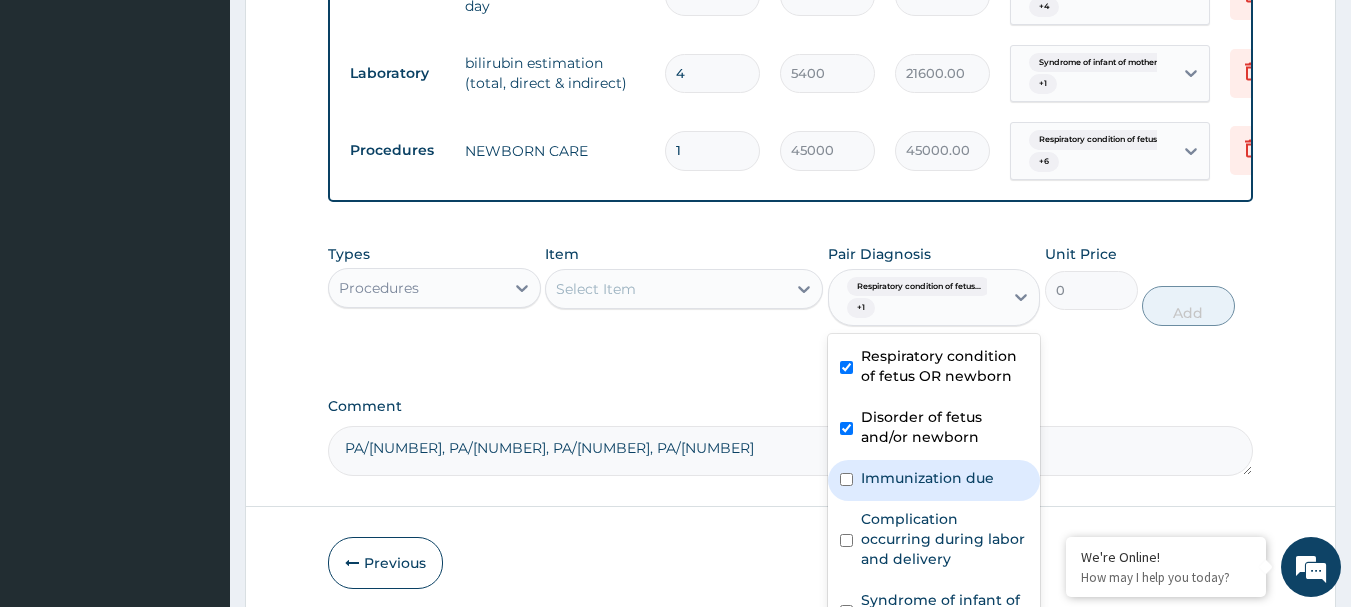 click on "Immunization due" at bounding box center (927, 478) 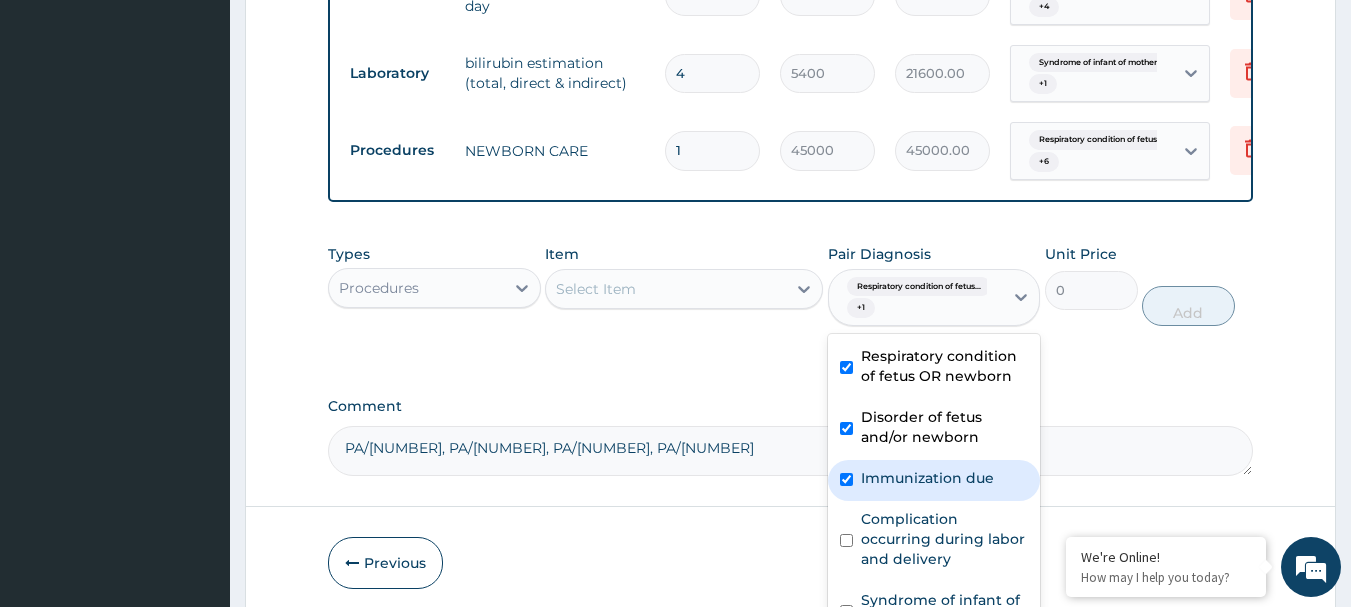 checkbox on "true" 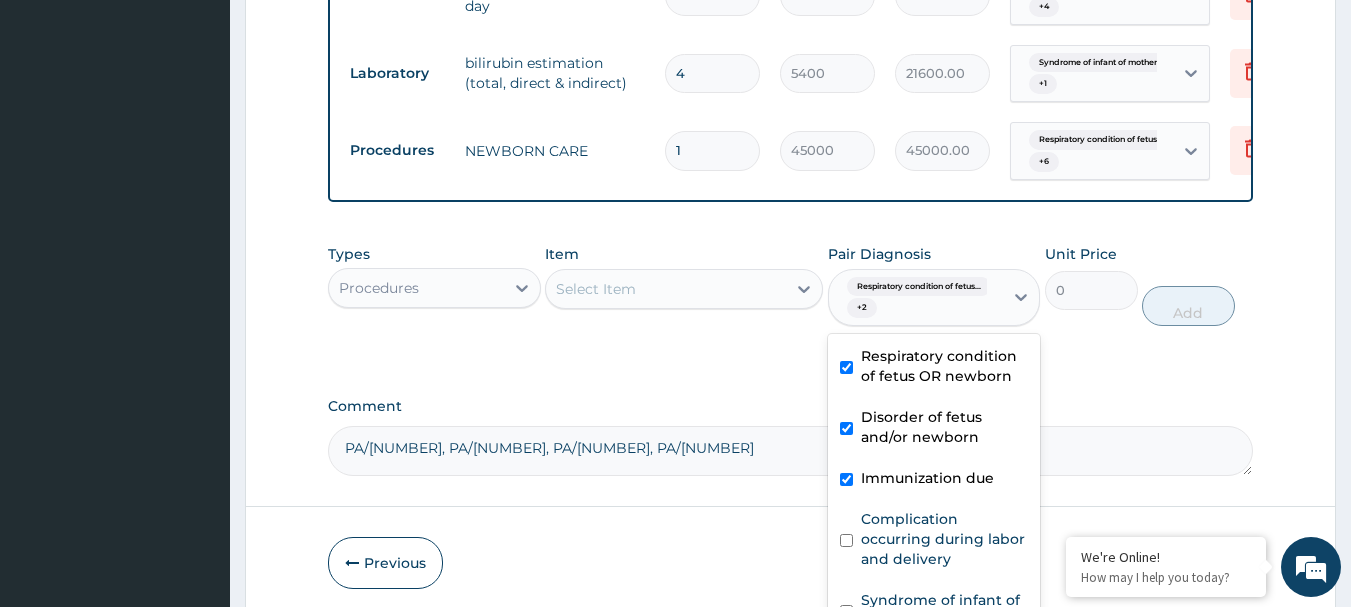 scroll, scrollTop: 1475, scrollLeft: 0, axis: vertical 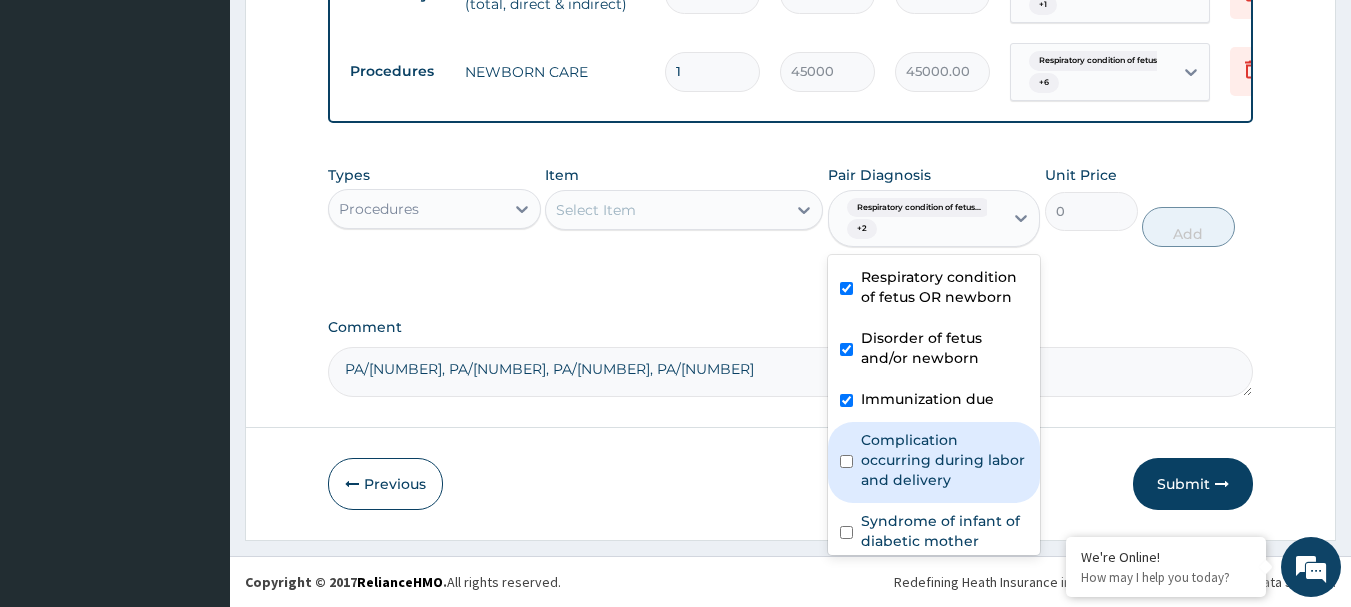 click on "Complication occurring during labor and delivery" at bounding box center (945, 460) 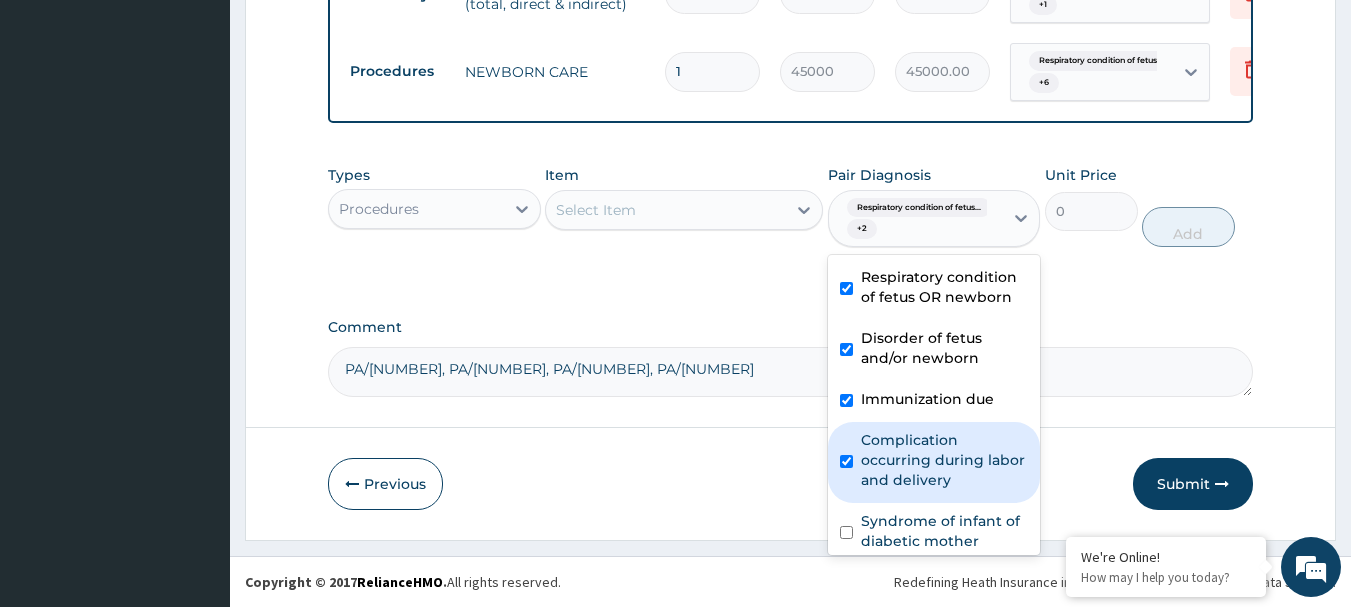 checkbox on "true" 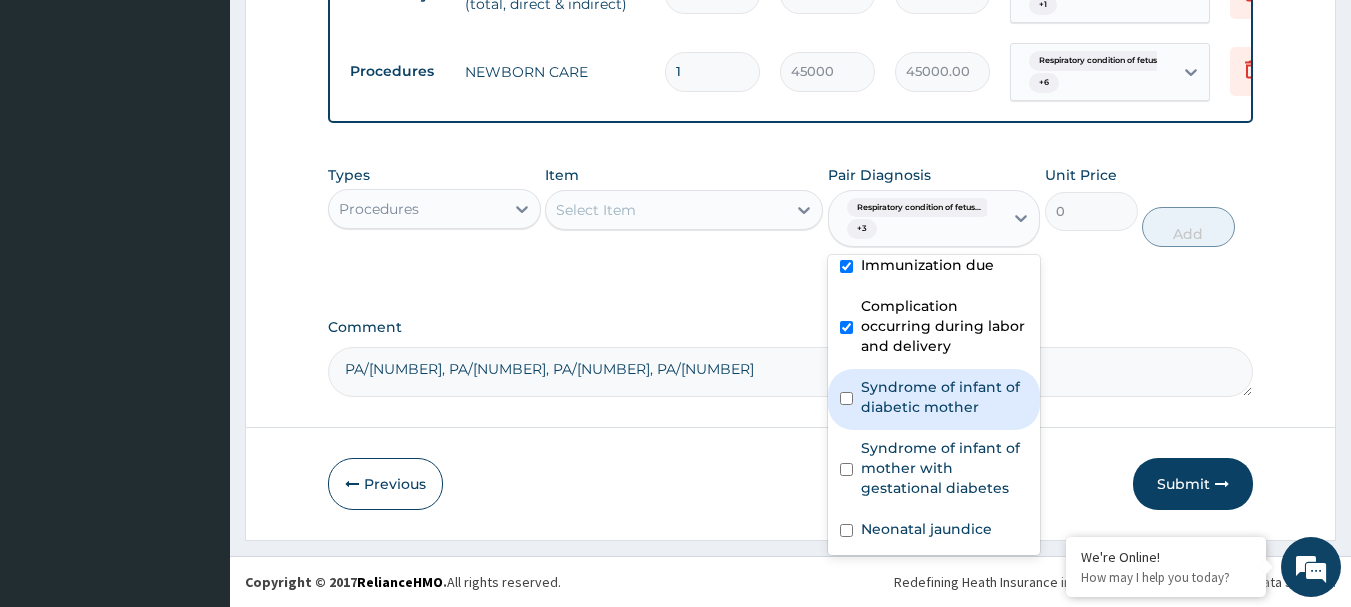 scroll, scrollTop: 135, scrollLeft: 0, axis: vertical 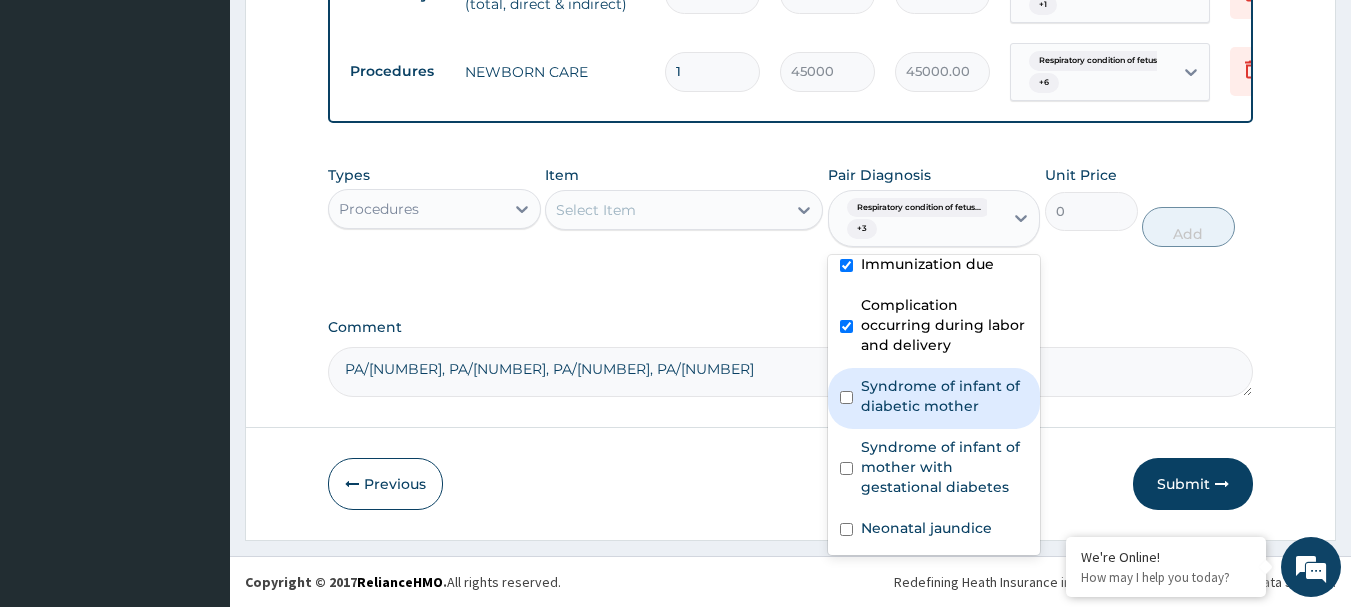 click on "Syndrome of infant of diabetic mother" at bounding box center [945, 396] 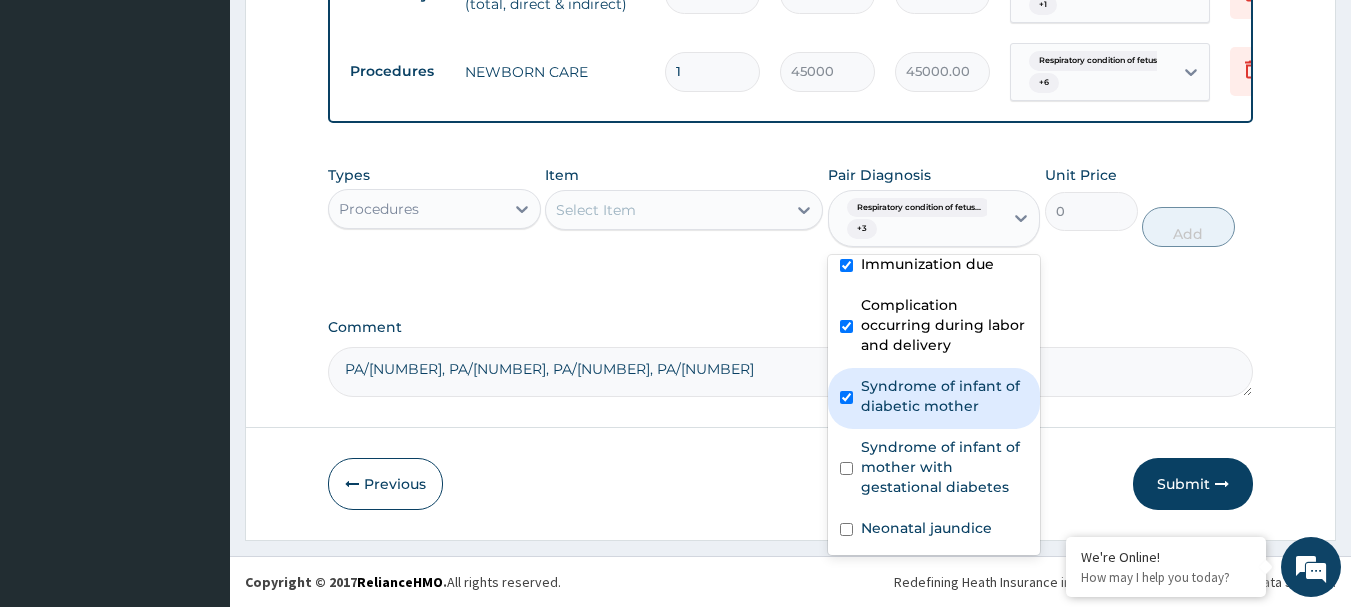 checkbox on "true" 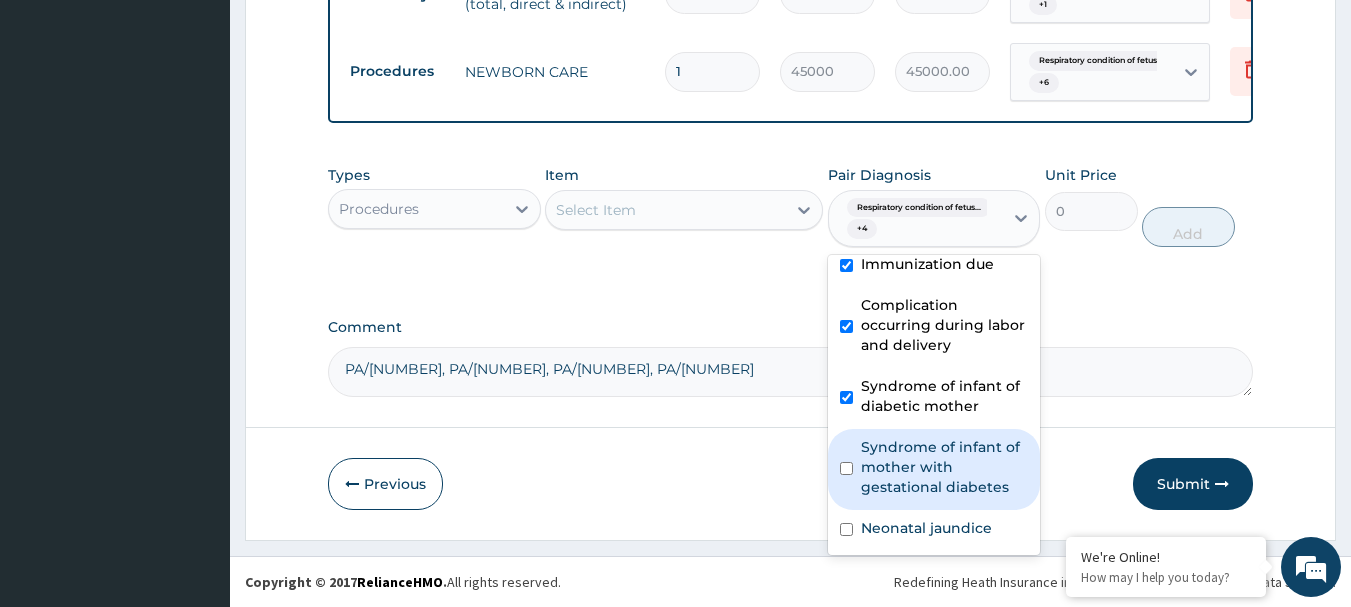 click on "Syndrome of infant of mother with gestational diabetes" at bounding box center (945, 467) 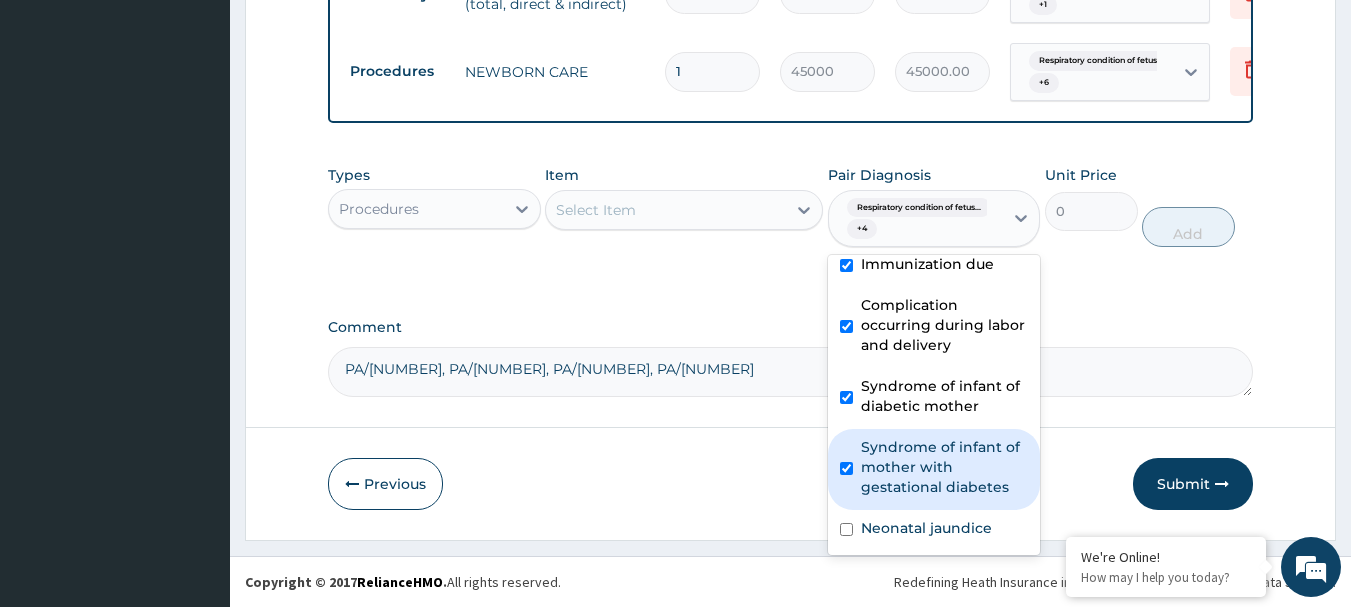 checkbox on "true" 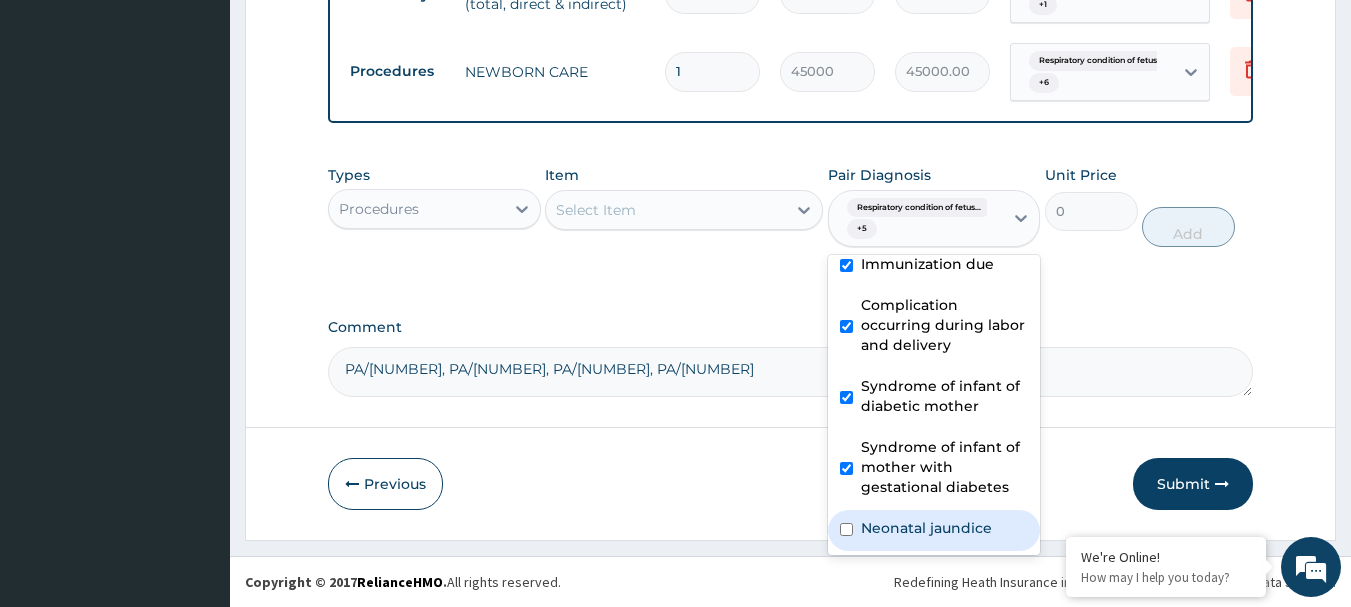 click on "Neonatal jaundice" at bounding box center [926, 528] 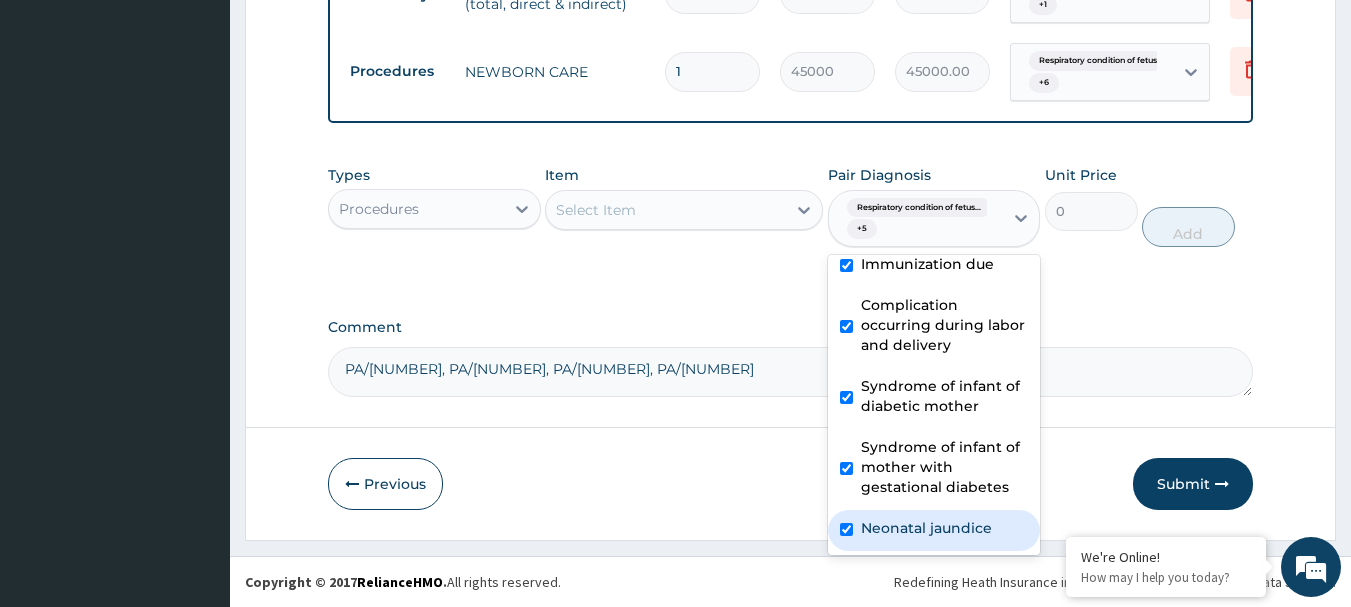 checkbox on "true" 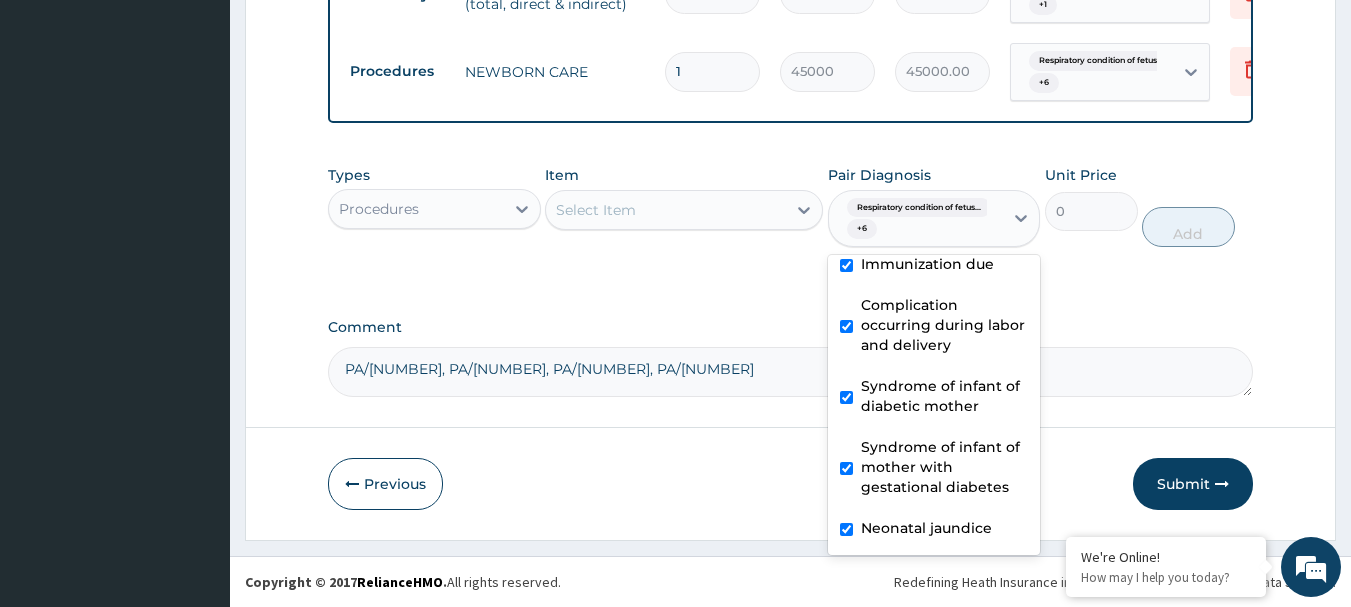 click on "Select Item" at bounding box center [666, 210] 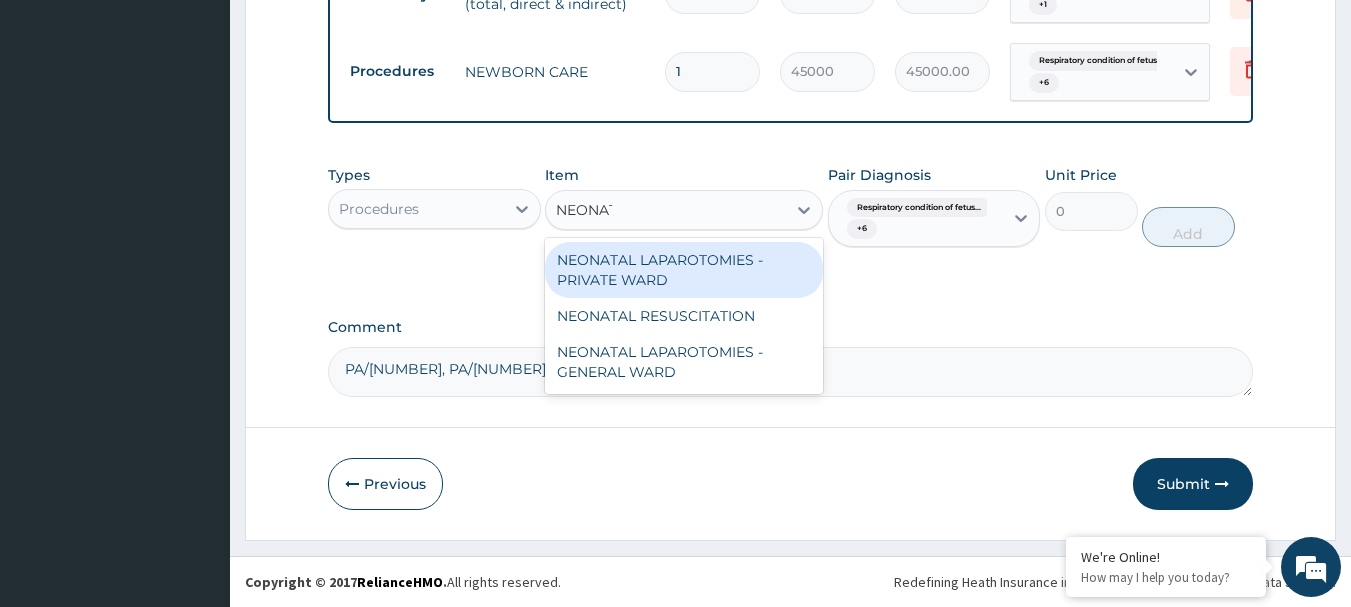 type on "NEONATA" 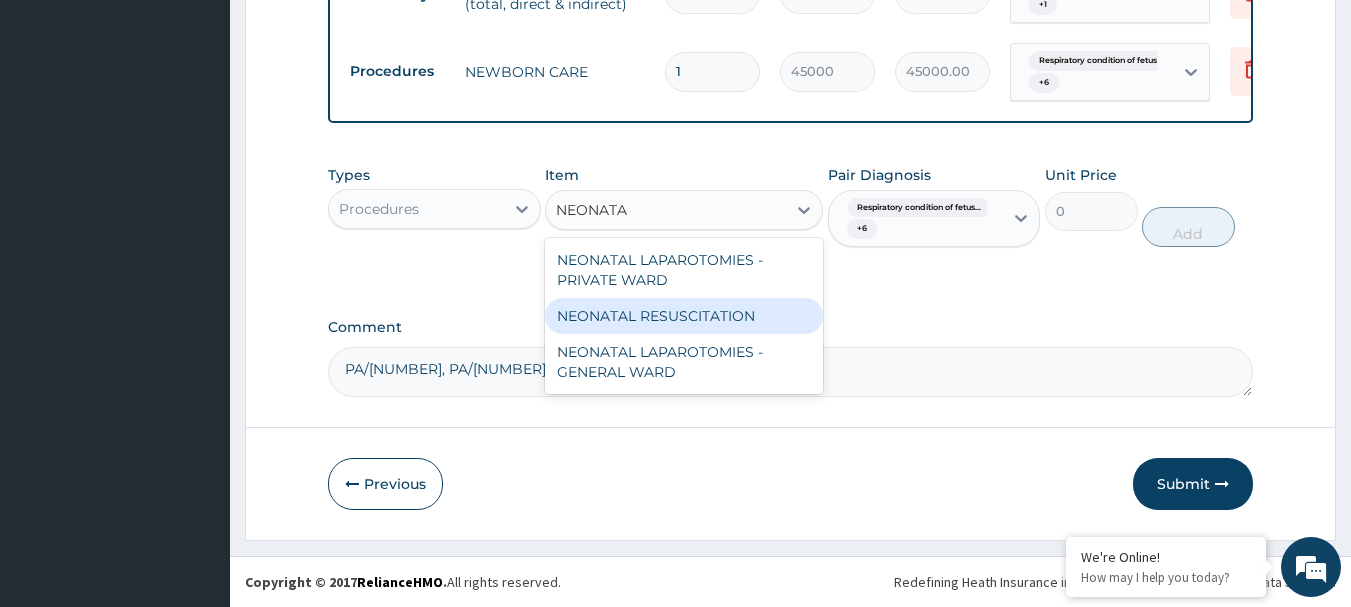 click on "NEONATAL RESUSCITATION" at bounding box center [684, 316] 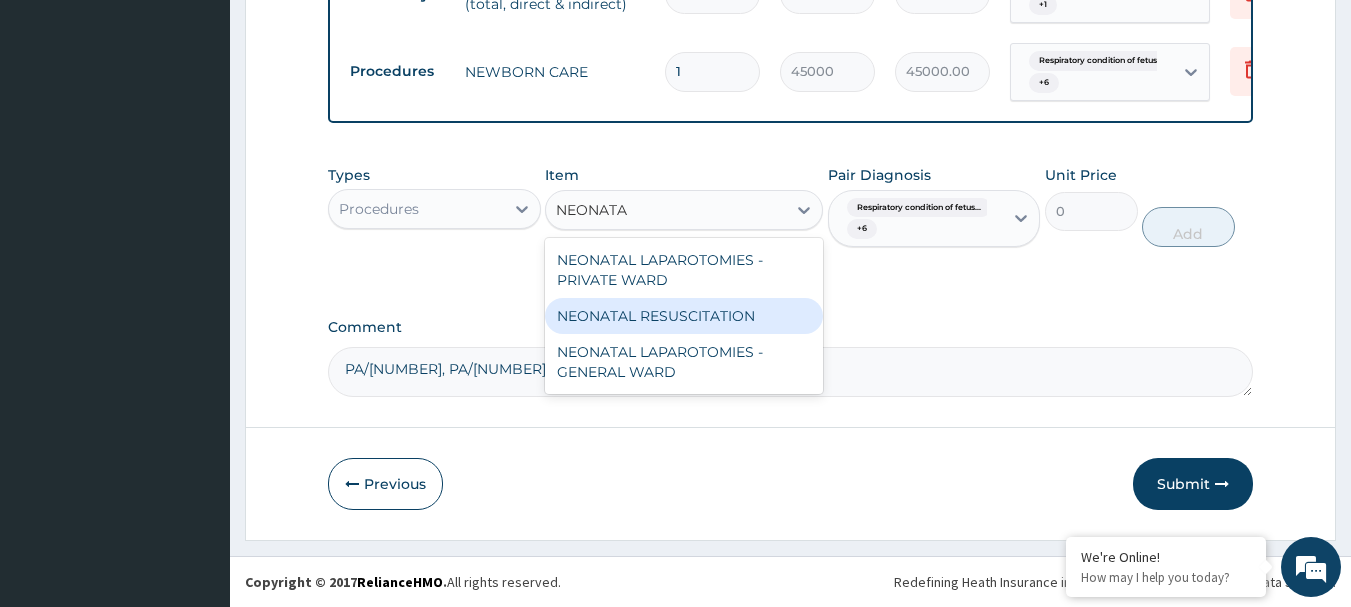 type 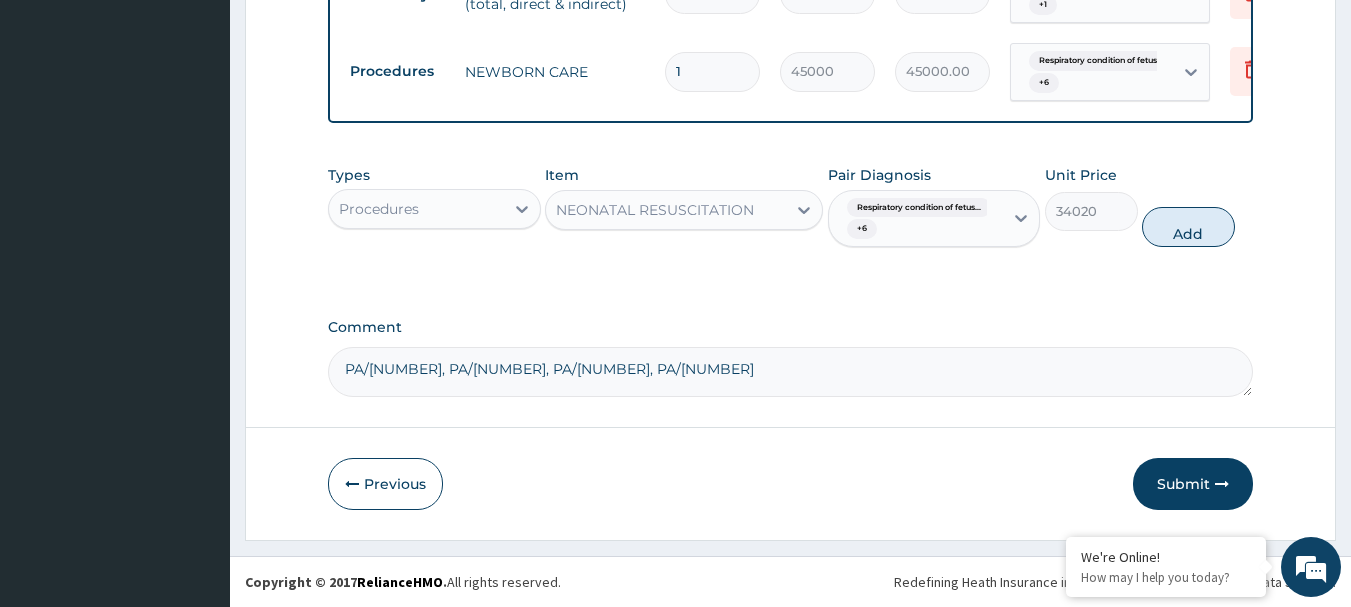 click on "Add" at bounding box center (1188, 227) 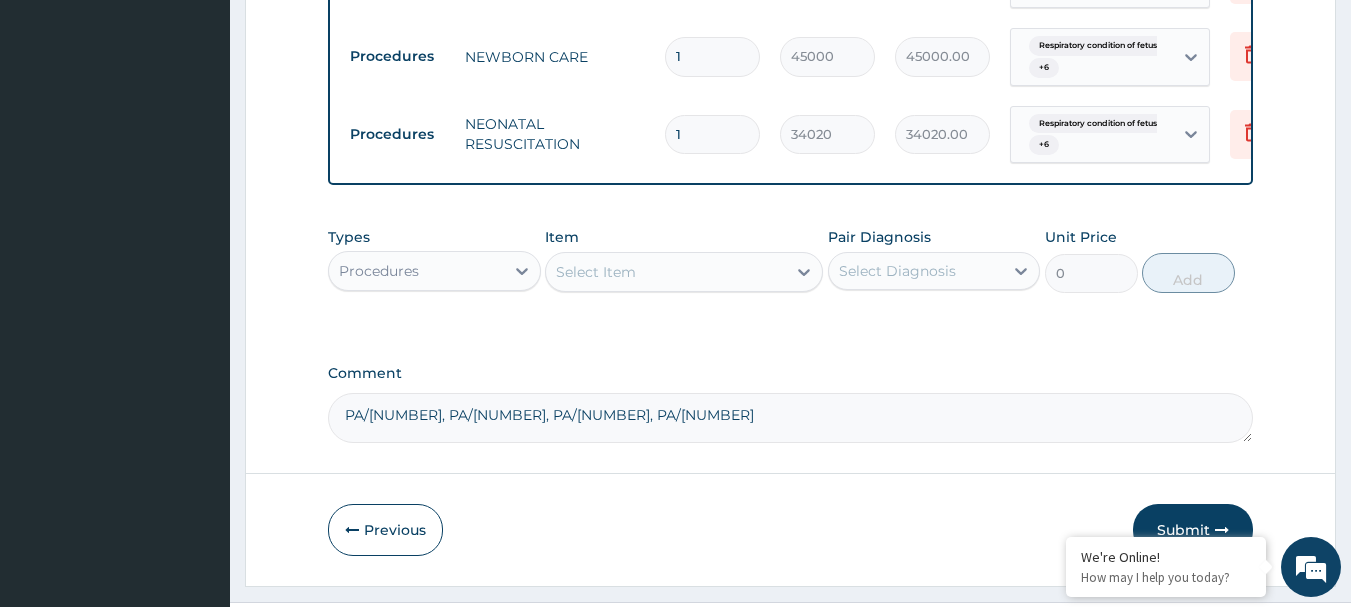 click on "Select Diagnosis" at bounding box center (897, 271) 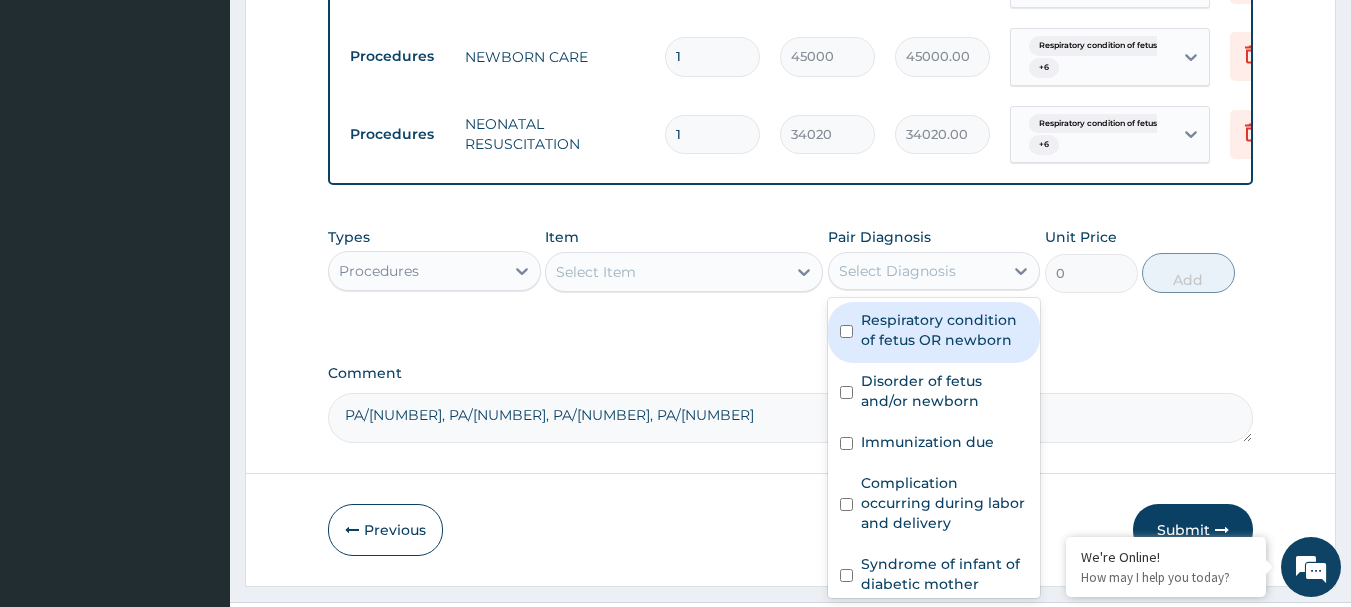 click on "Respiratory condition of fetus OR newborn" at bounding box center [945, 330] 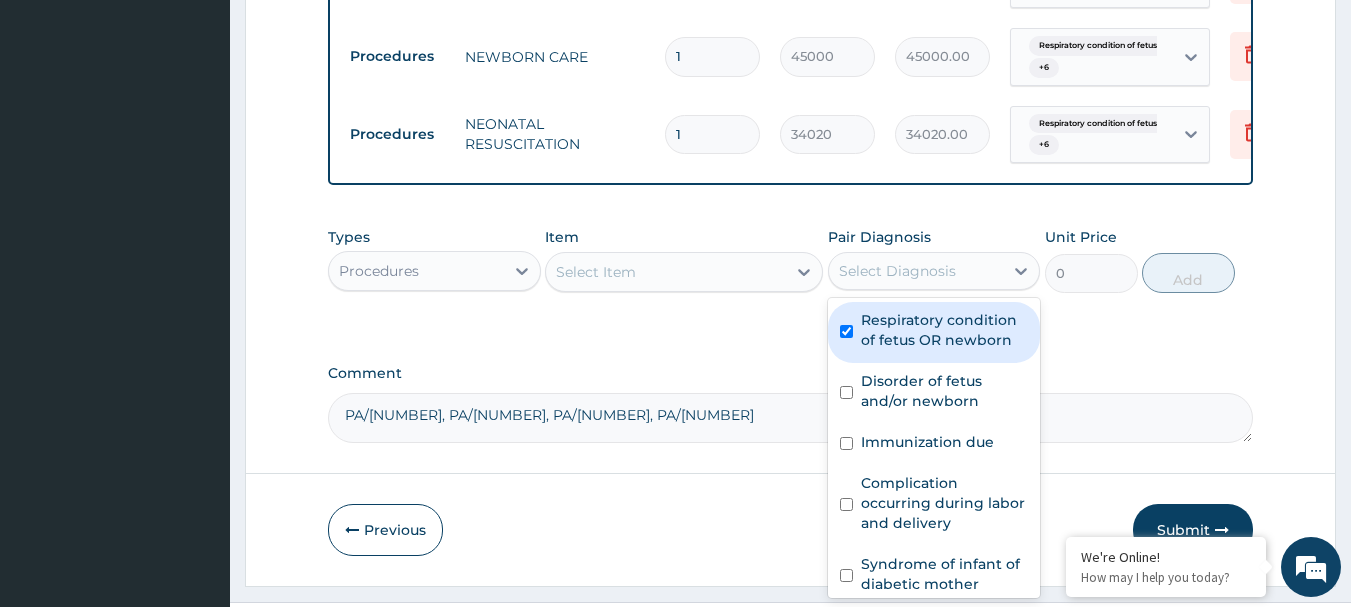 checkbox on "true" 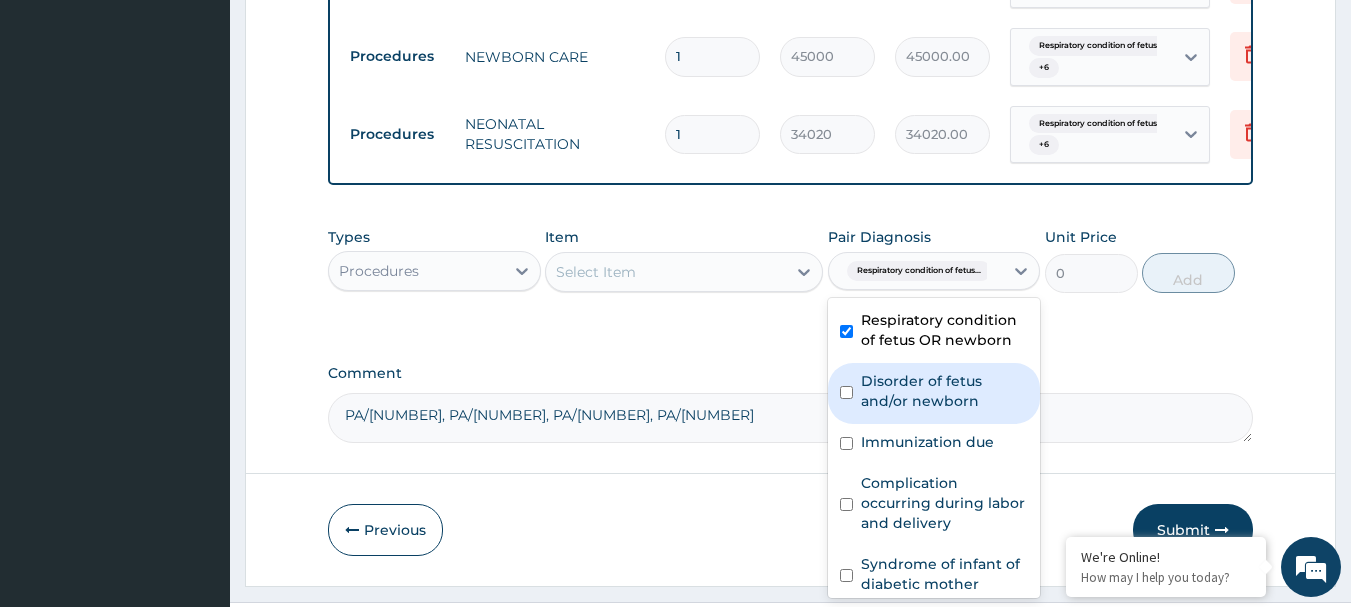 click on "Disorder of fetus and/or newborn" at bounding box center (945, 391) 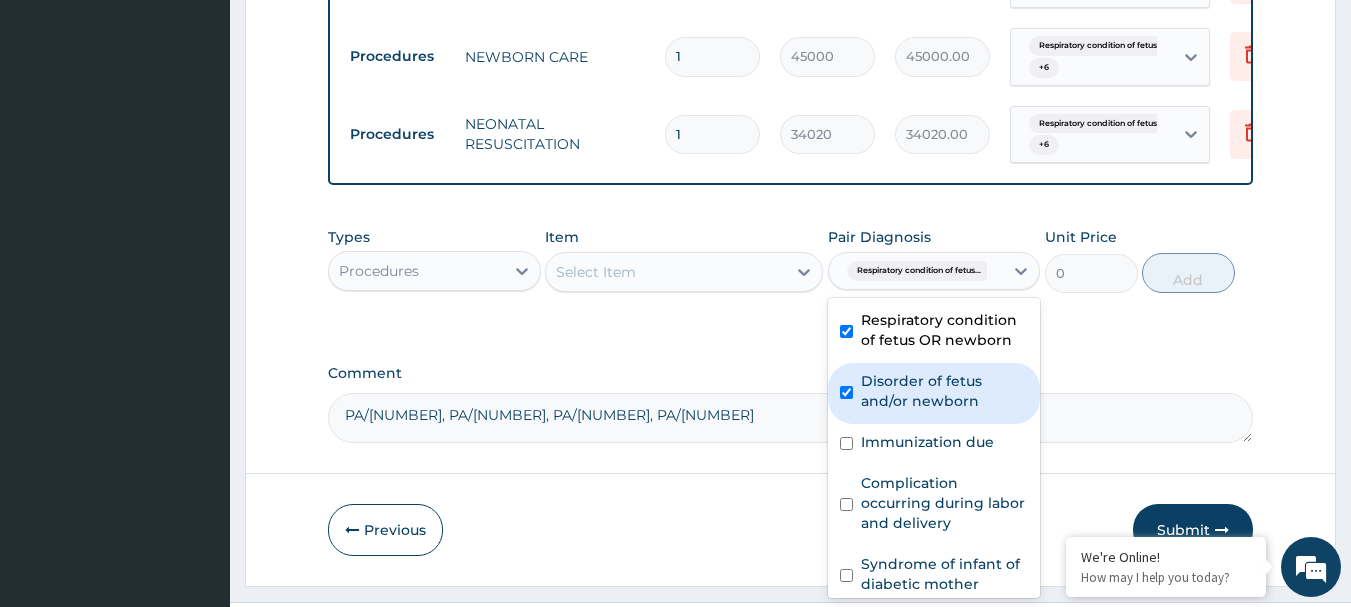 checkbox on "true" 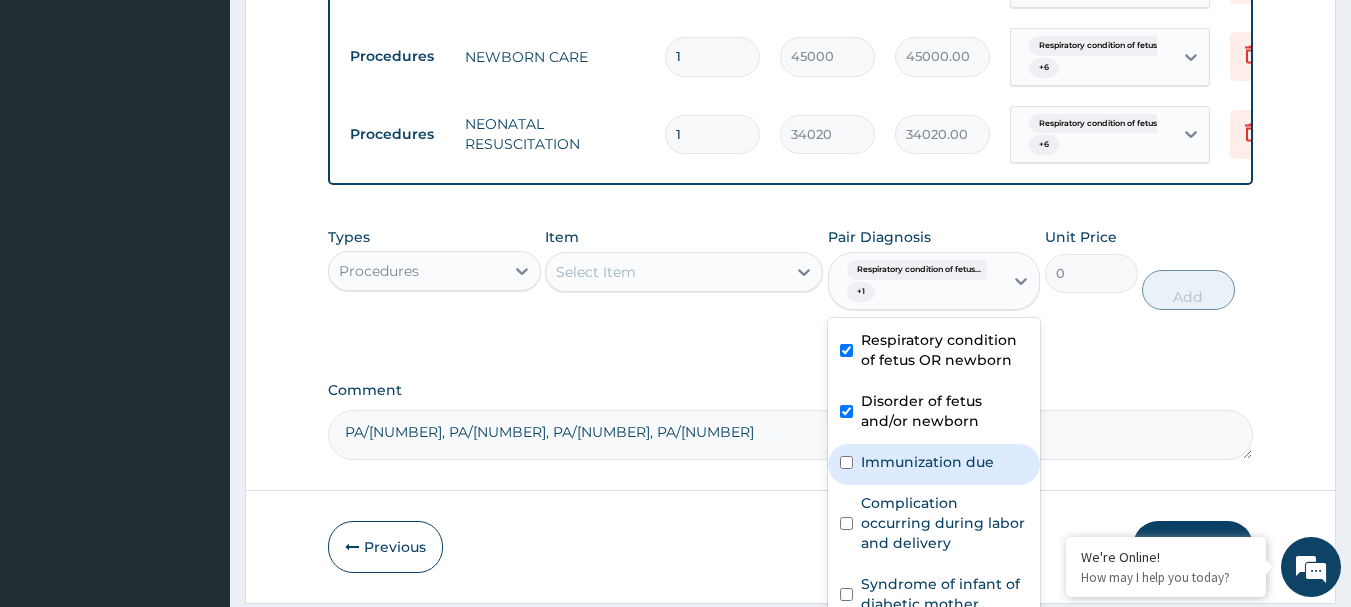 click on "Immunization due" at bounding box center [934, 464] 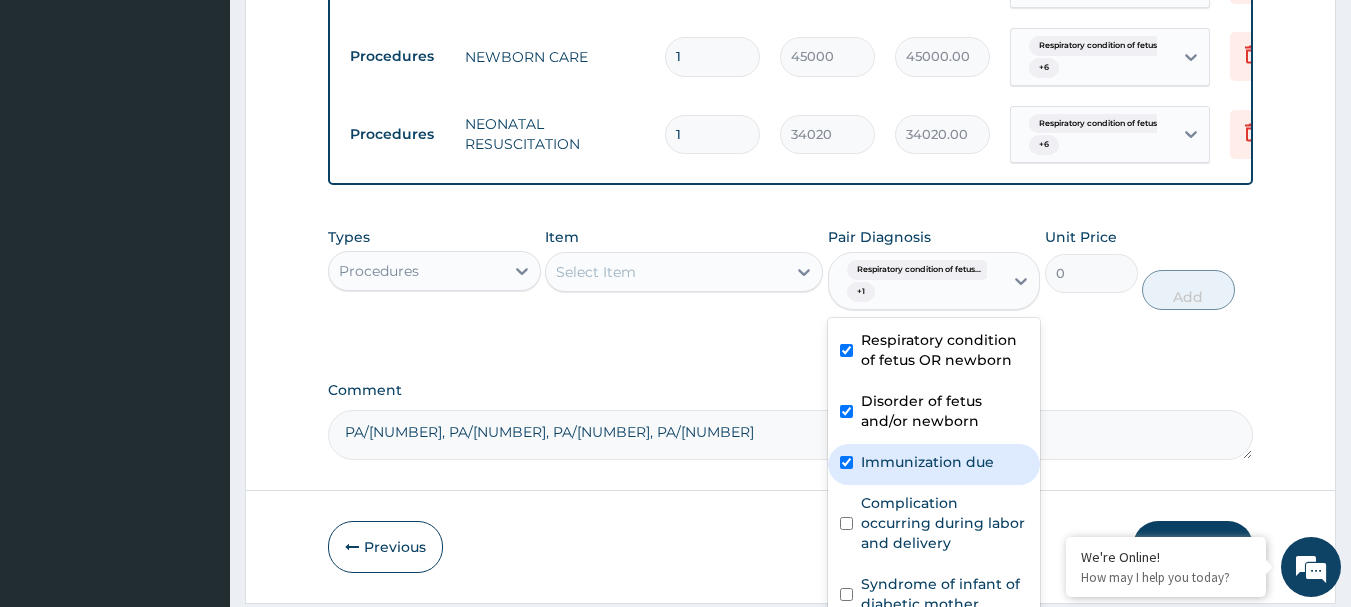 checkbox on "true" 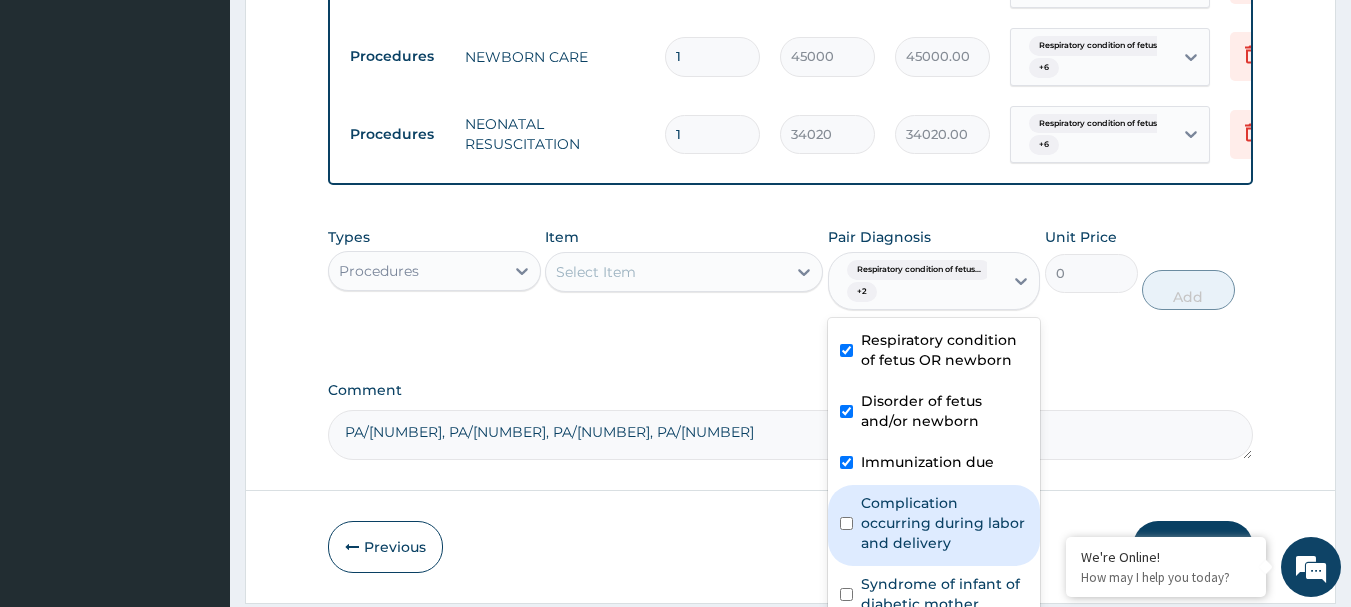 click on "Complication occurring during labor and delivery" at bounding box center [945, 523] 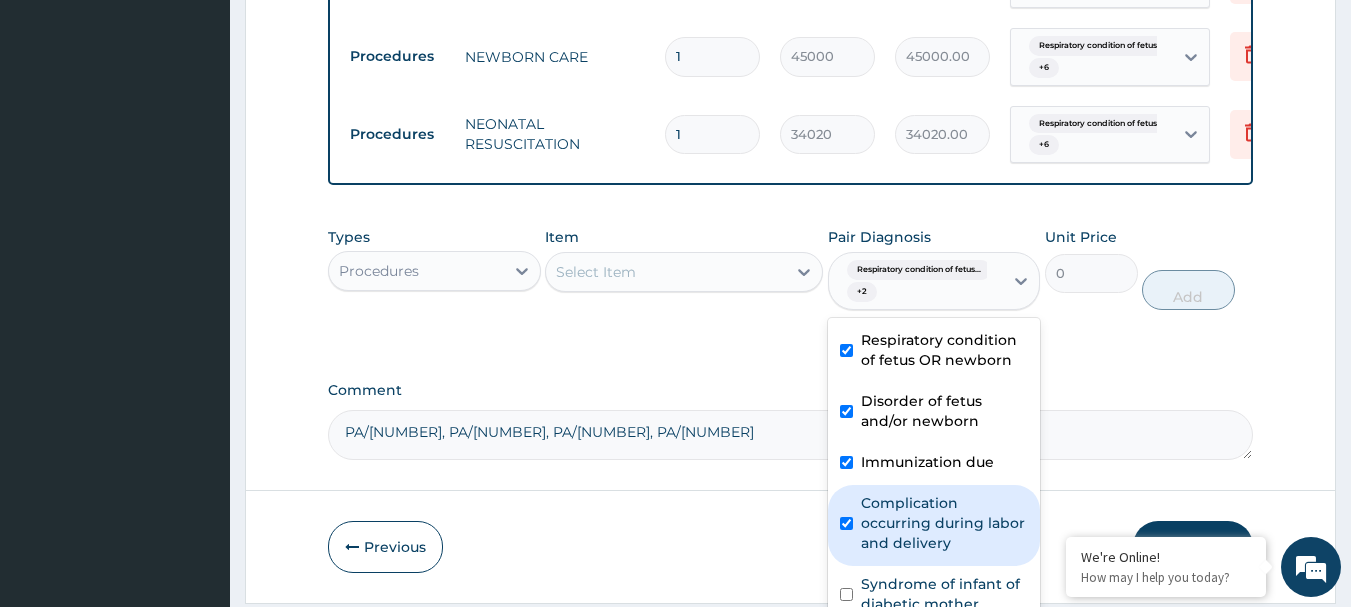 checkbox on "true" 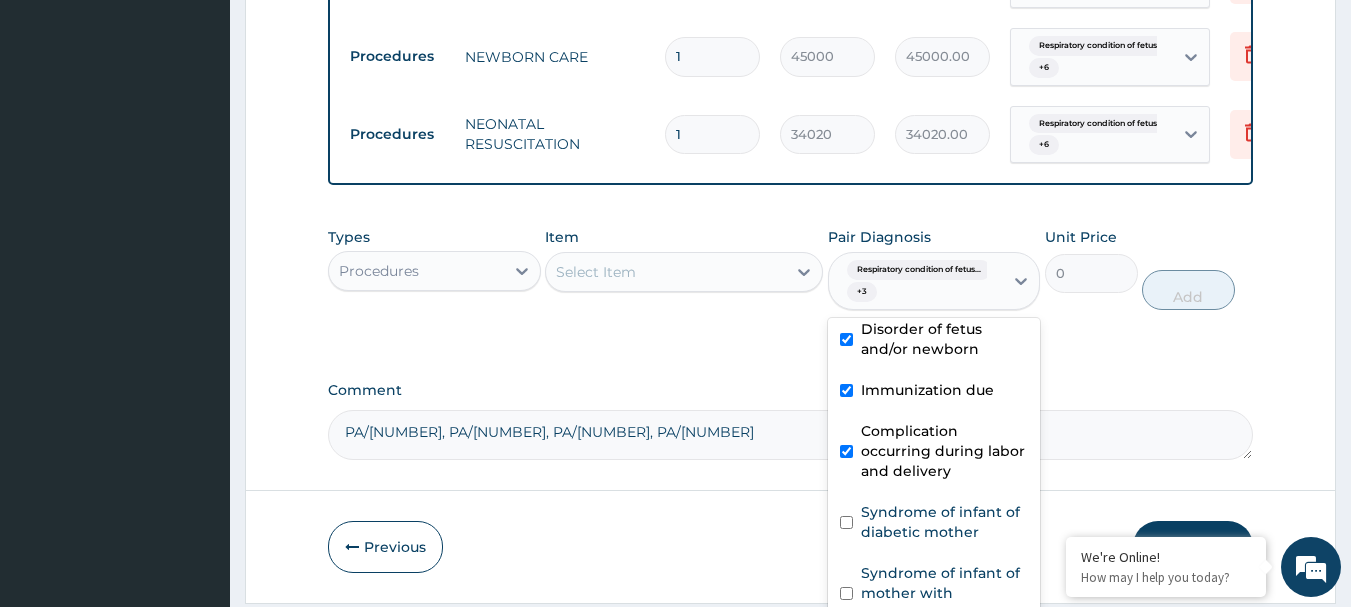 scroll, scrollTop: 135, scrollLeft: 0, axis: vertical 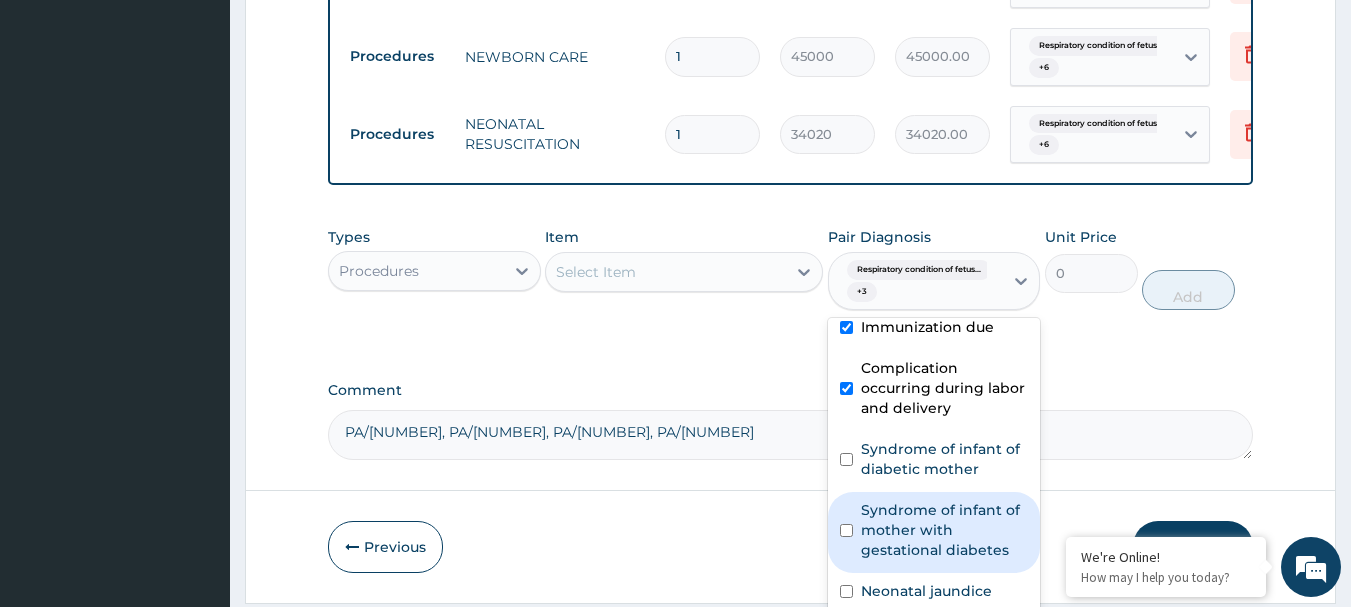 click on "Syndrome of infant of mother with gestational diabetes" at bounding box center [945, 530] 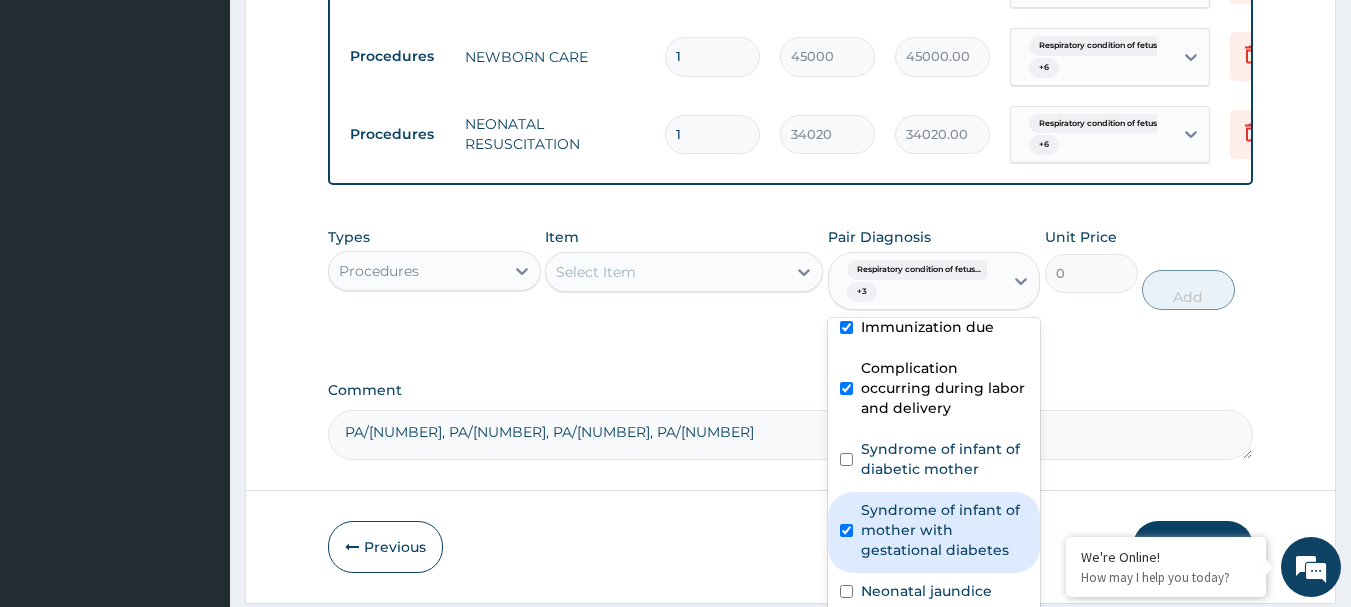 checkbox on "true" 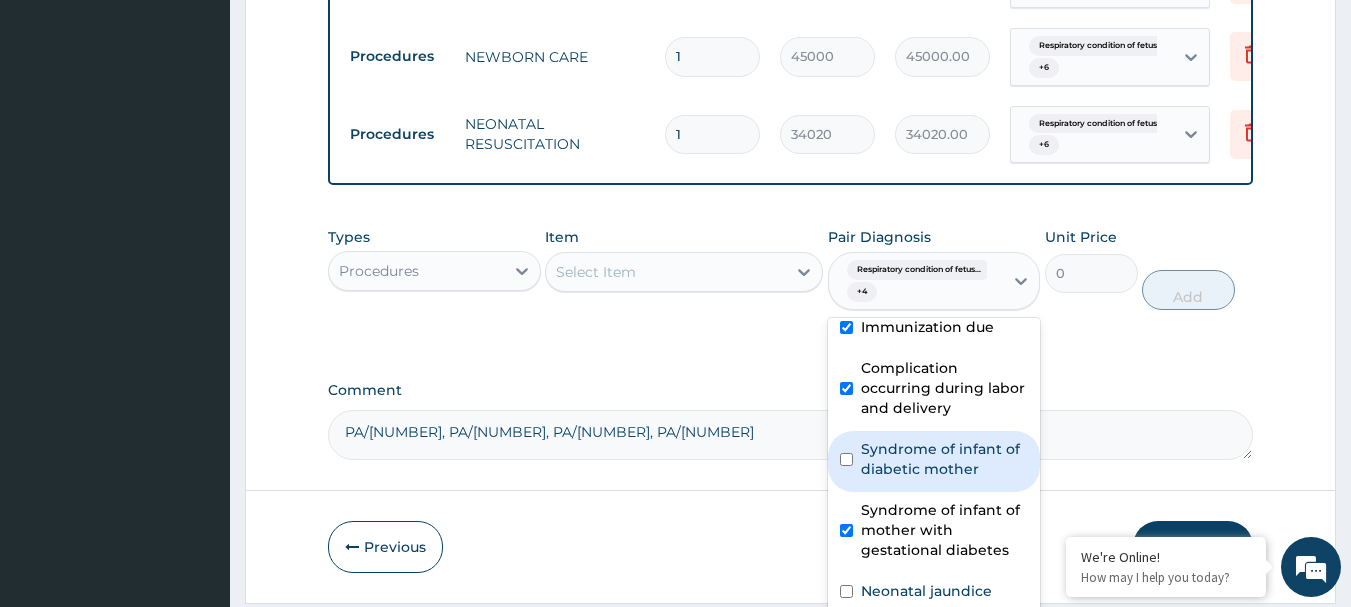 click on "Syndrome of infant of diabetic mother" at bounding box center [945, 459] 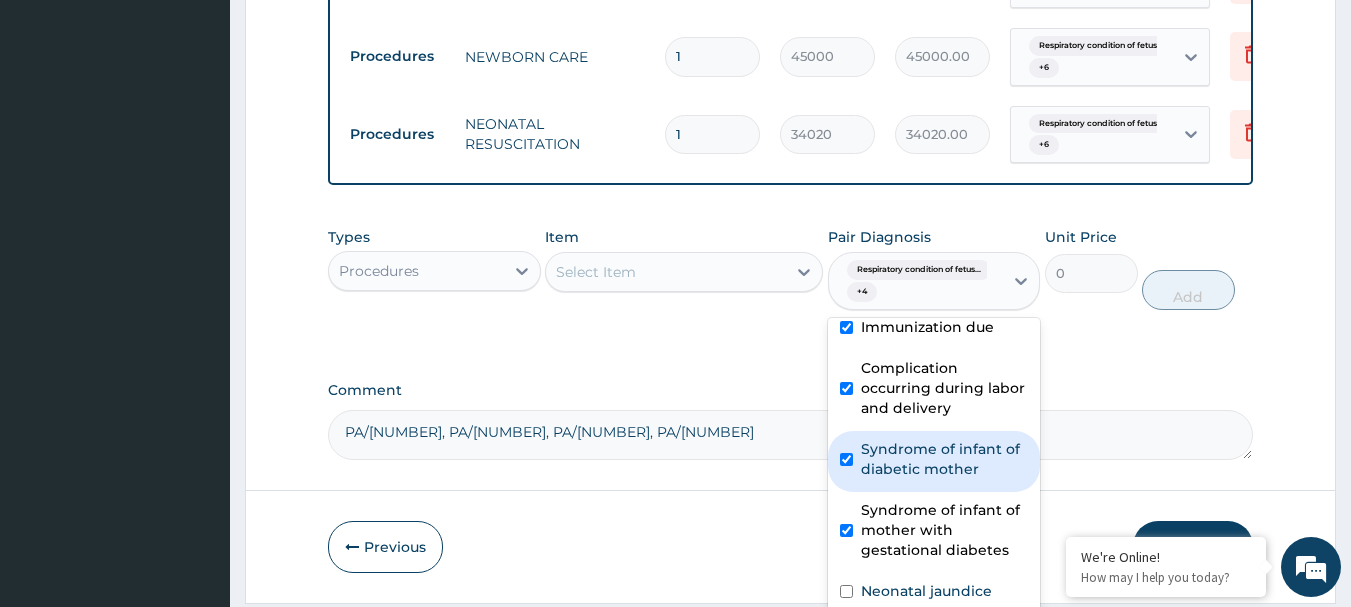 checkbox on "true" 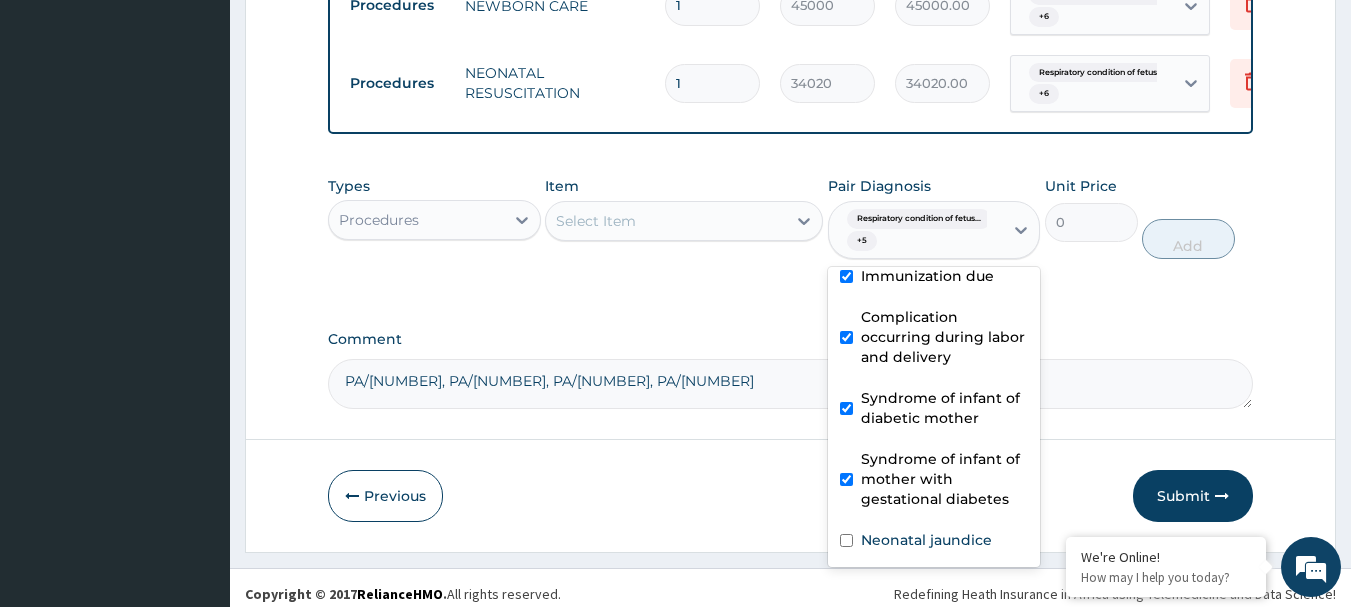 scroll, scrollTop: 1553, scrollLeft: 0, axis: vertical 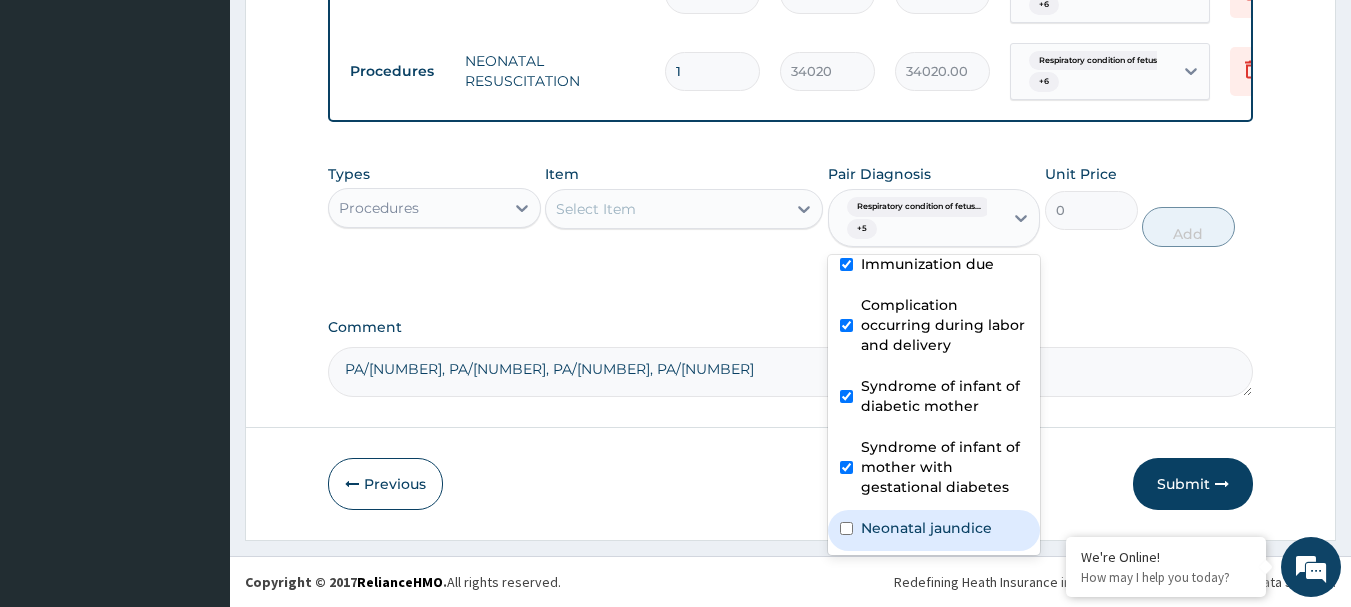 click on "Neonatal jaundice" at bounding box center [926, 528] 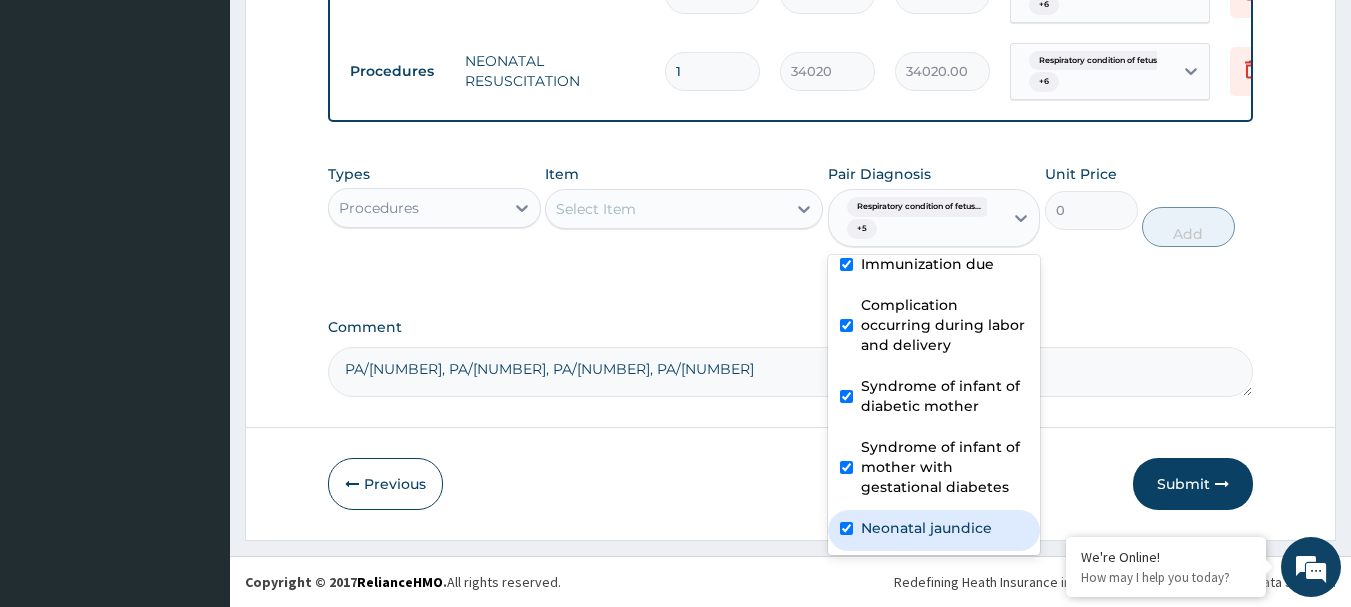 checkbox on "true" 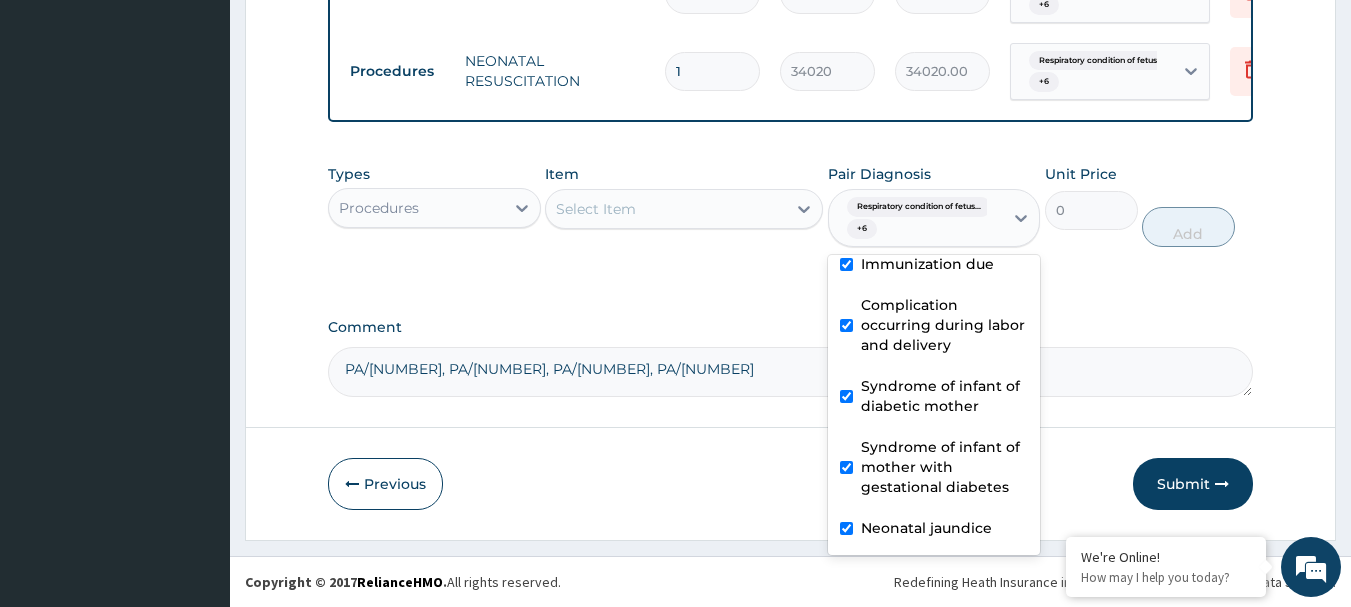 click on "Procedures" at bounding box center (416, 208) 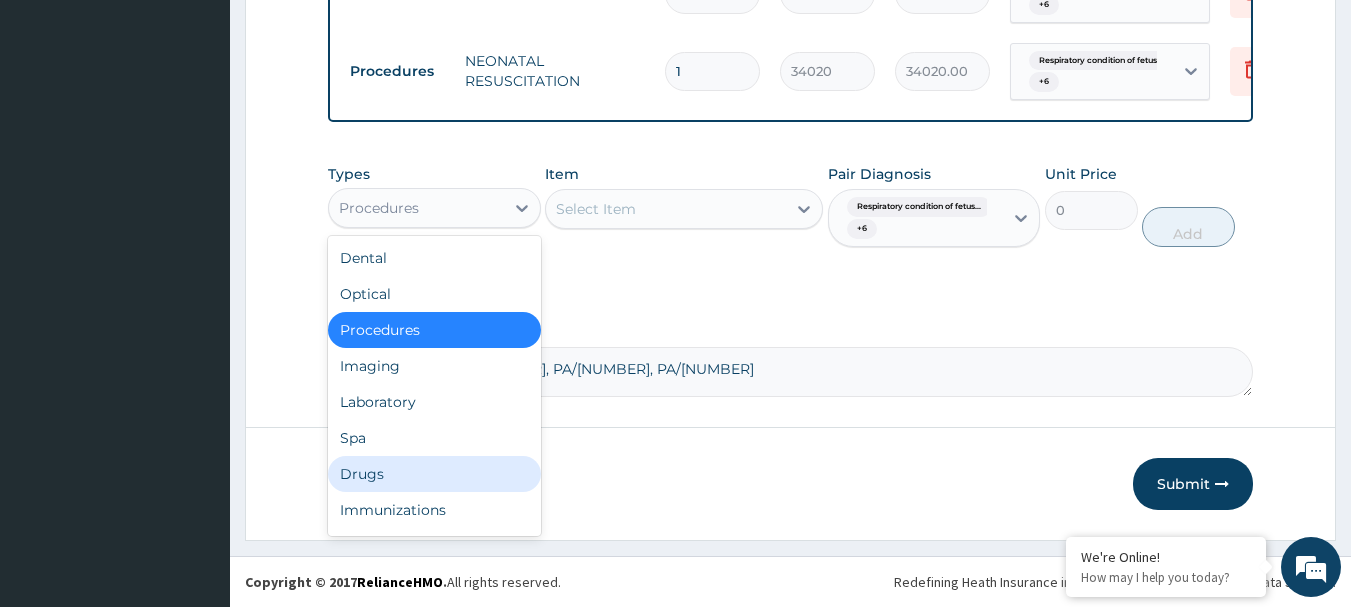 click on "Drugs" at bounding box center (434, 474) 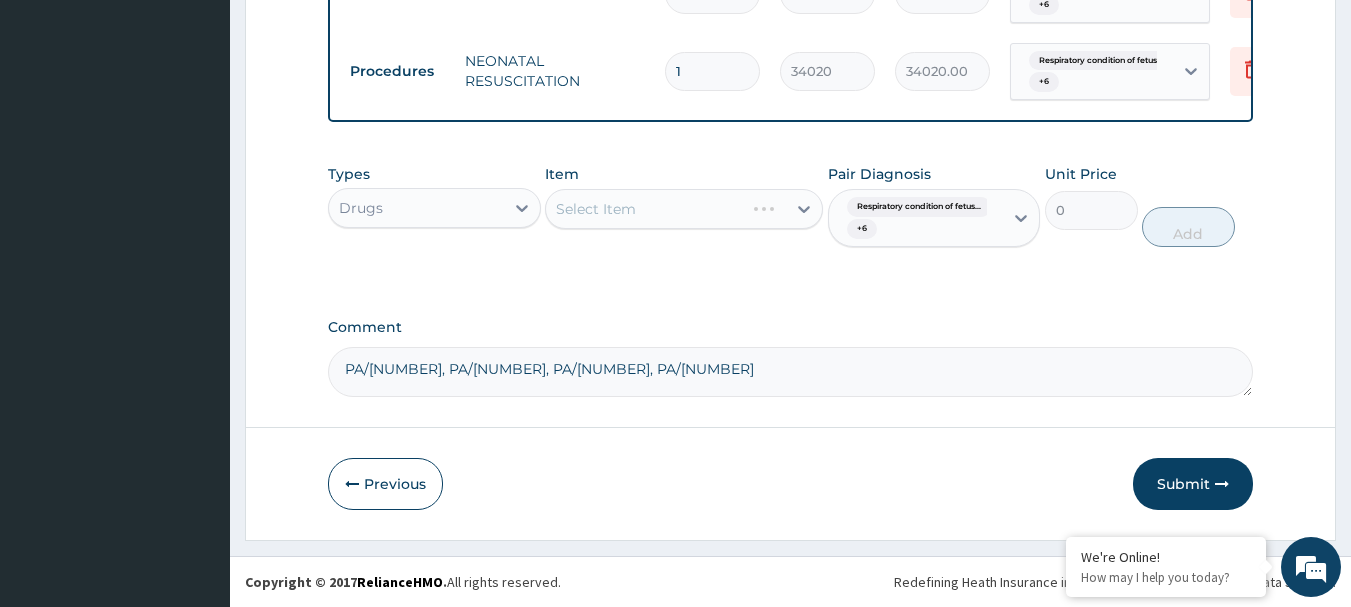 click on "Select Item" at bounding box center (684, 209) 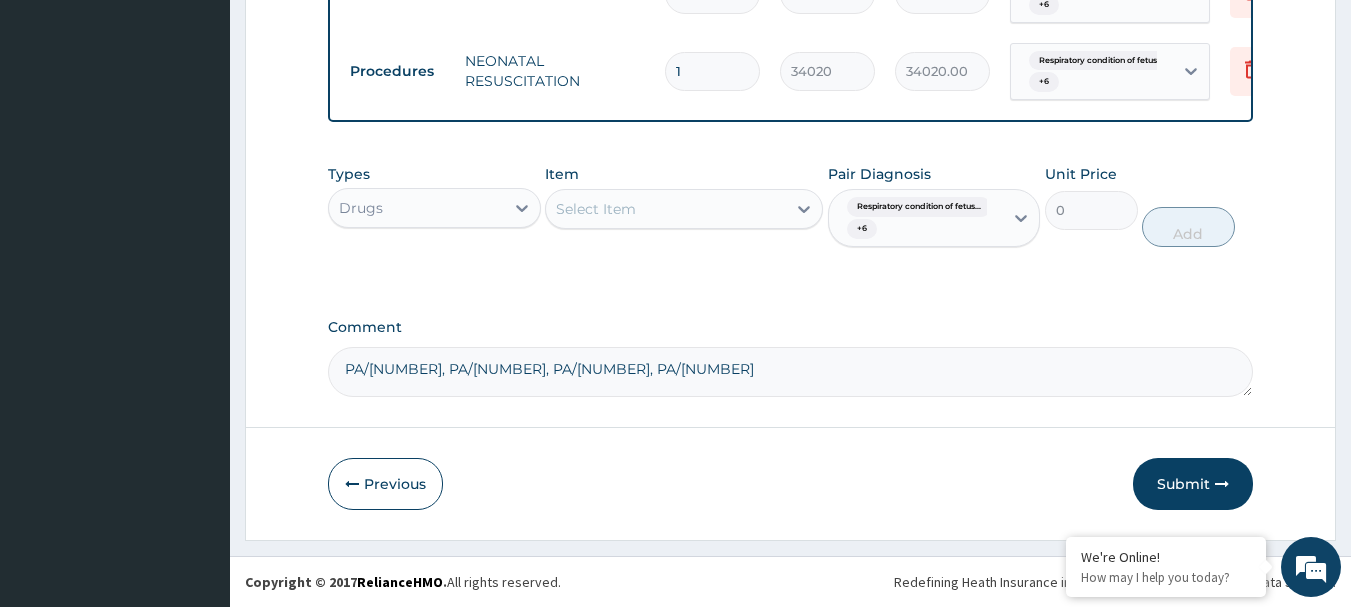 click on "Select Item" at bounding box center [666, 209] 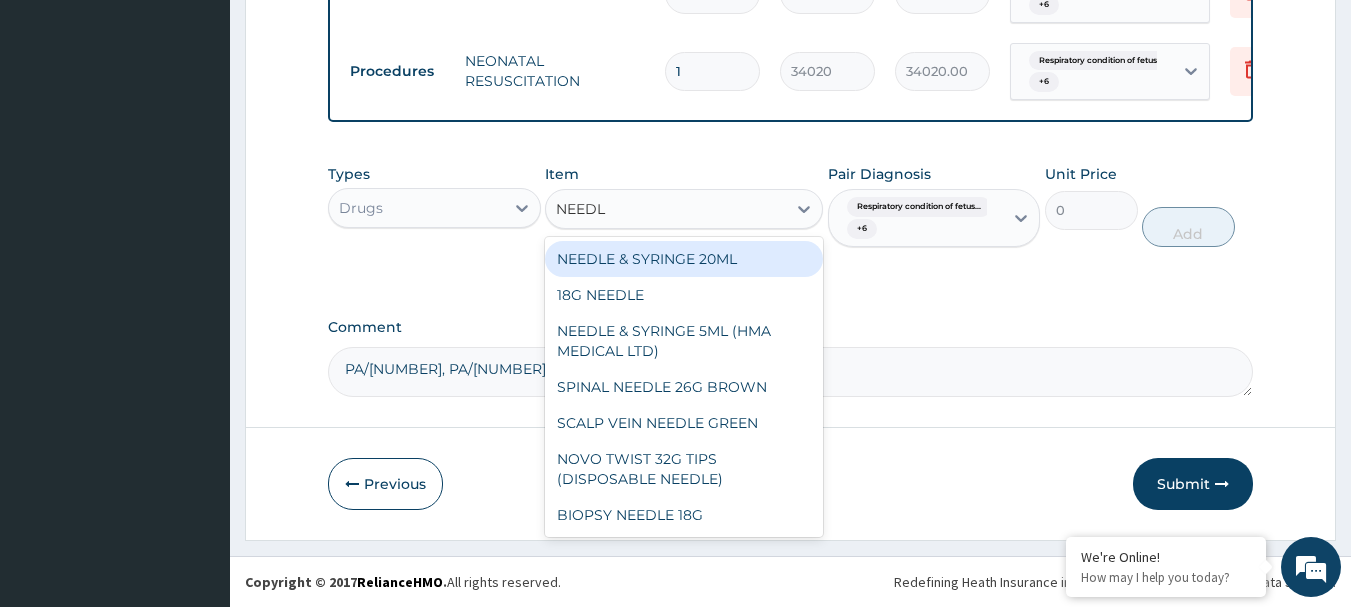 type on "NEEDLE" 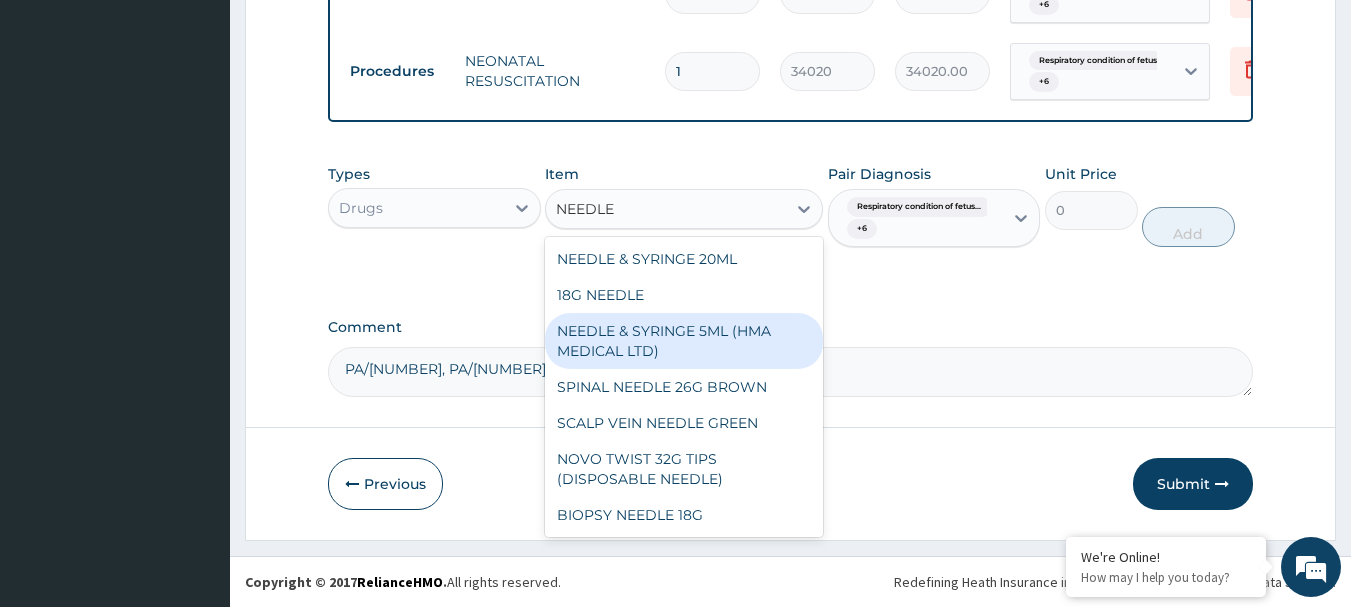 click on "NEEDLE & SYRINGE 5ML (HMA MEDICAL LTD)" at bounding box center [684, 341] 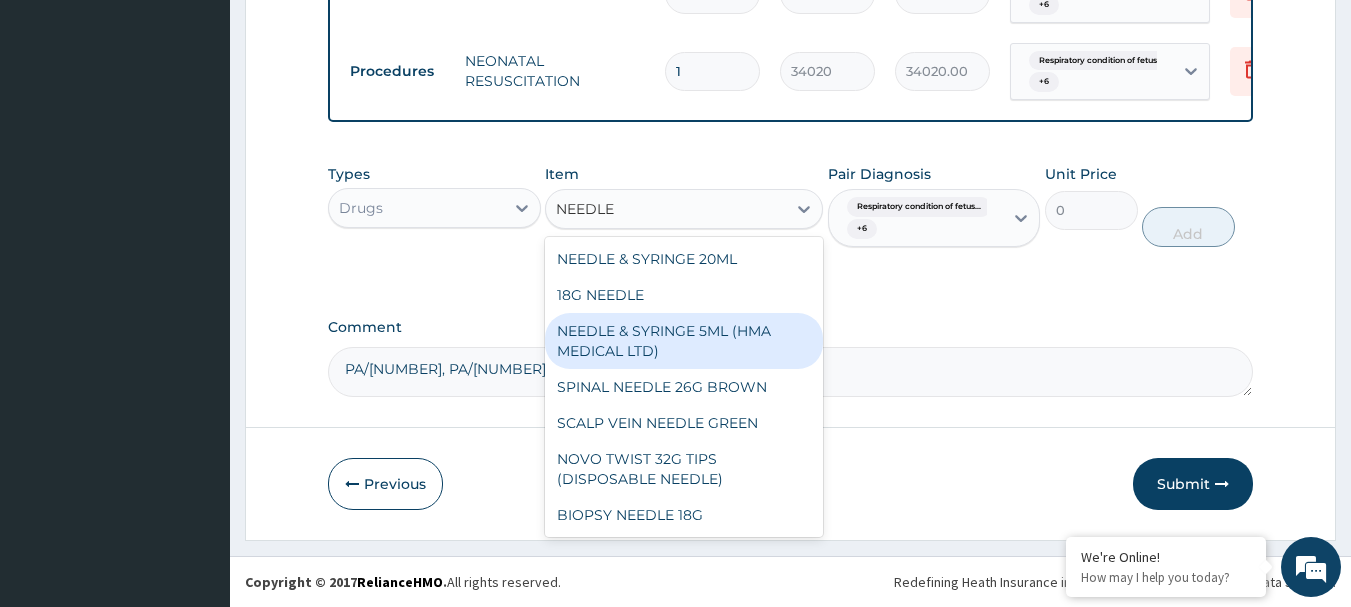 type 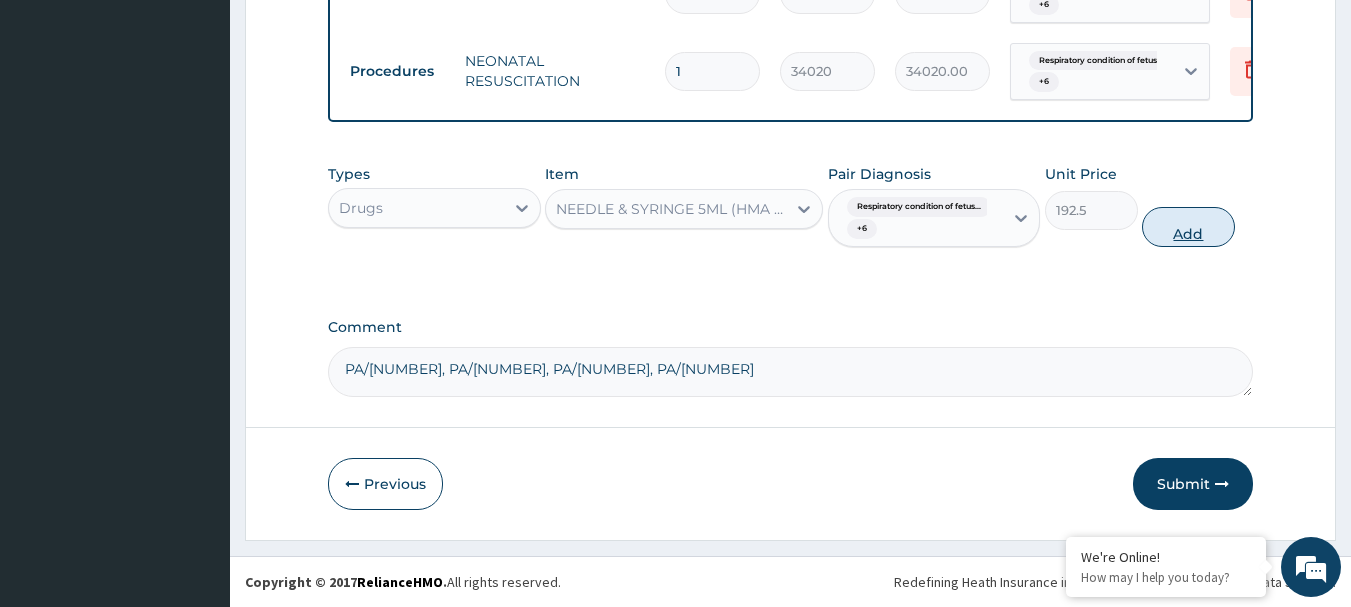 click on "Add" at bounding box center (1188, 227) 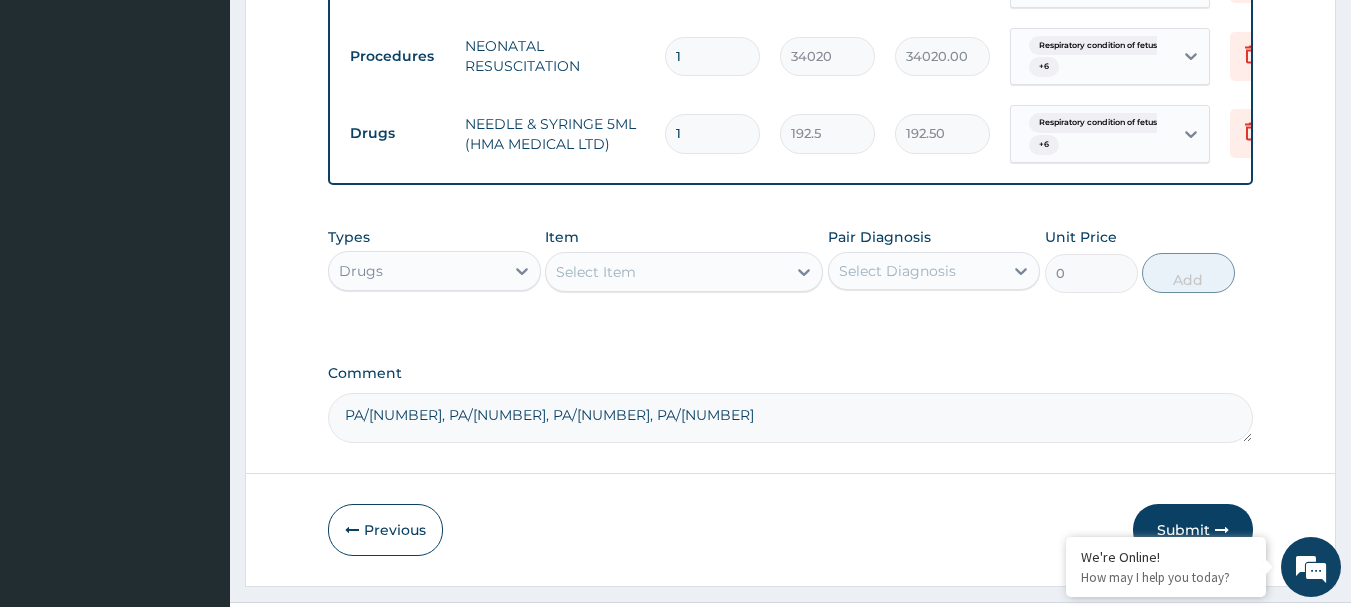 click on "1" at bounding box center (712, 133) 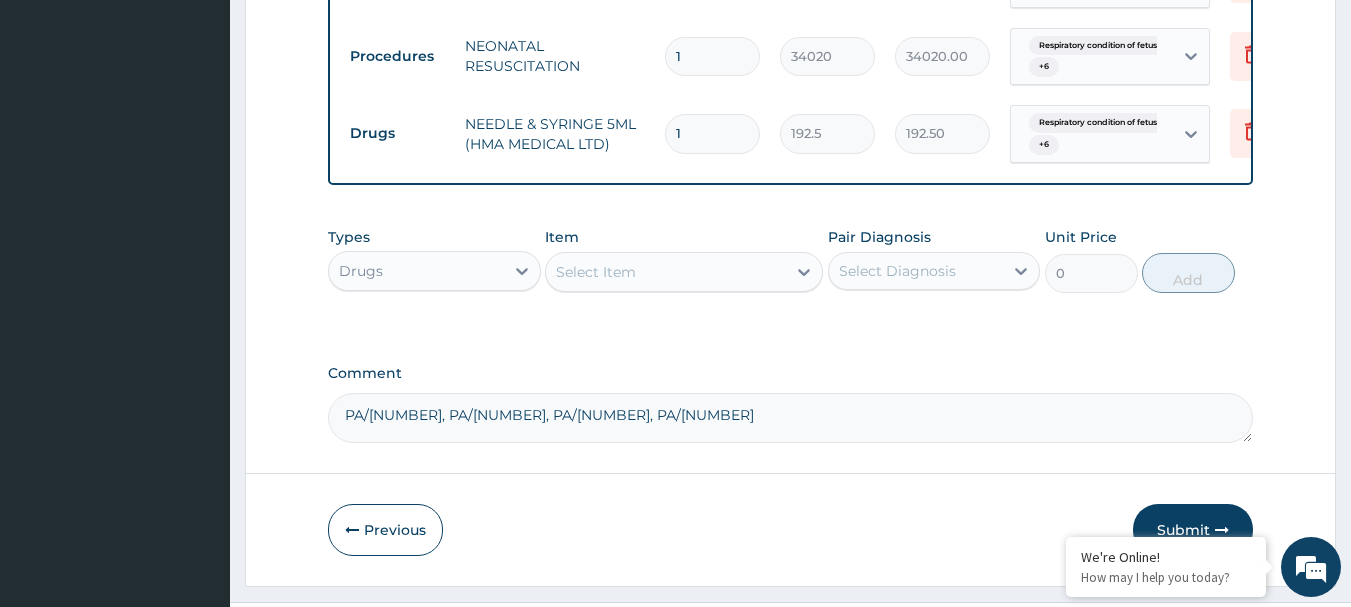 type on "0.00" 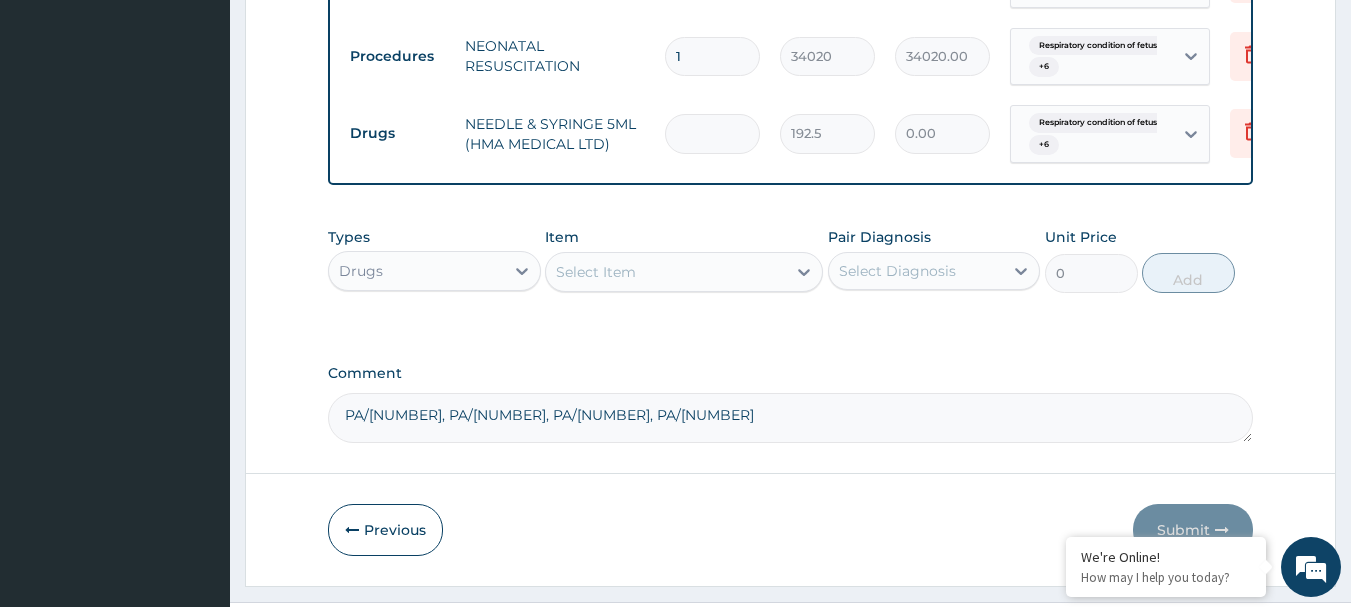 type on "3" 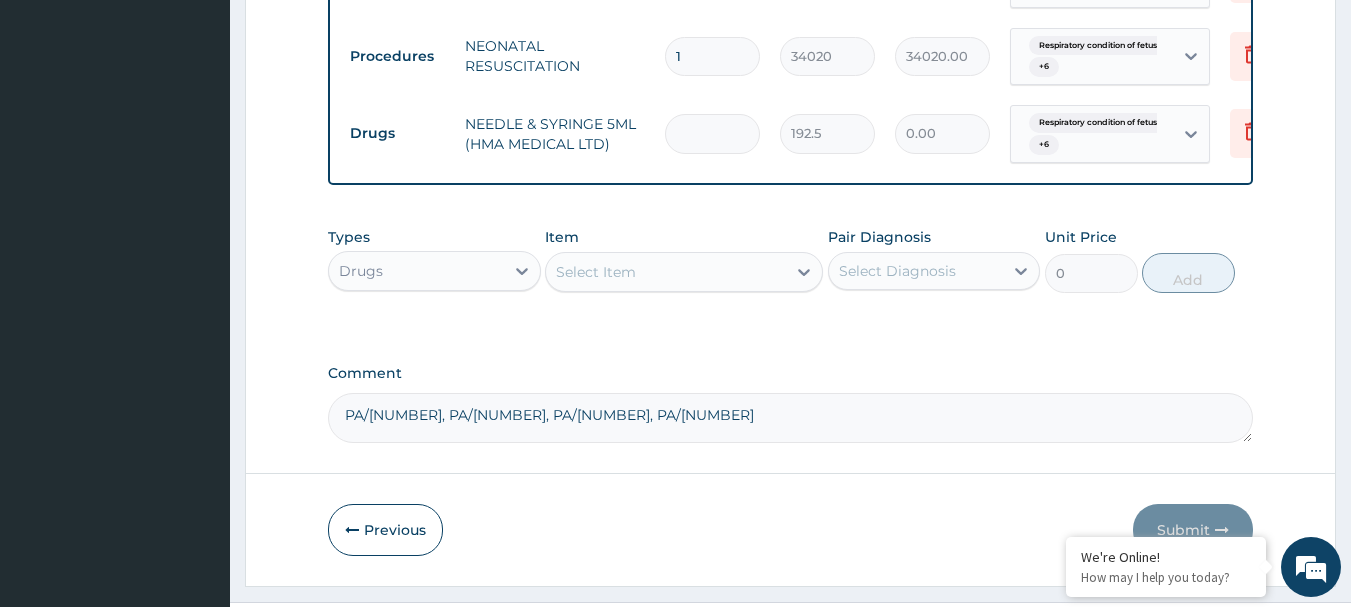 type on "577.50" 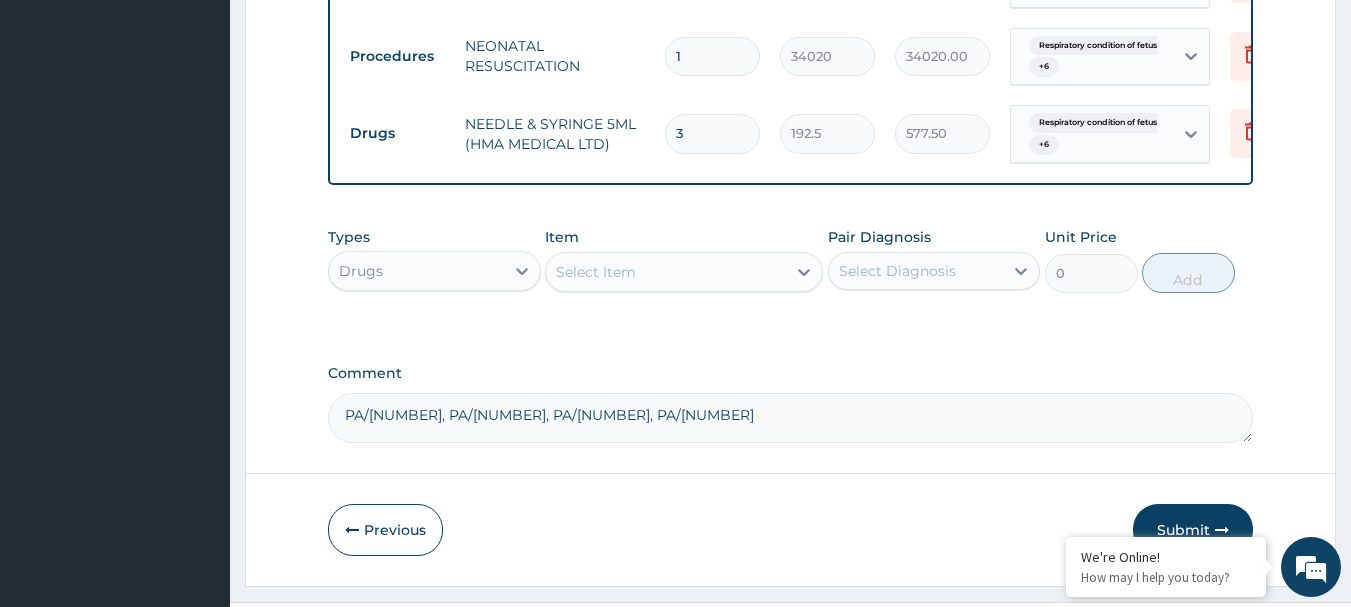 type on "3" 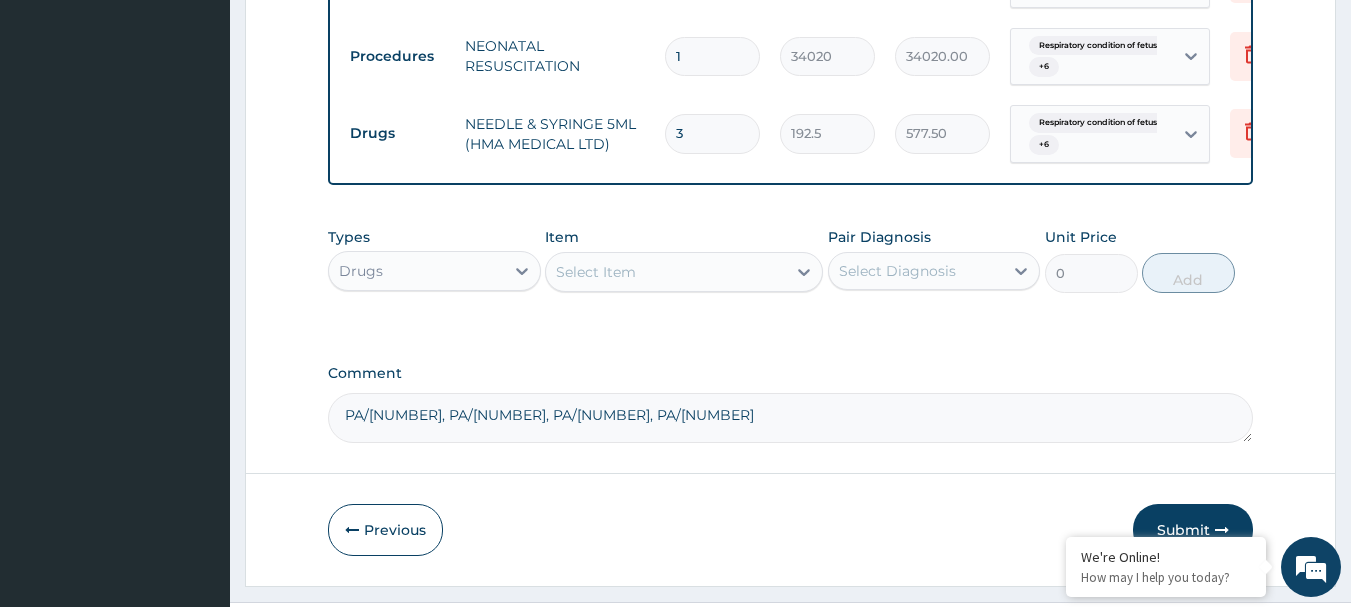 click on "Select Diagnosis" at bounding box center [897, 271] 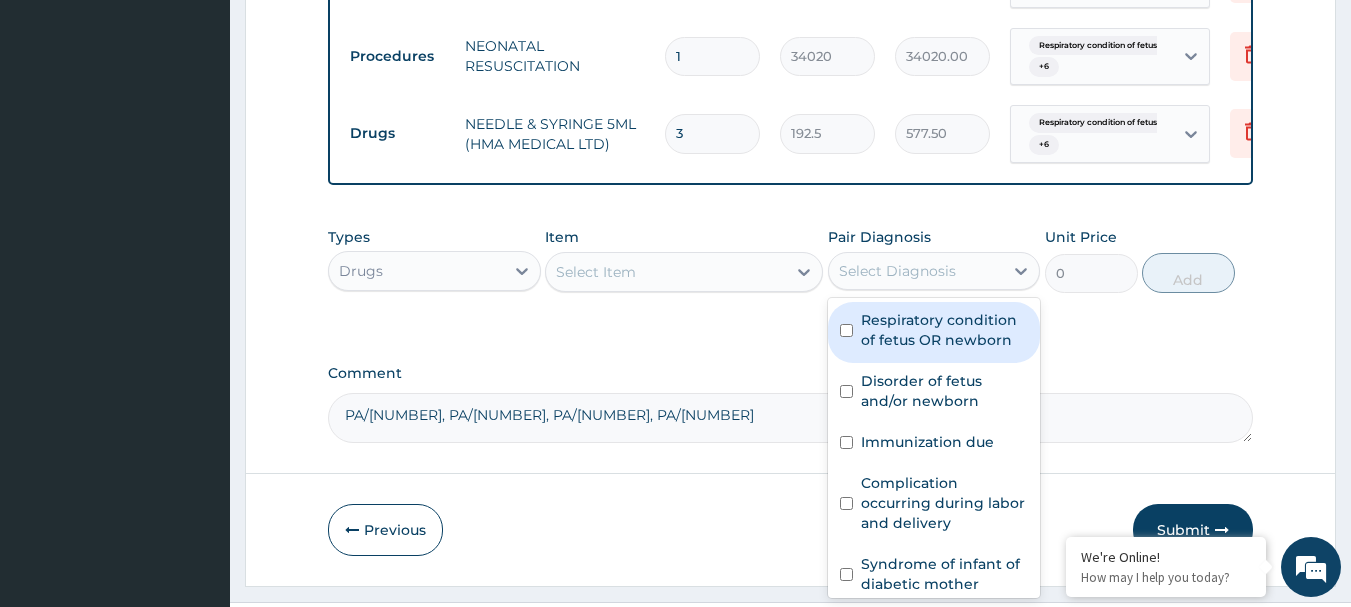 click on "Respiratory condition of fetus OR newborn" at bounding box center [945, 330] 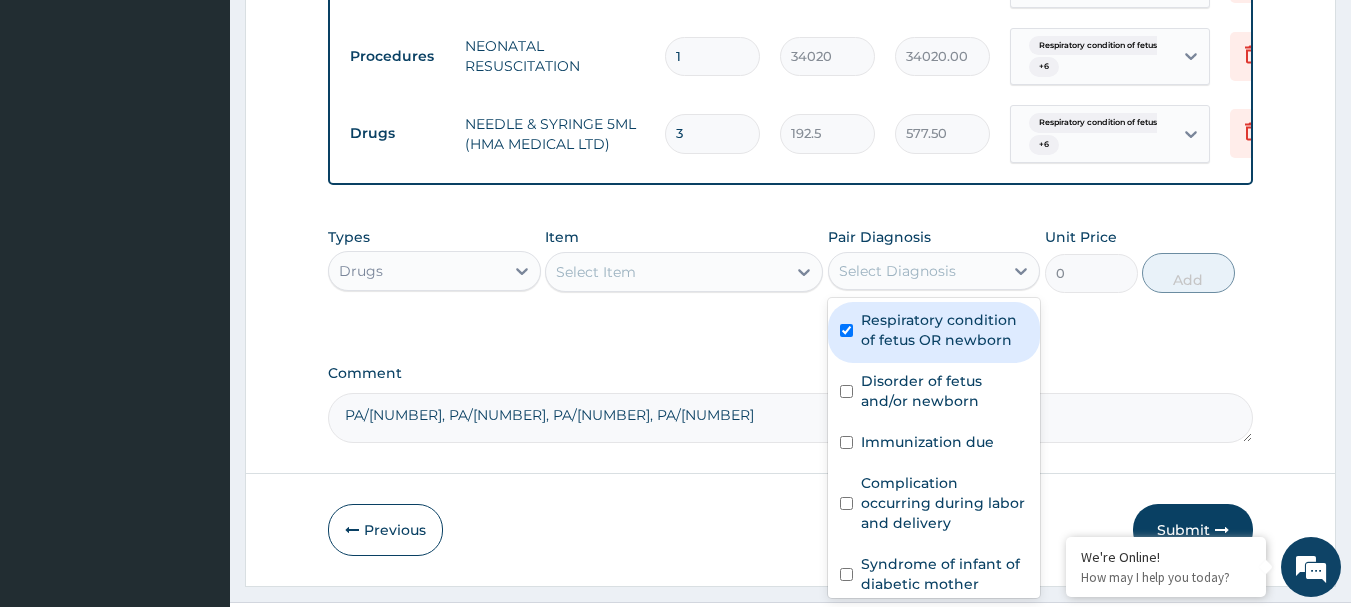 checkbox on "true" 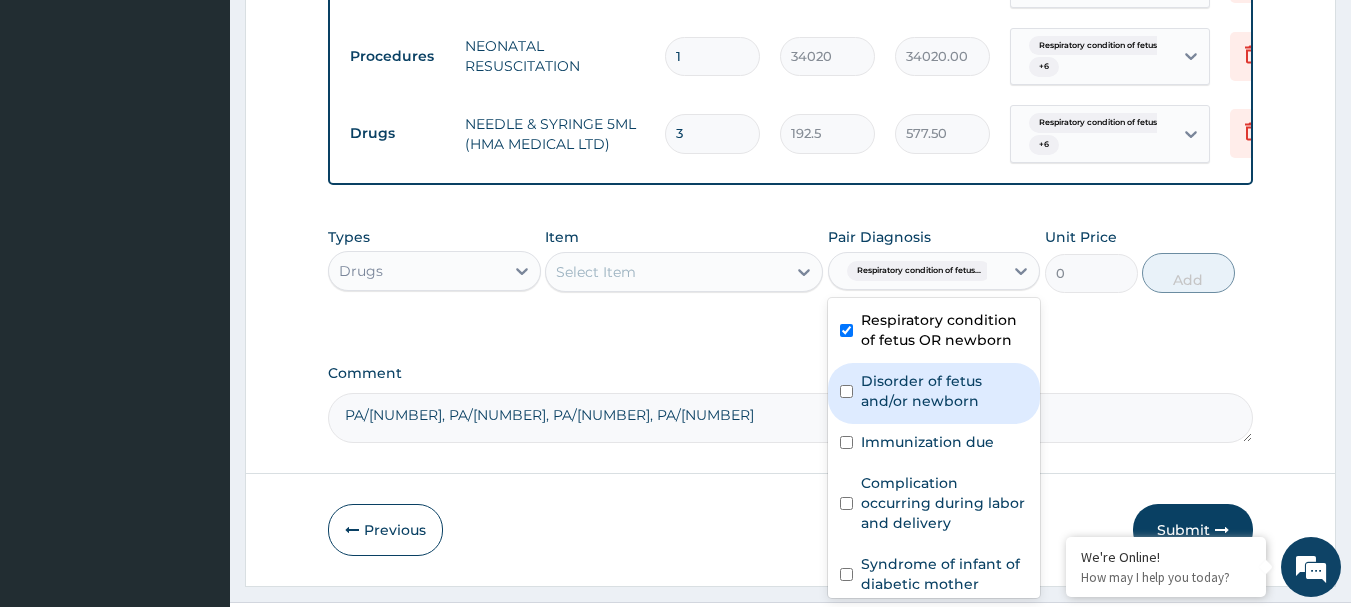 click on "Disorder of fetus and/or newborn" at bounding box center (945, 391) 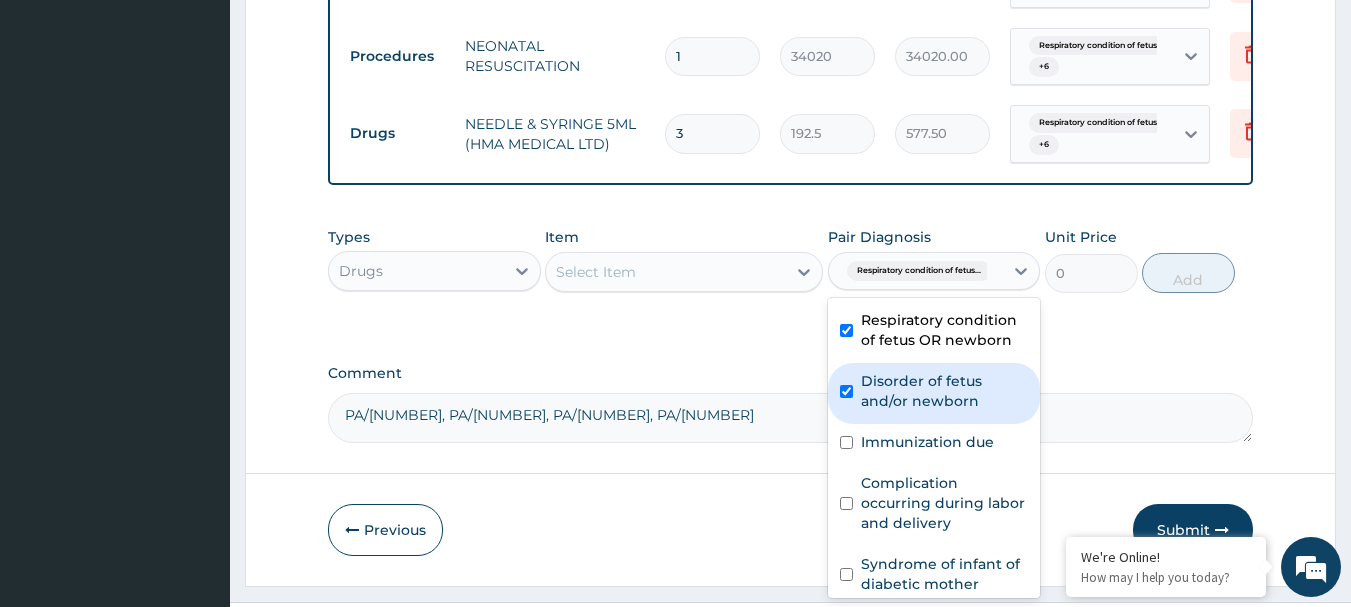 checkbox on "true" 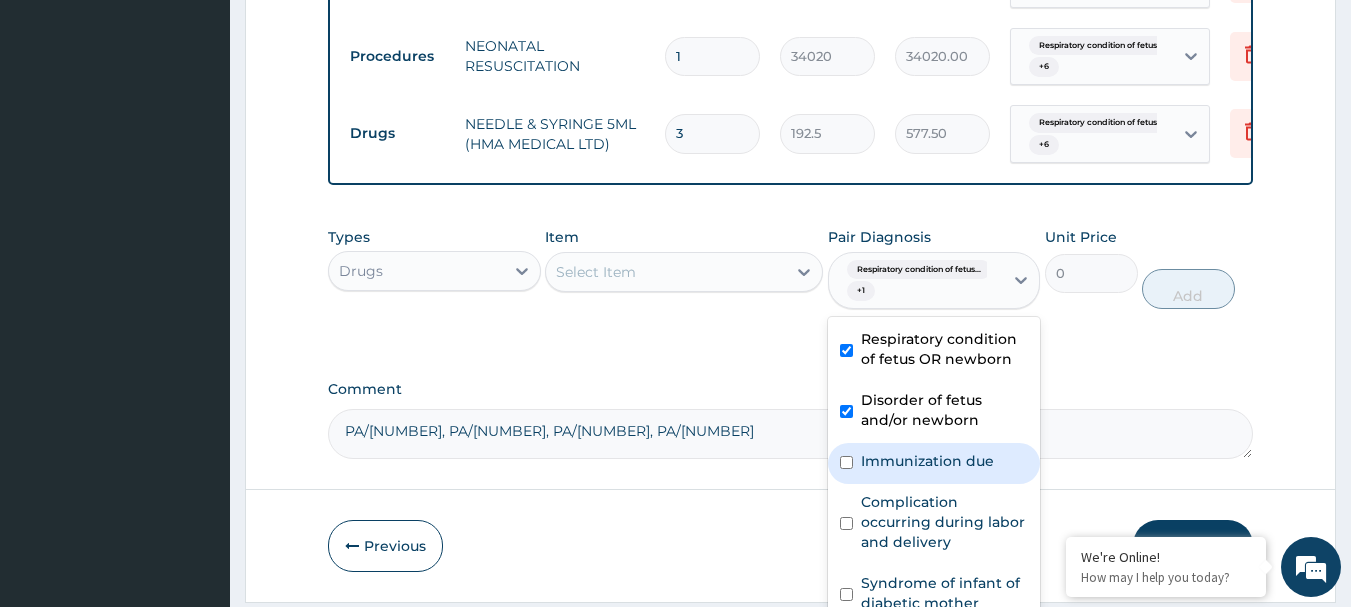 click on "Immunization due" at bounding box center [927, 461] 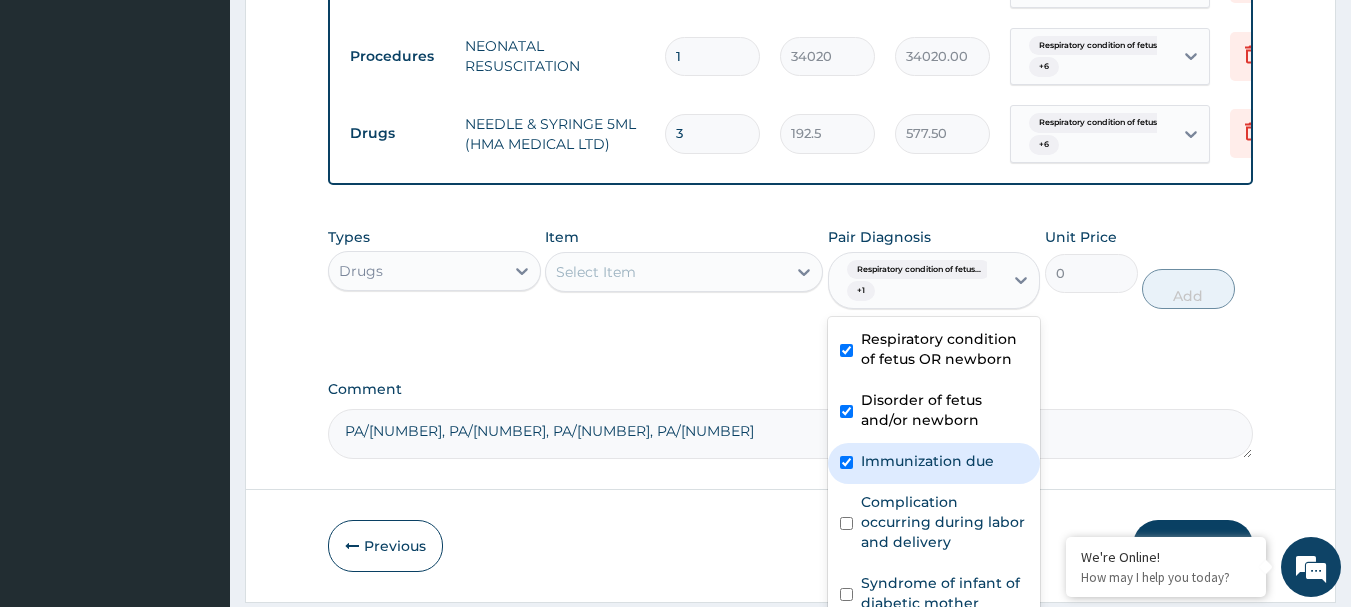 checkbox on "true" 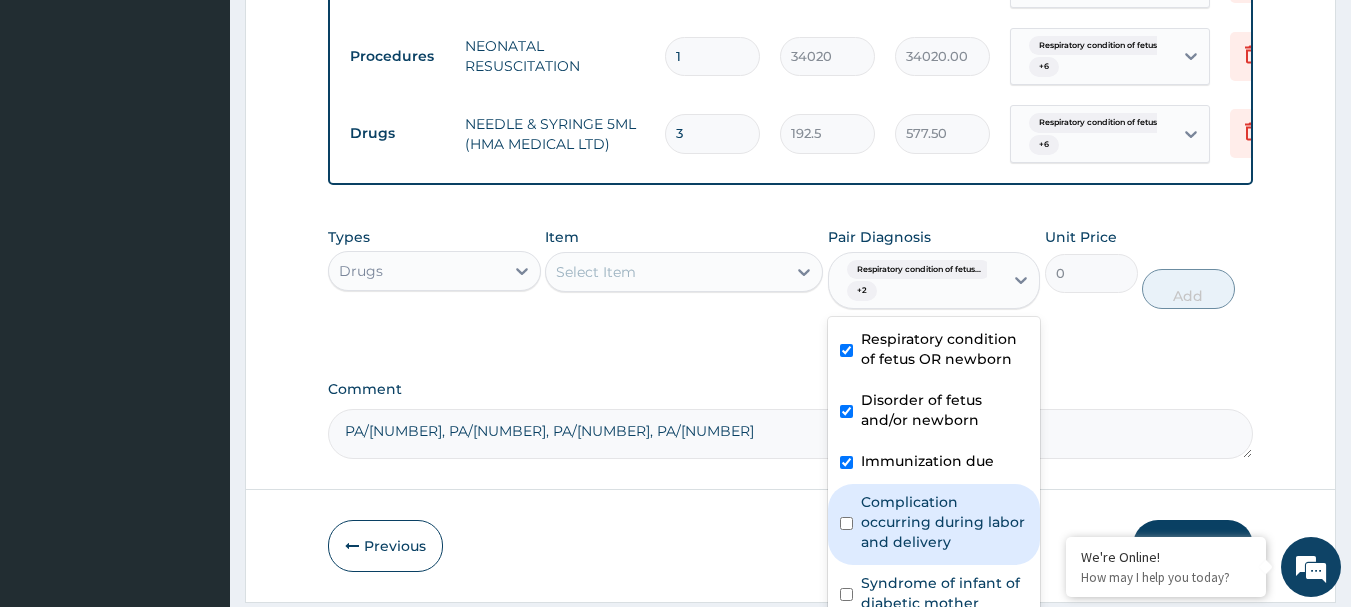 click on "Complication occurring during labor and delivery" at bounding box center (945, 522) 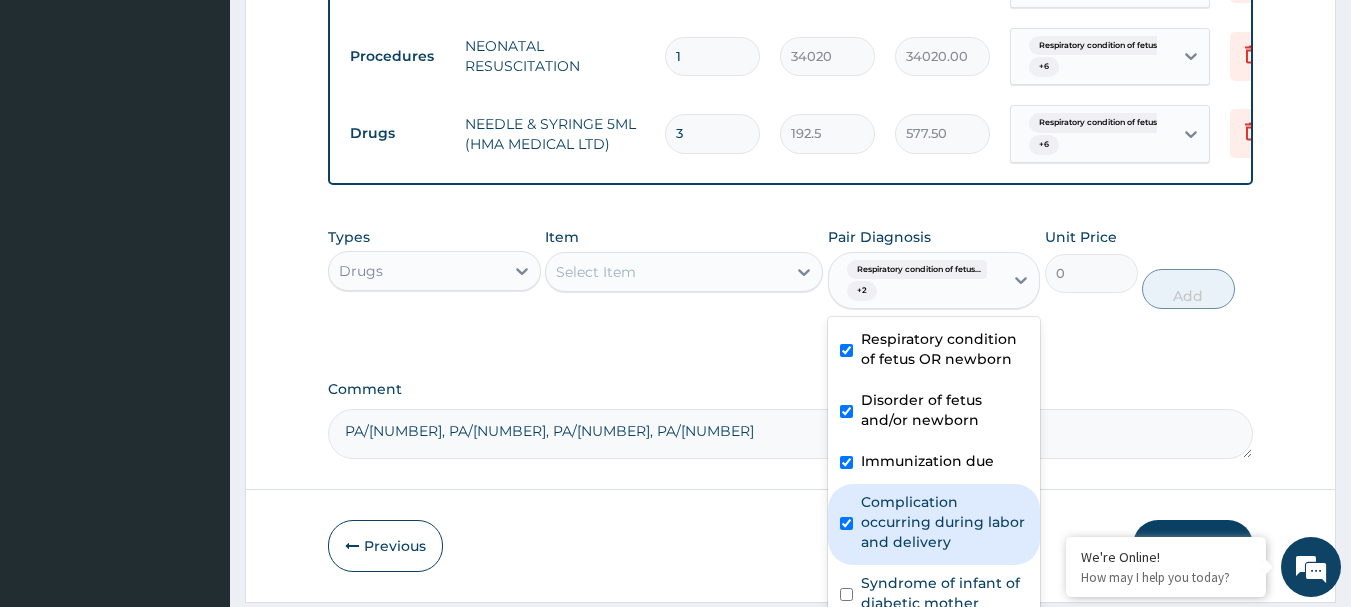 checkbox on "true" 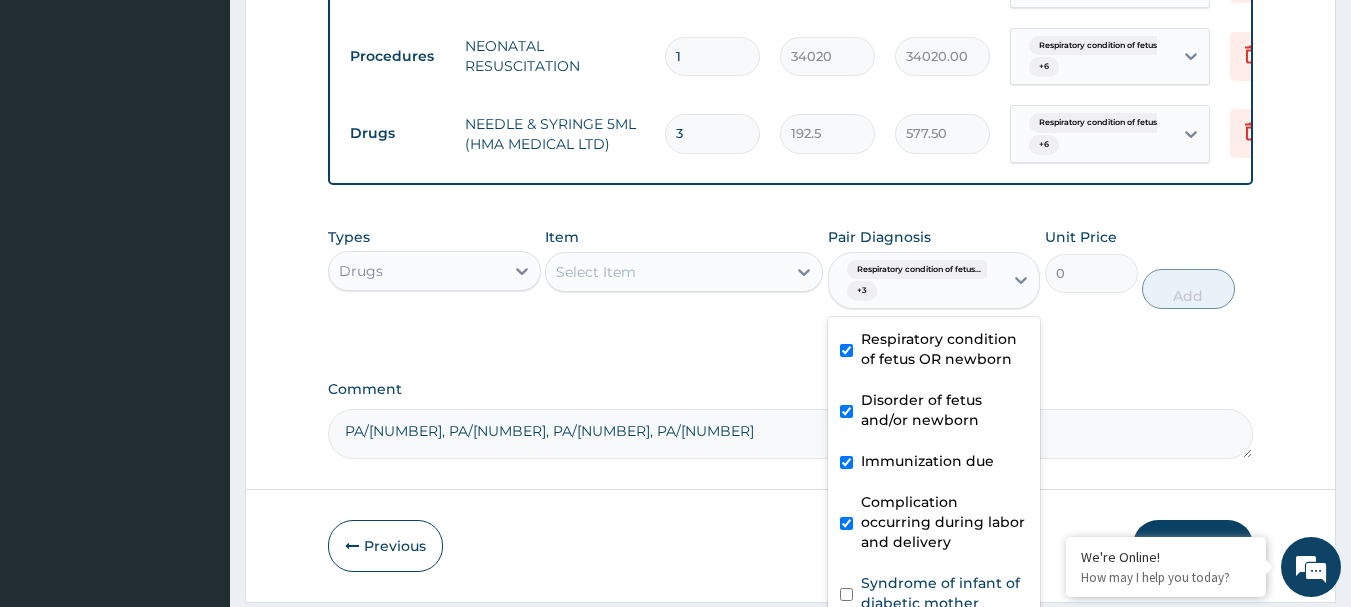 scroll, scrollTop: 1630, scrollLeft: 0, axis: vertical 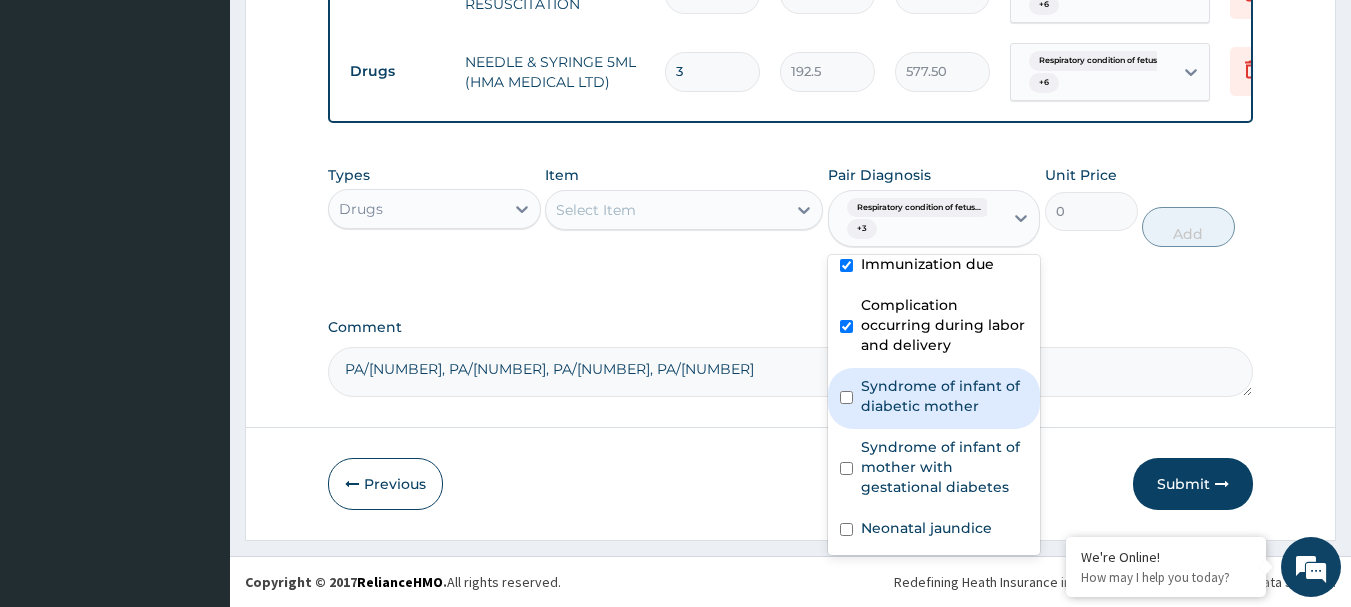 click on "Syndrome of infant of diabetic mother" at bounding box center (945, 396) 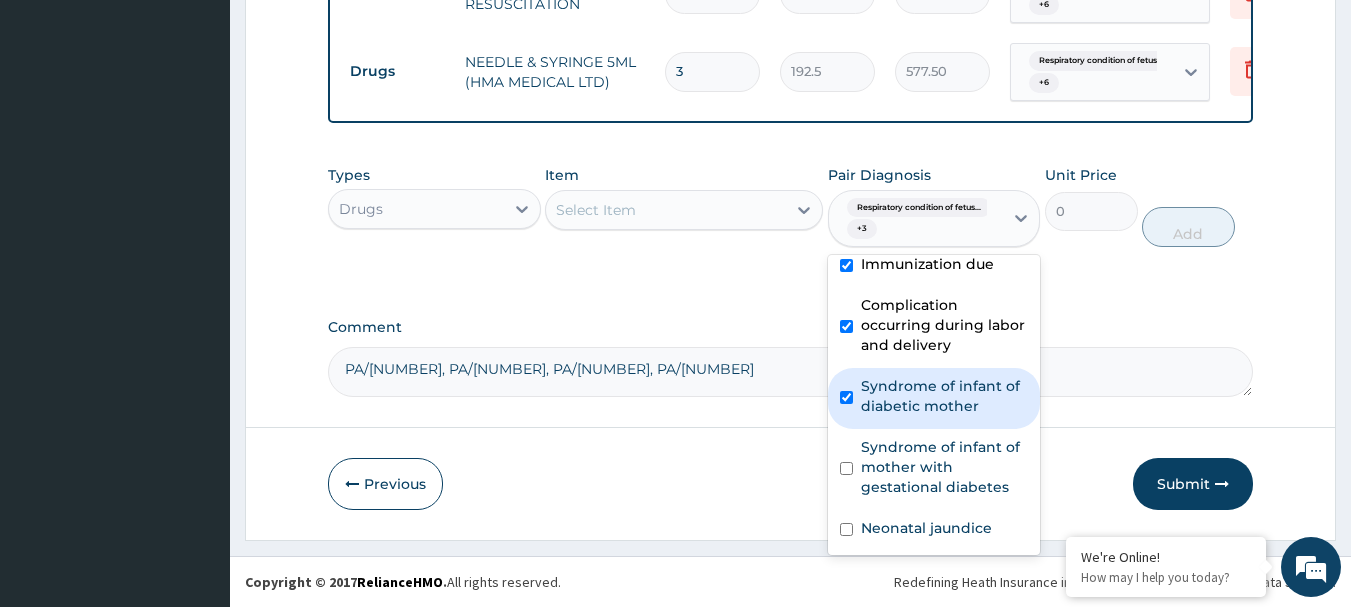 checkbox on "true" 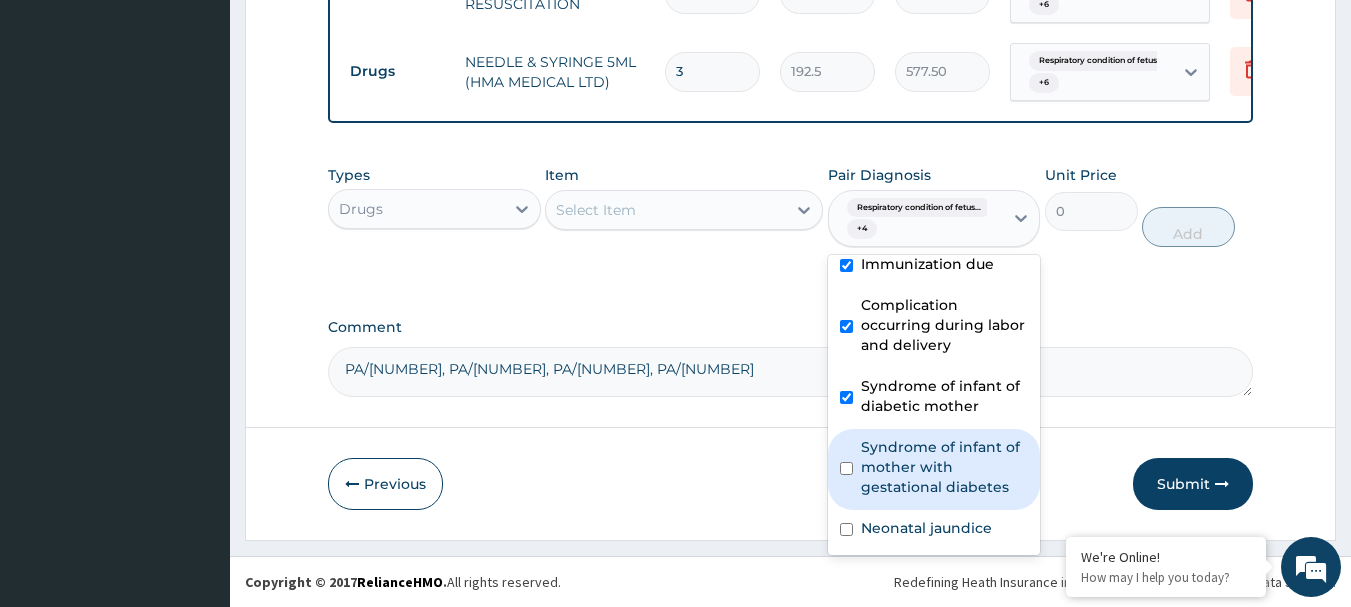 click on "Syndrome of infant of mother with gestational diabetes" at bounding box center [945, 467] 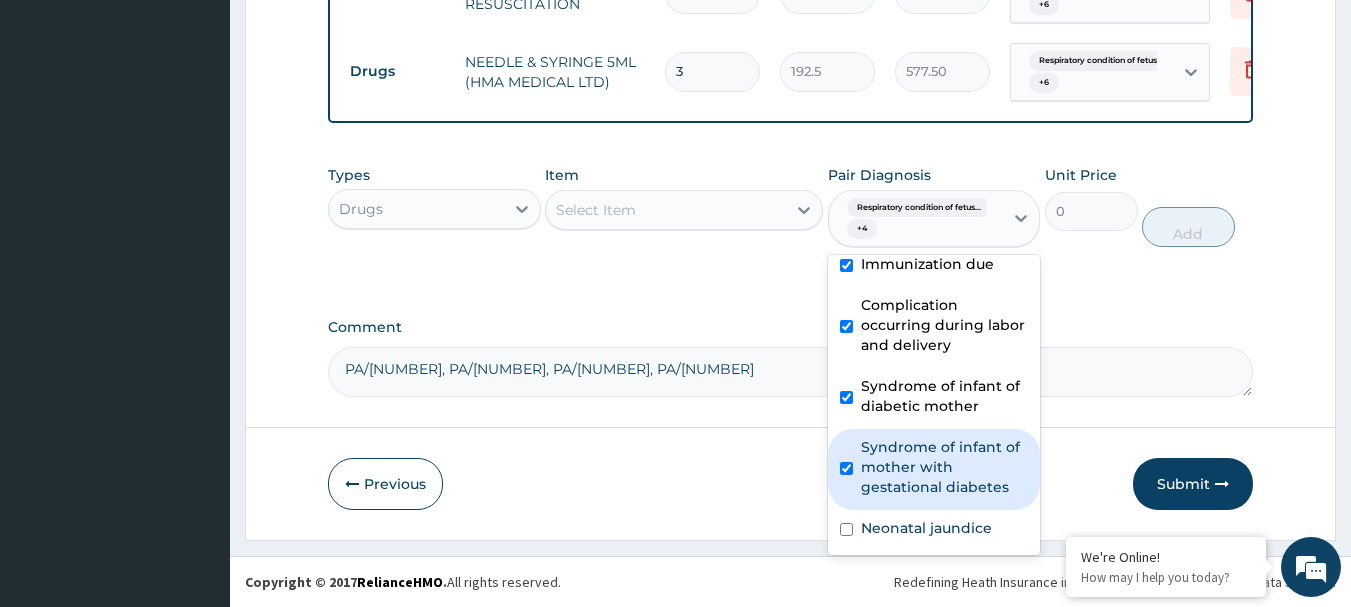 checkbox on "true" 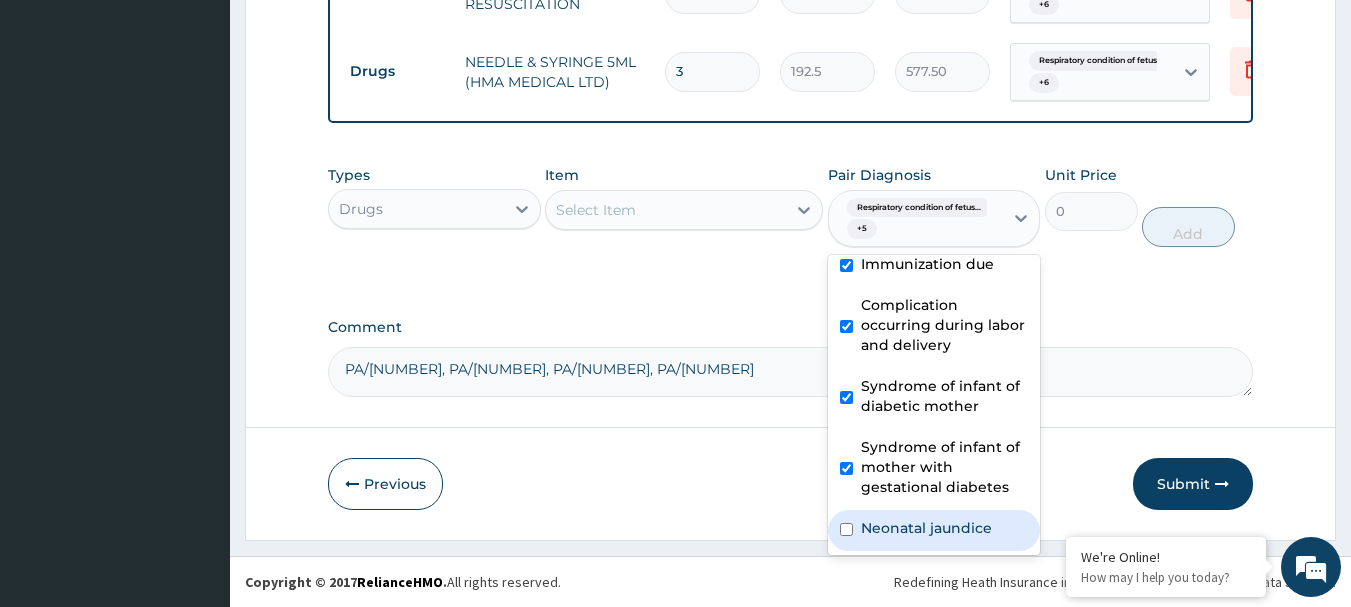 click on "Neonatal jaundice" at bounding box center (926, 528) 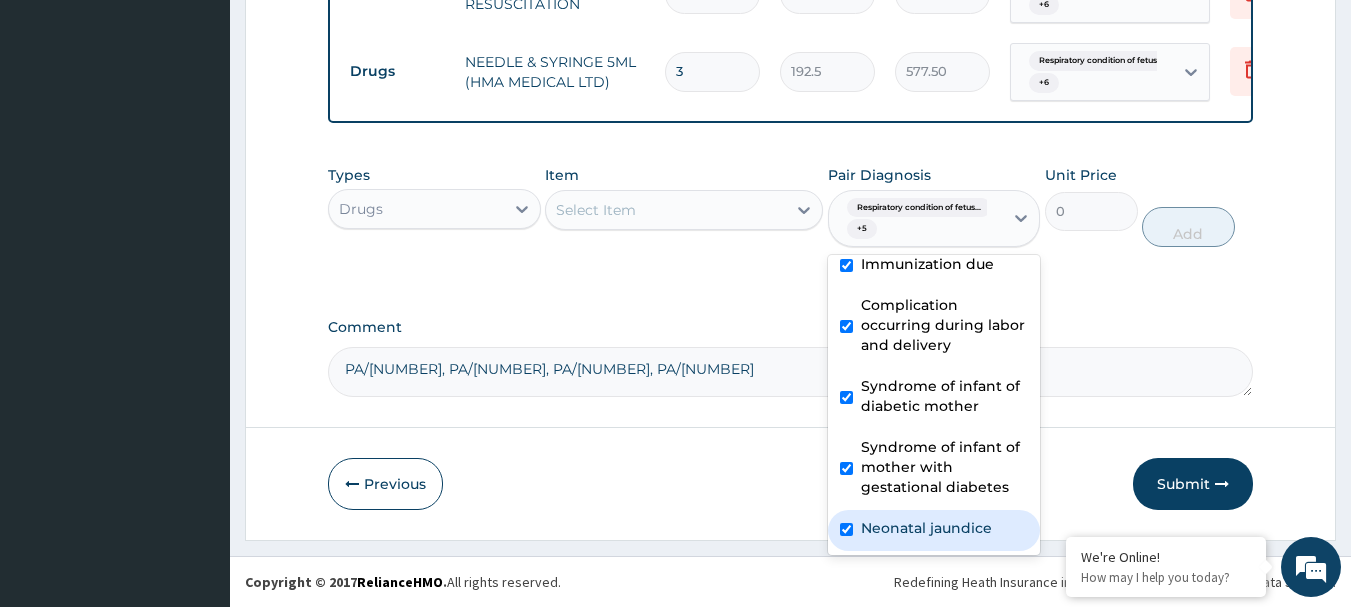checkbox on "true" 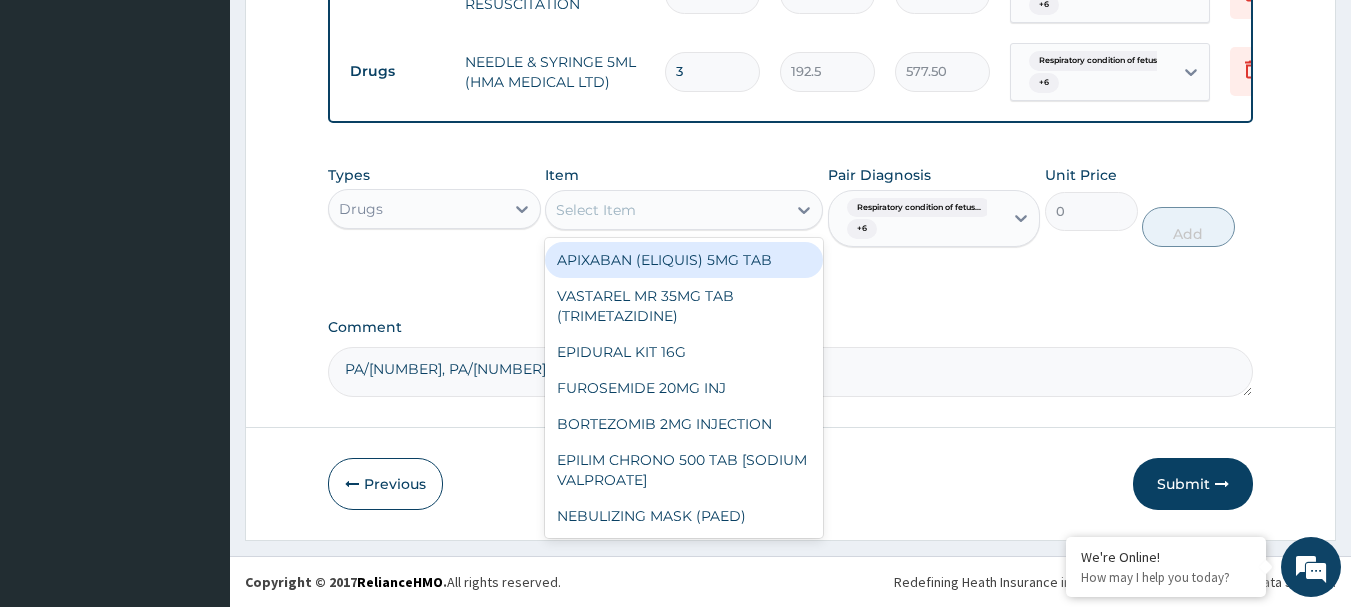 click on "Select Item" at bounding box center [666, 210] 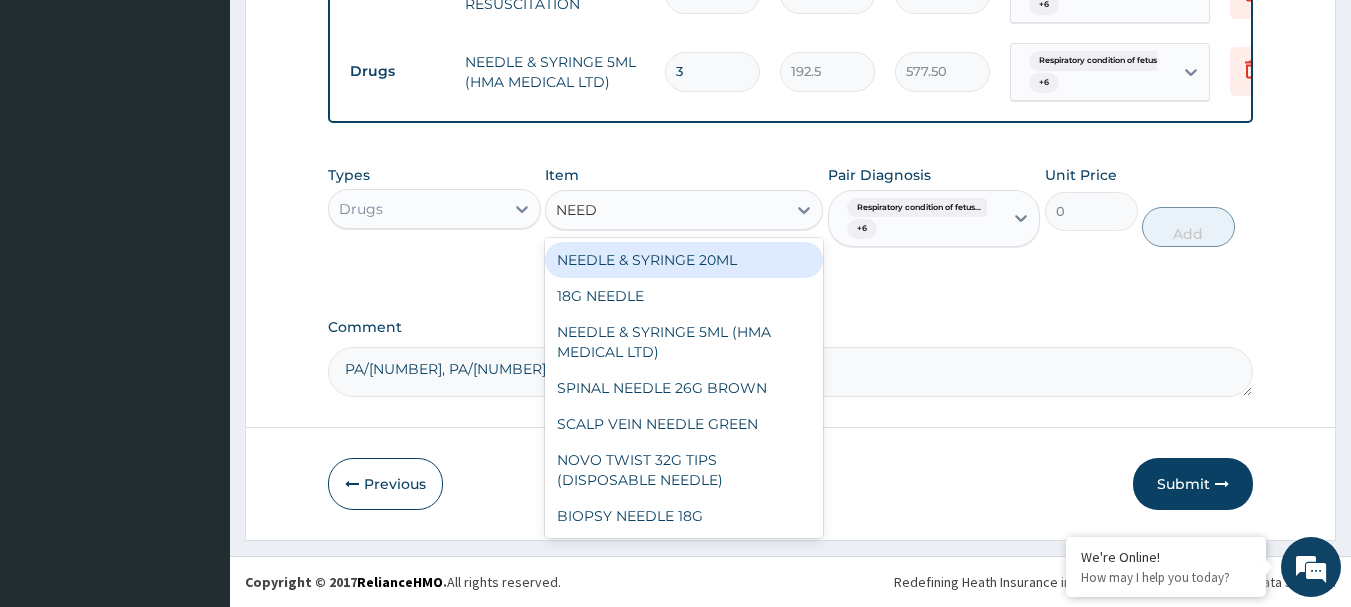 type on "NEEDL" 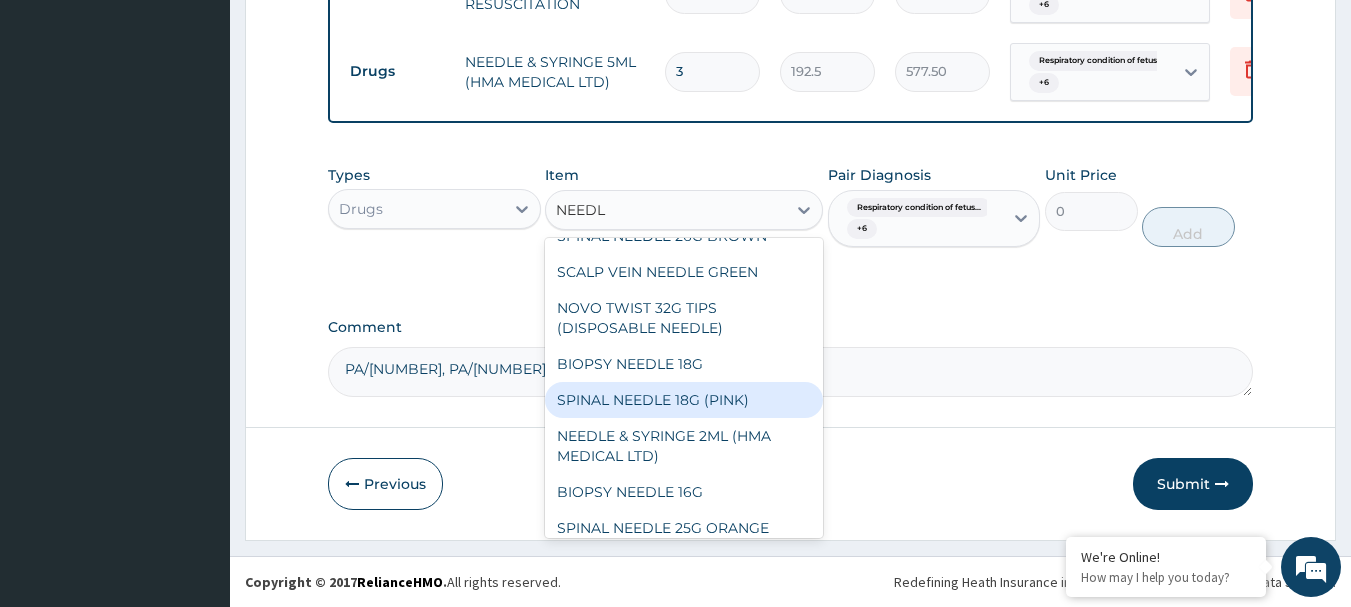 scroll, scrollTop: 200, scrollLeft: 0, axis: vertical 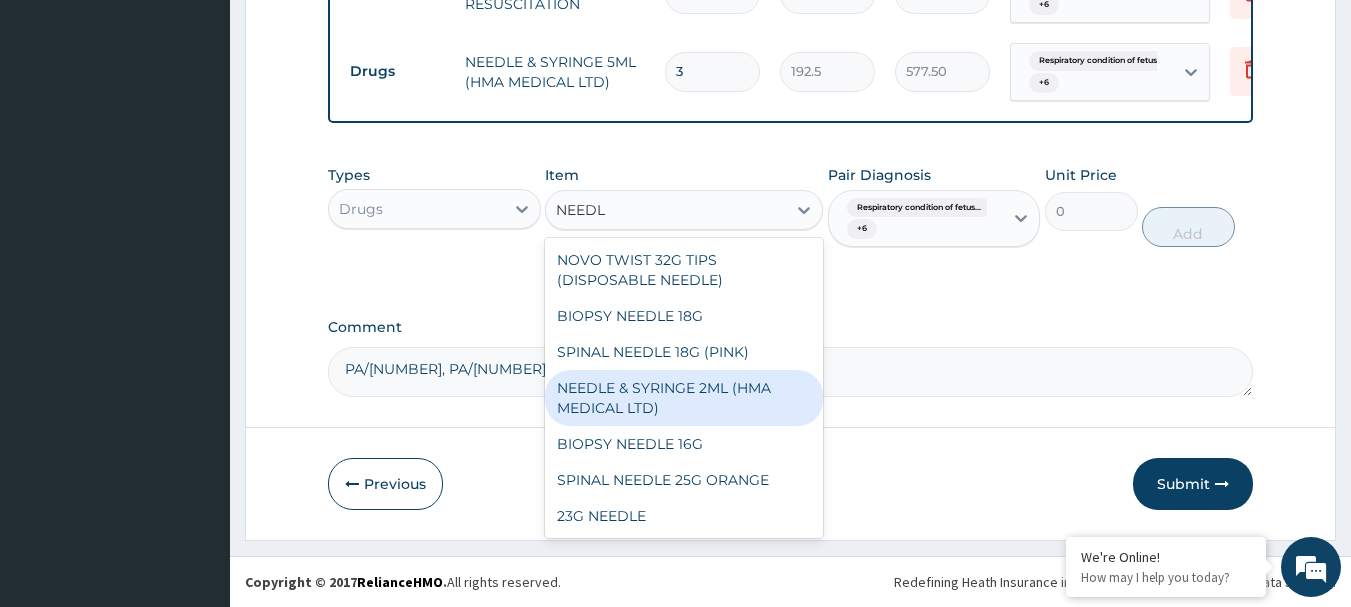 click on "NEEDLE & SYRINGE 2ML (HMA MEDICAL LTD)" at bounding box center [684, 398] 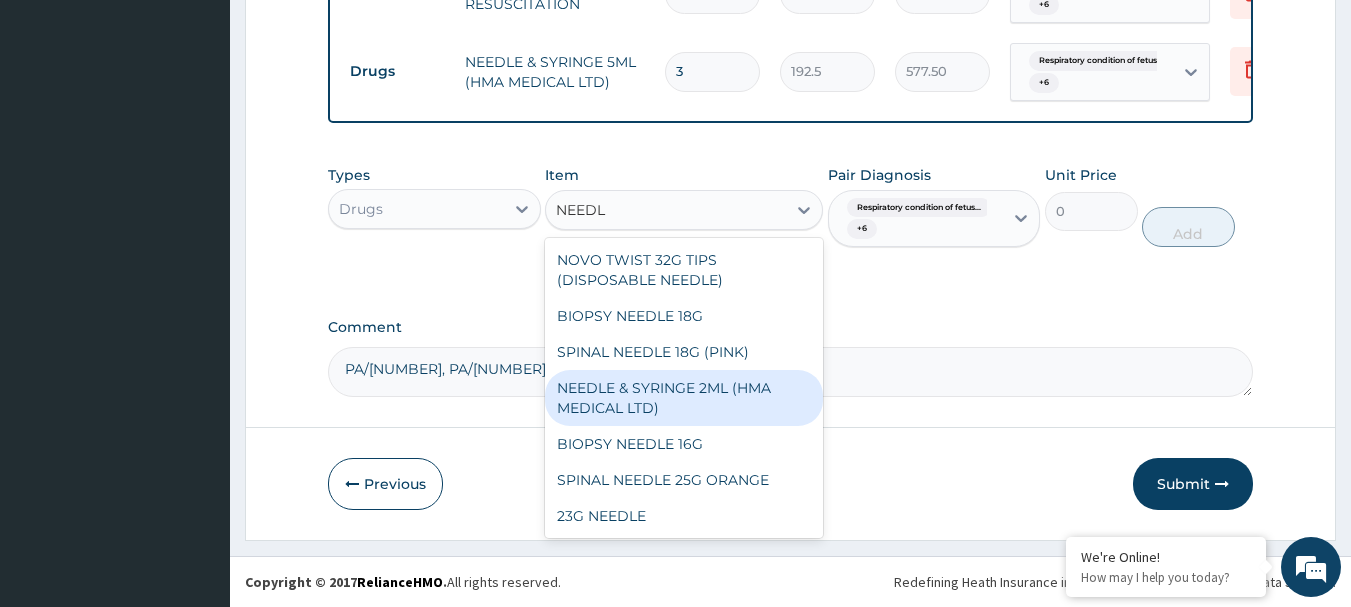 type 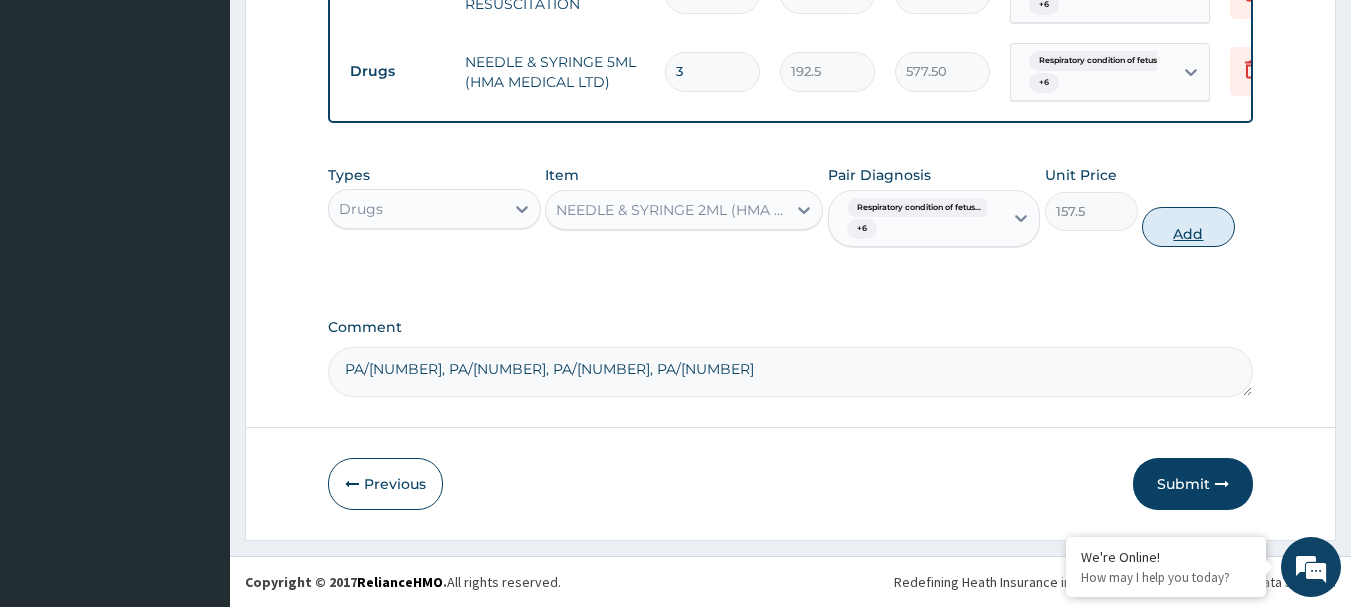 click on "Add" at bounding box center (1188, 227) 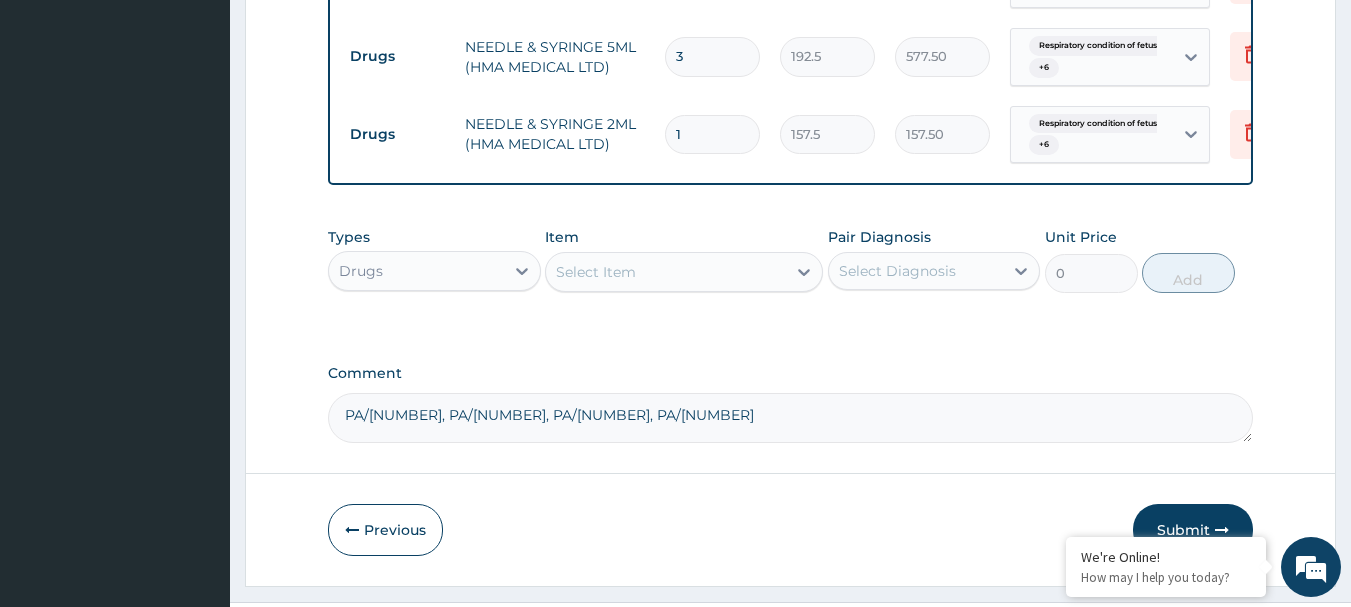 click on "1" at bounding box center [712, 134] 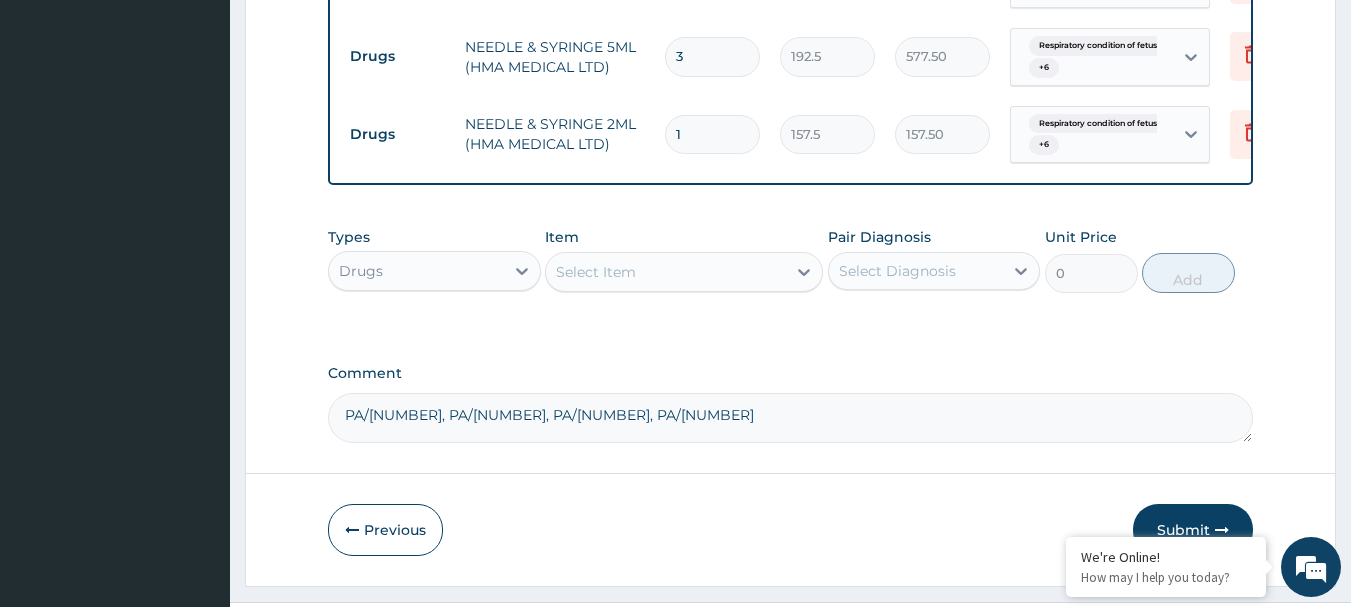 type 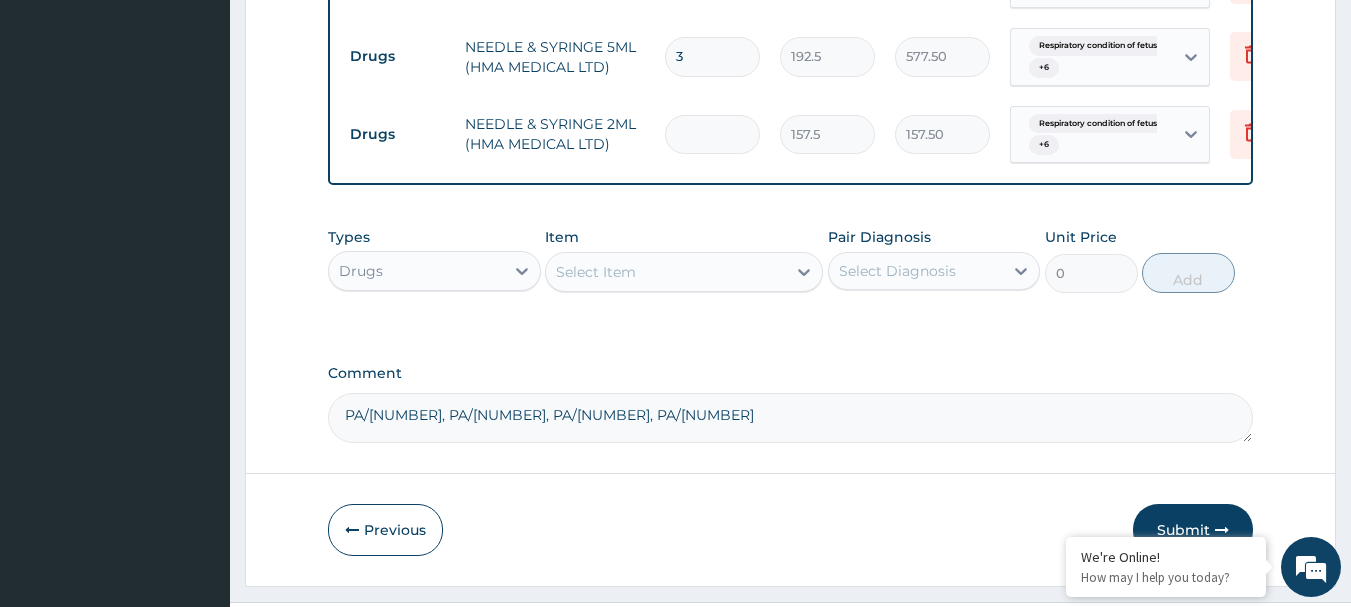 type on "0.00" 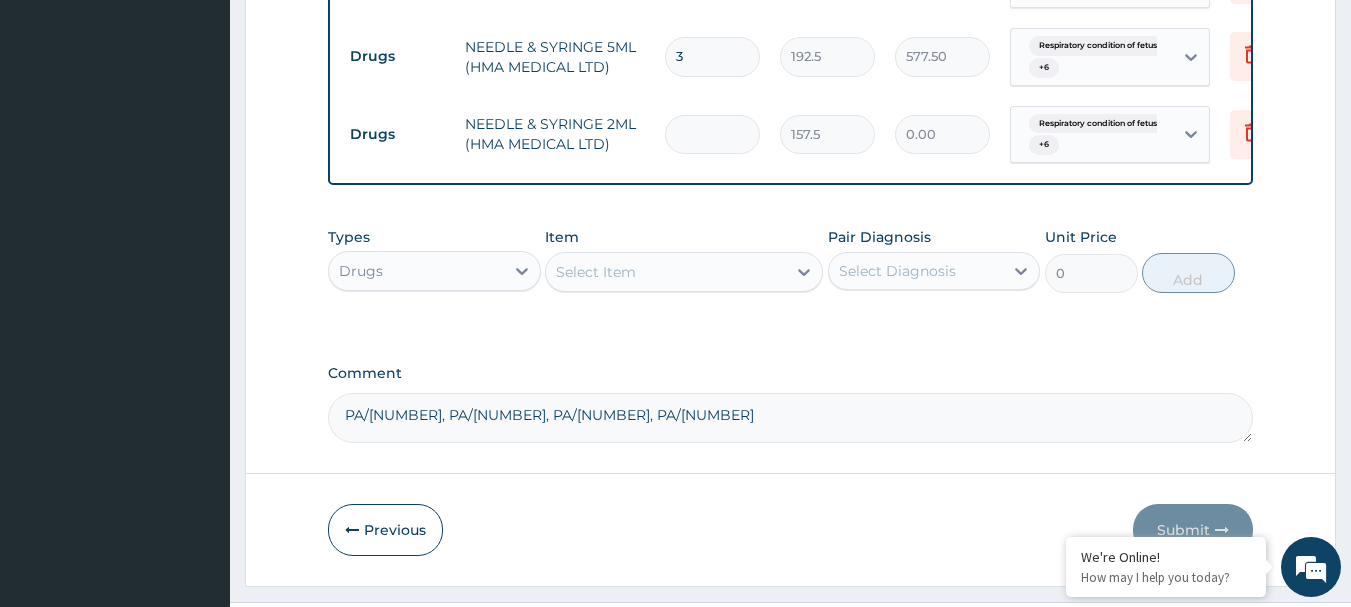 type on "6" 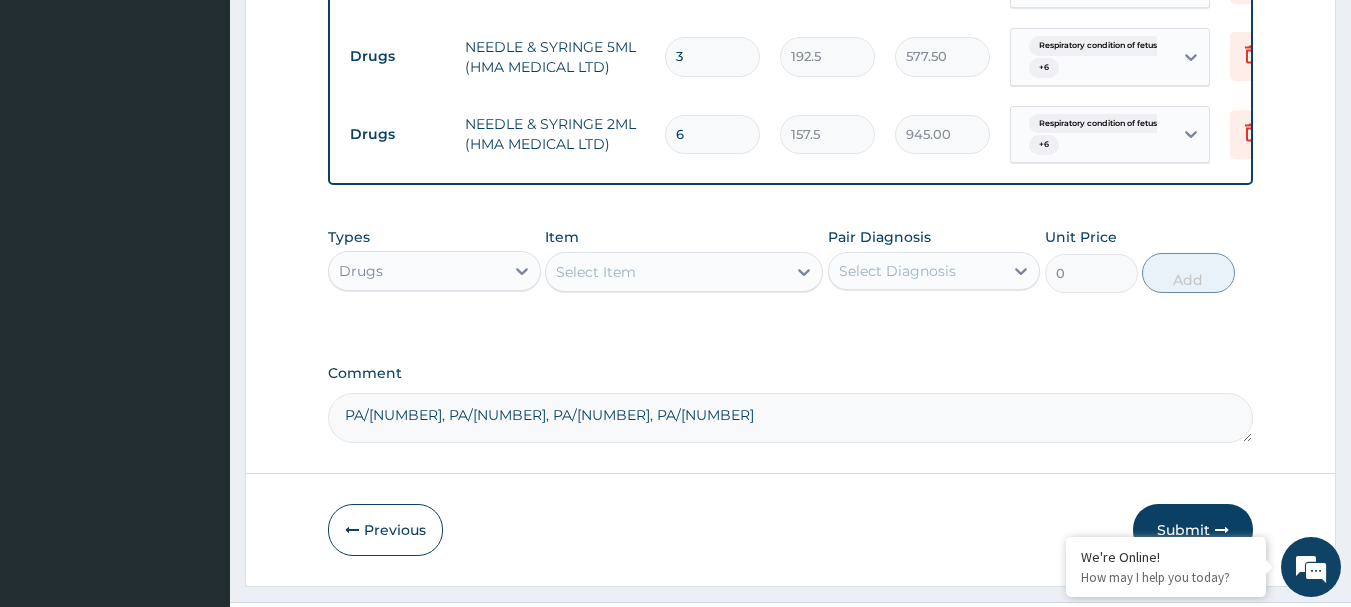 type on "6" 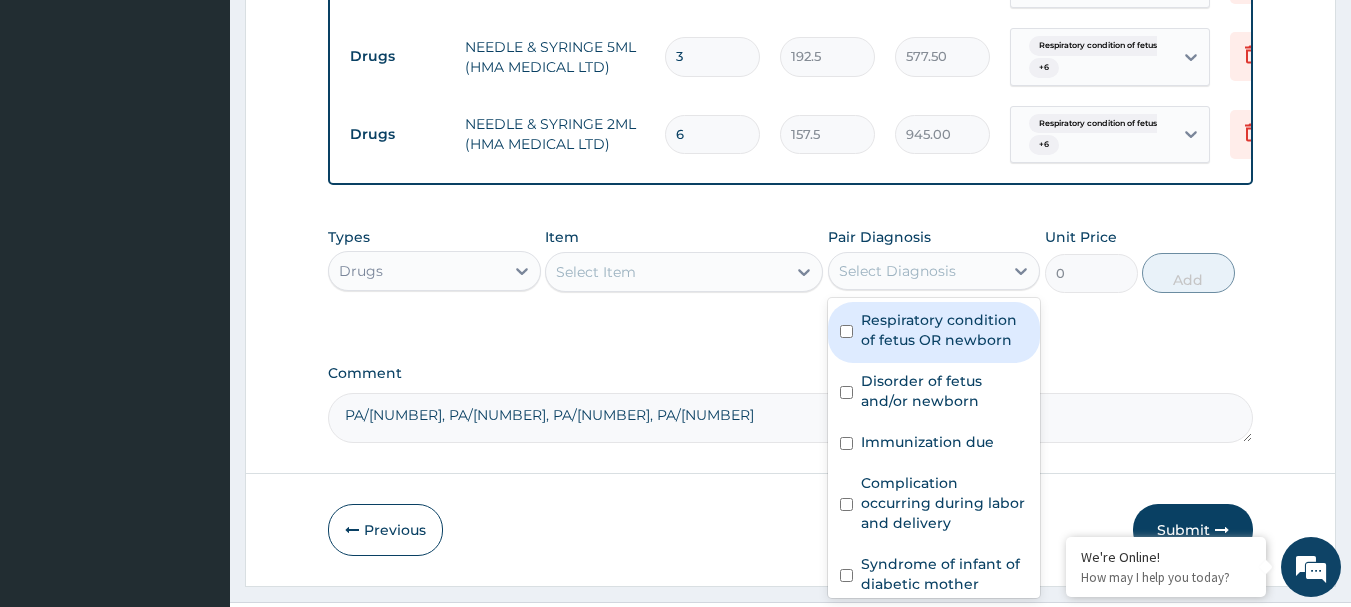 click on "Select Diagnosis" at bounding box center [897, 271] 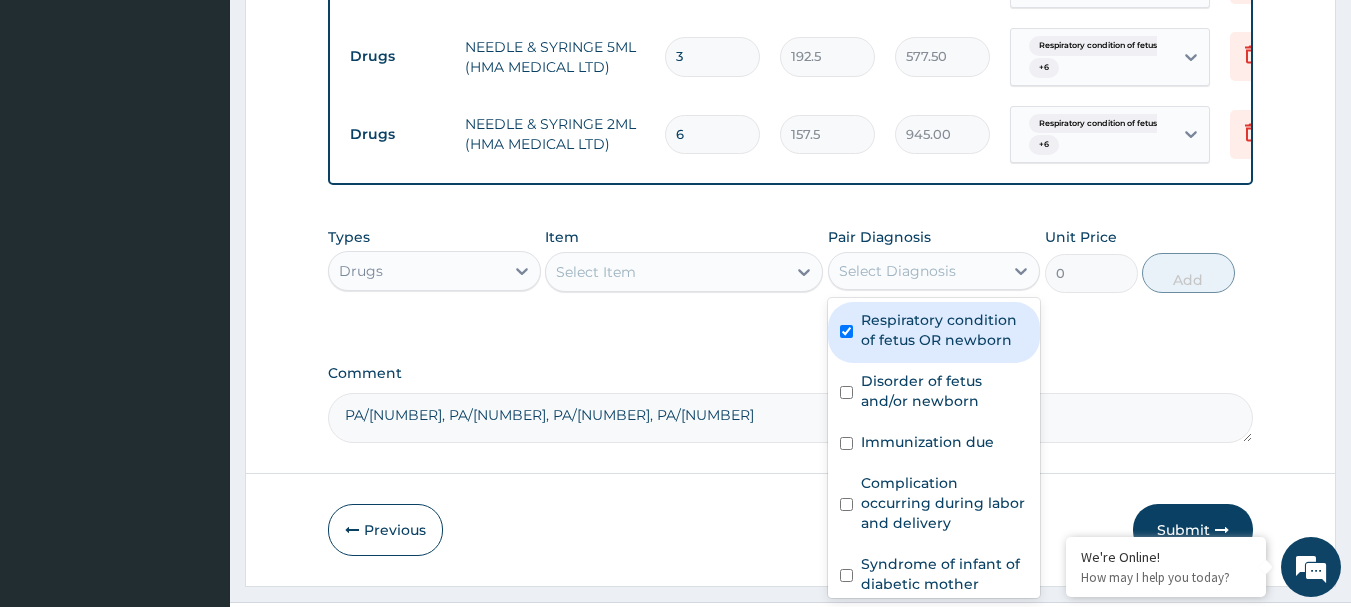 checkbox on "true" 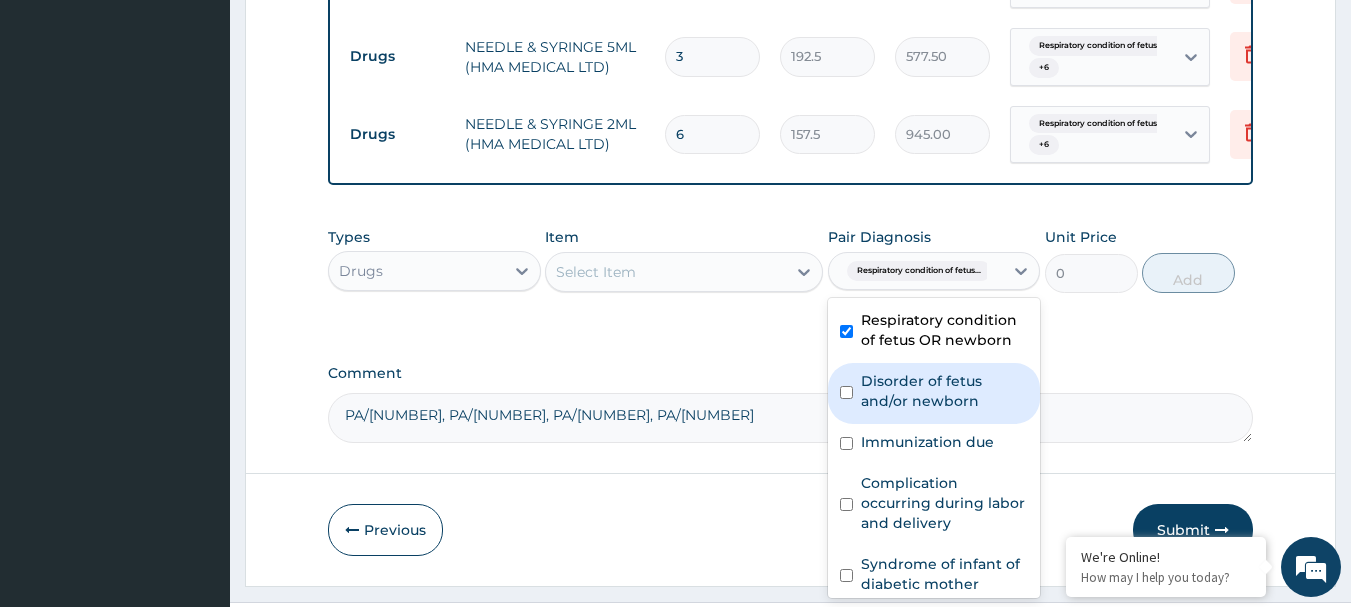 click on "Disorder of fetus and/or newborn" at bounding box center [934, 393] 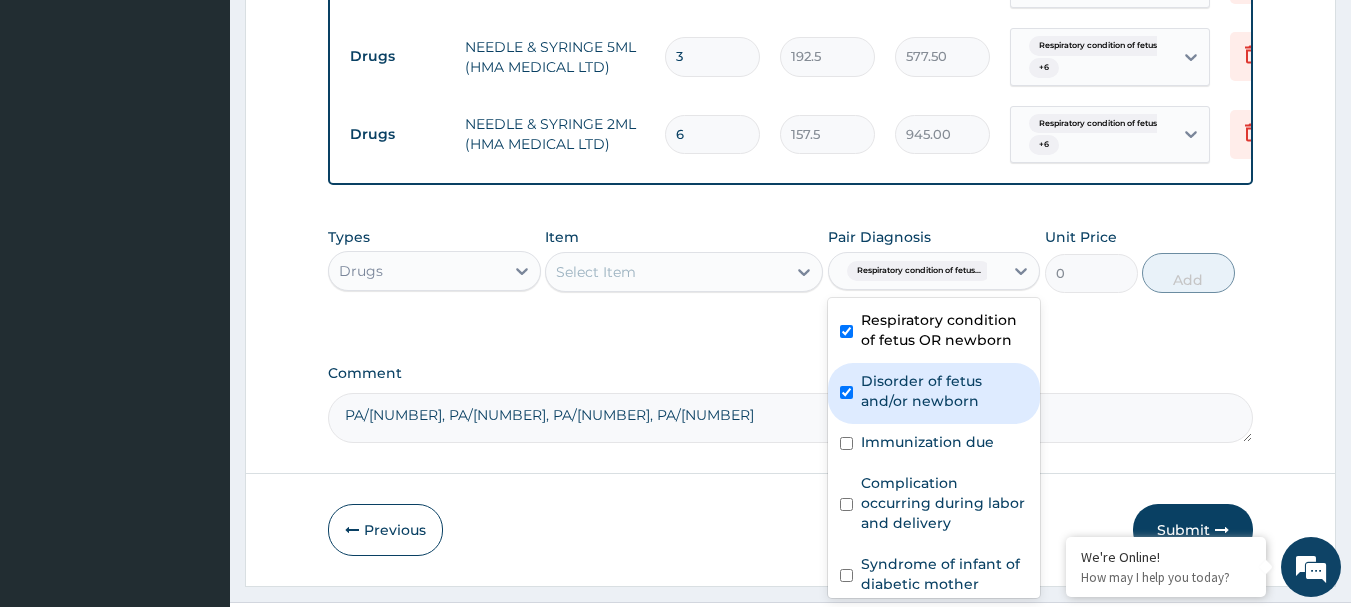 checkbox on "true" 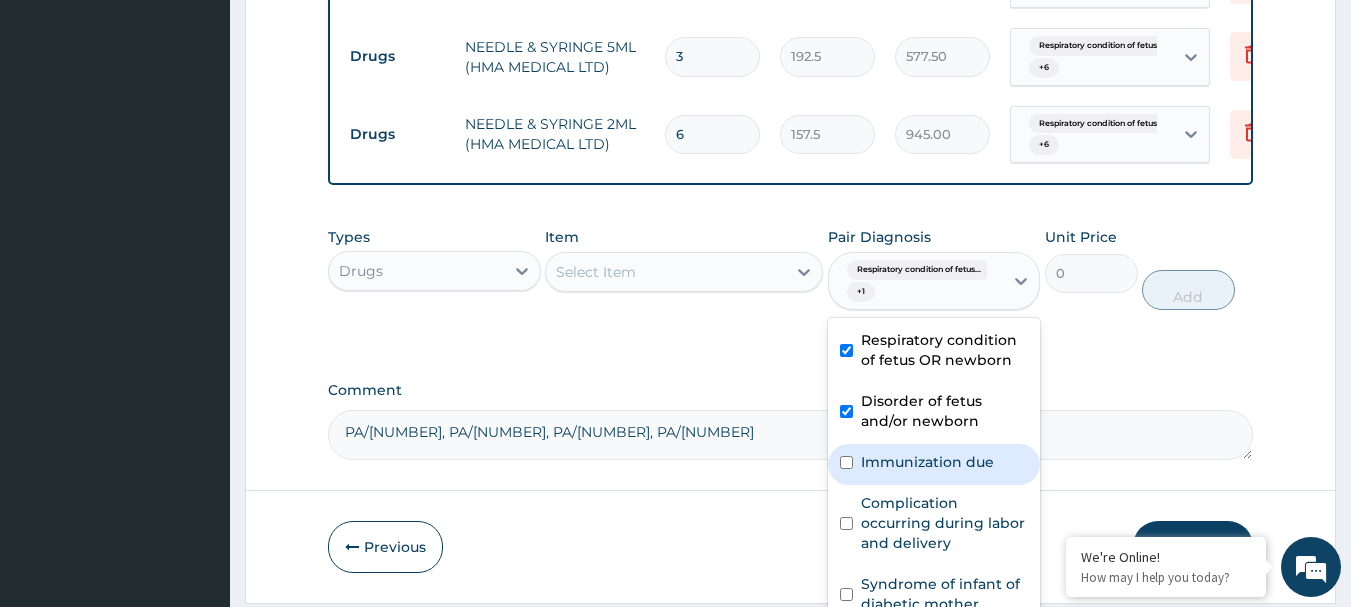 click on "Immunization due" at bounding box center [927, 462] 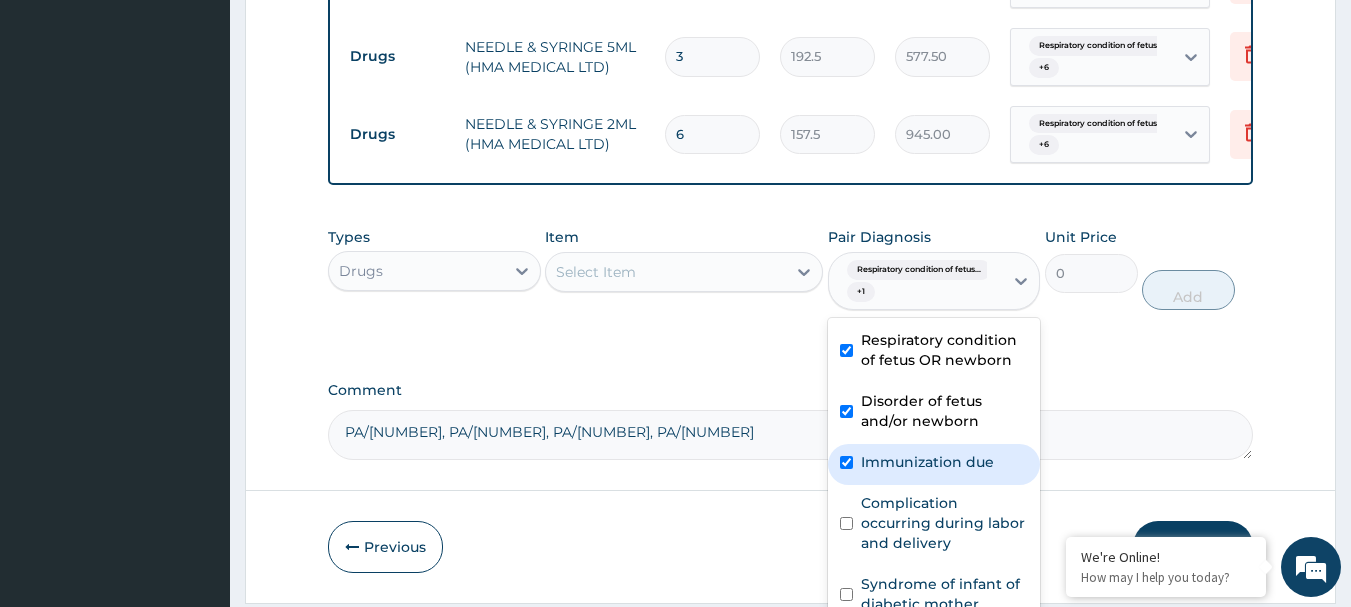checkbox on "true" 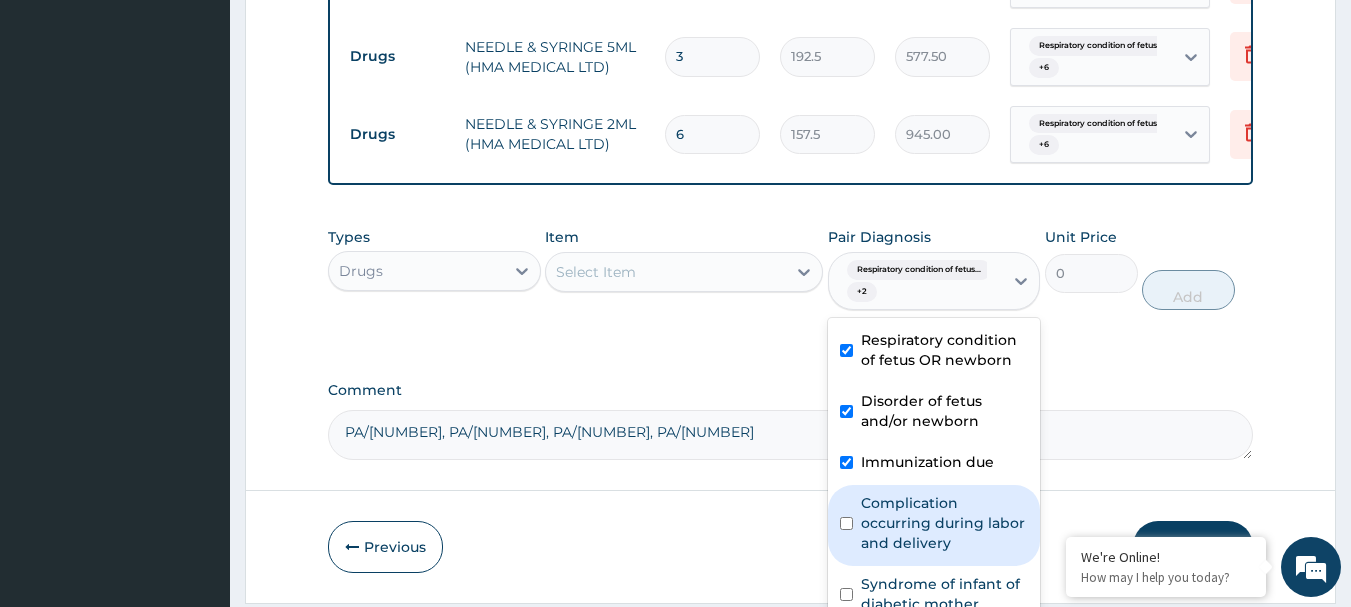 click on "Complication occurring during labor and delivery" at bounding box center (945, 523) 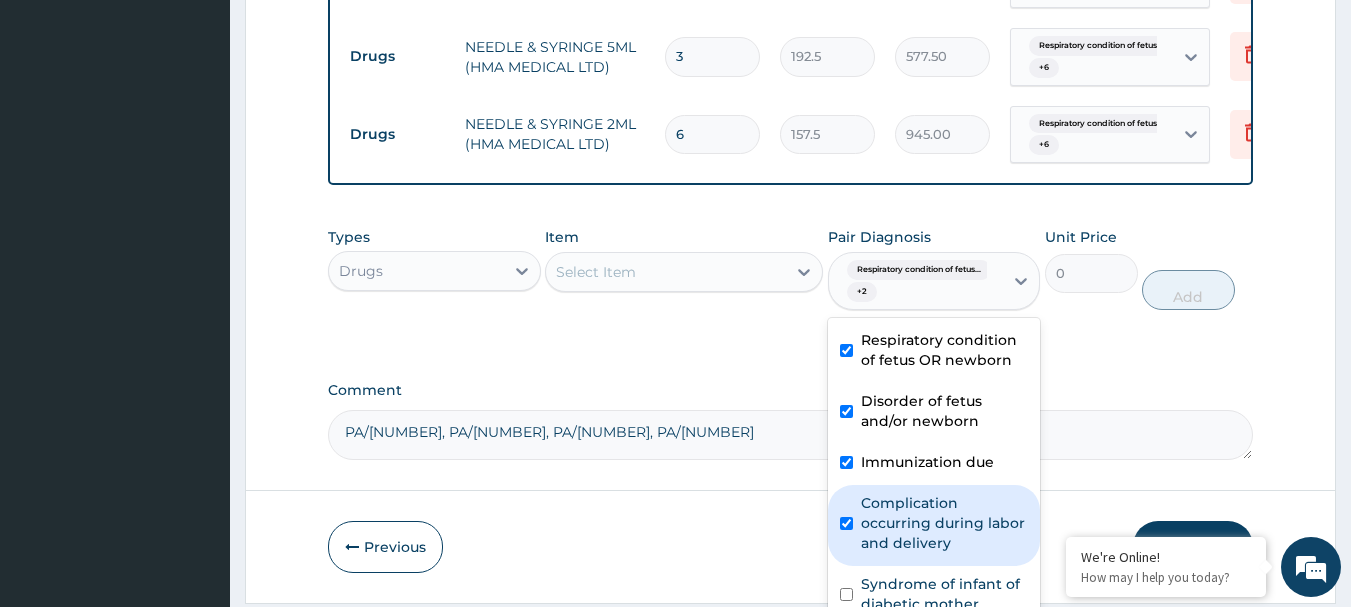 checkbox on "true" 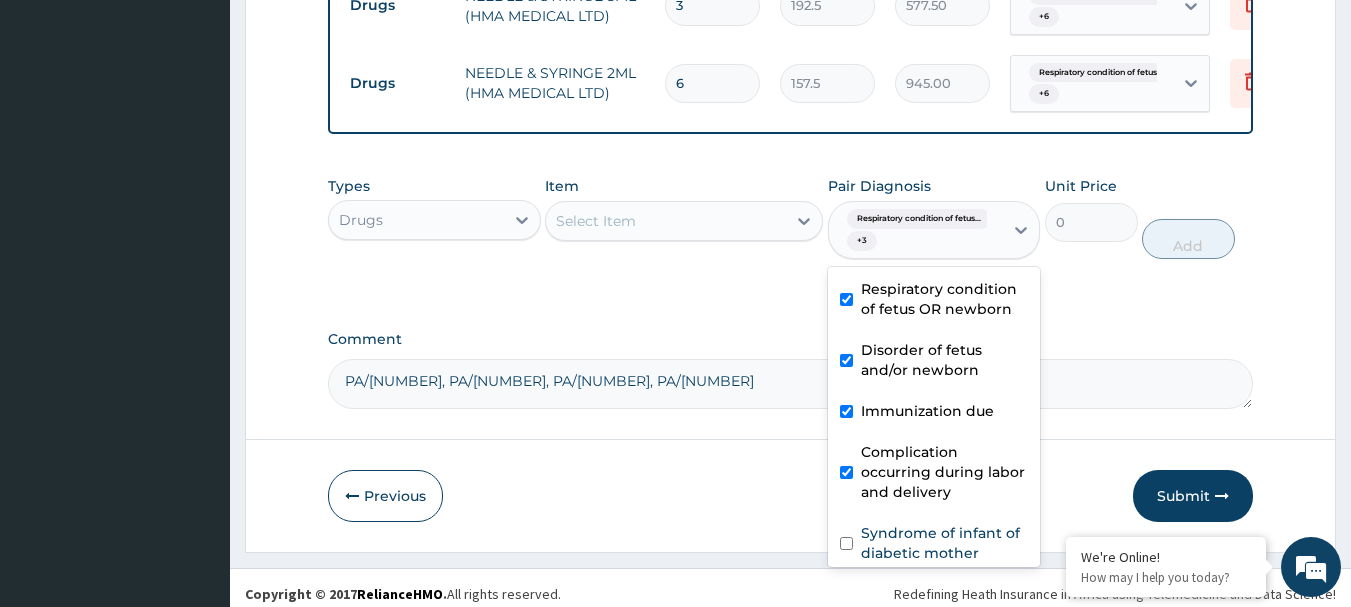 scroll, scrollTop: 1708, scrollLeft: 0, axis: vertical 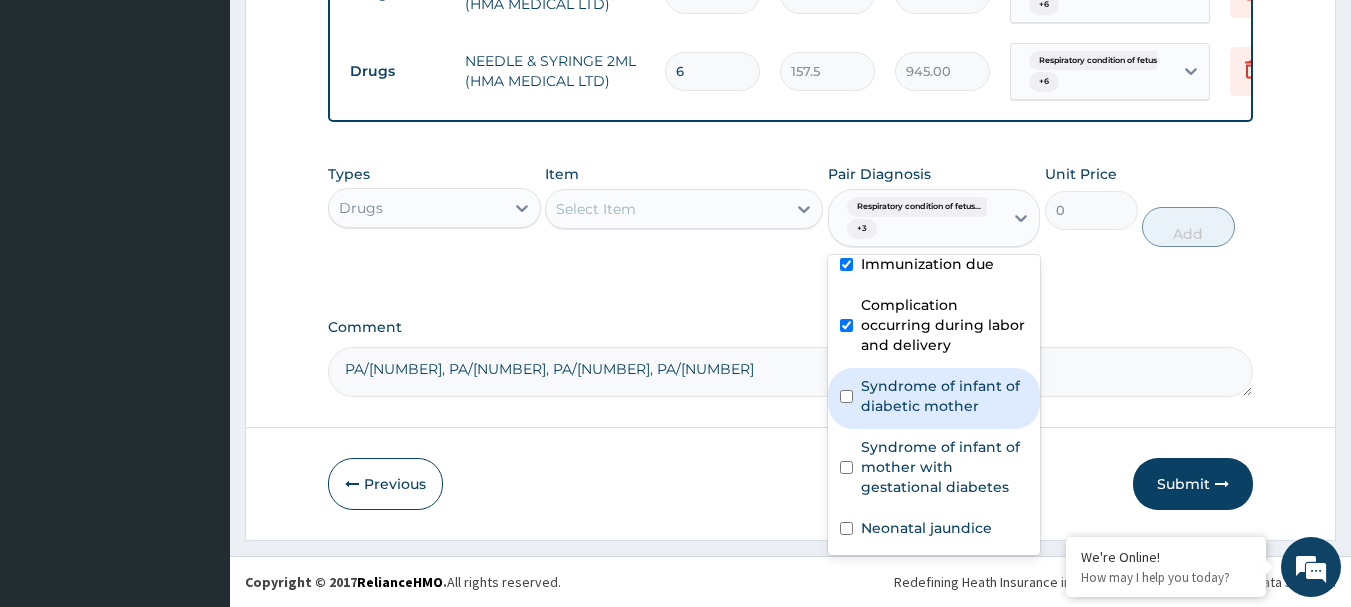 click on "Syndrome of infant of diabetic mother" at bounding box center [945, 396] 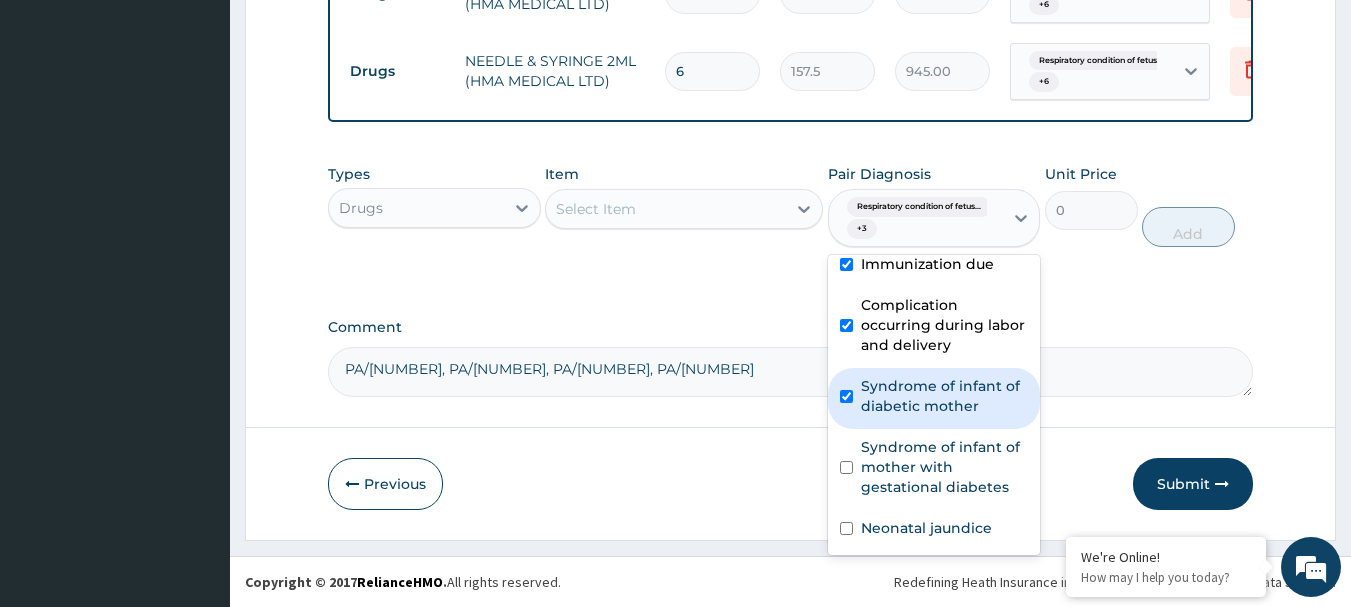 checkbox on "true" 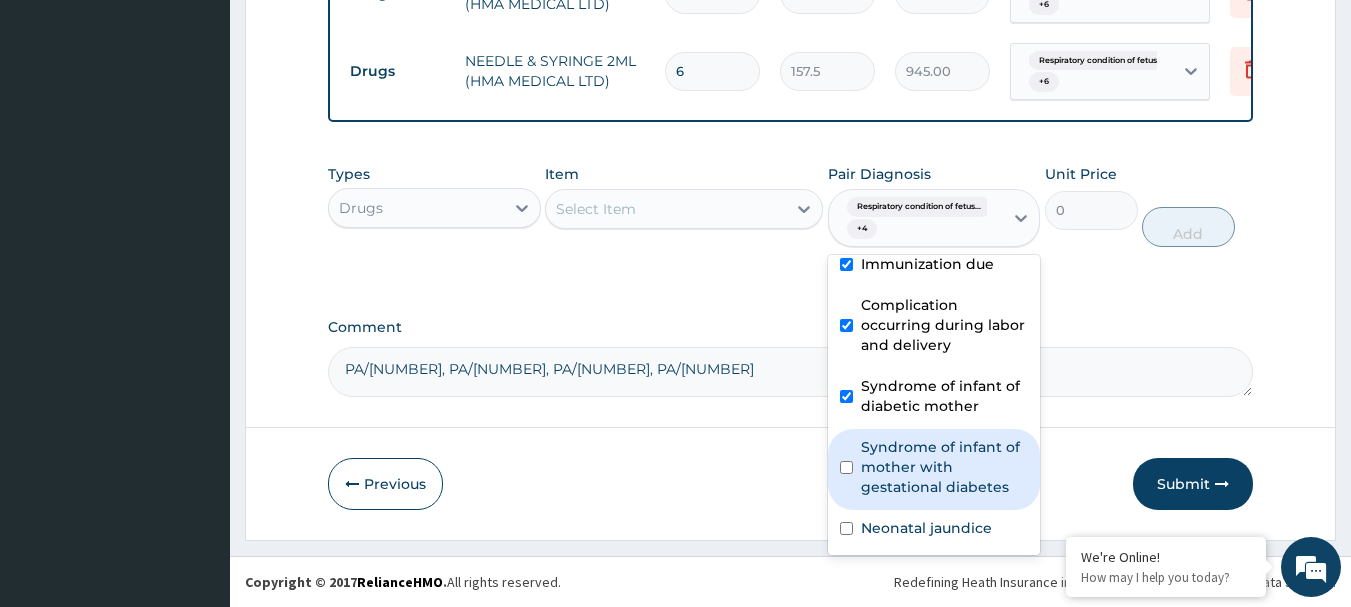 drag, startPoint x: 895, startPoint y: 458, endPoint x: 891, endPoint y: 489, distance: 31.257 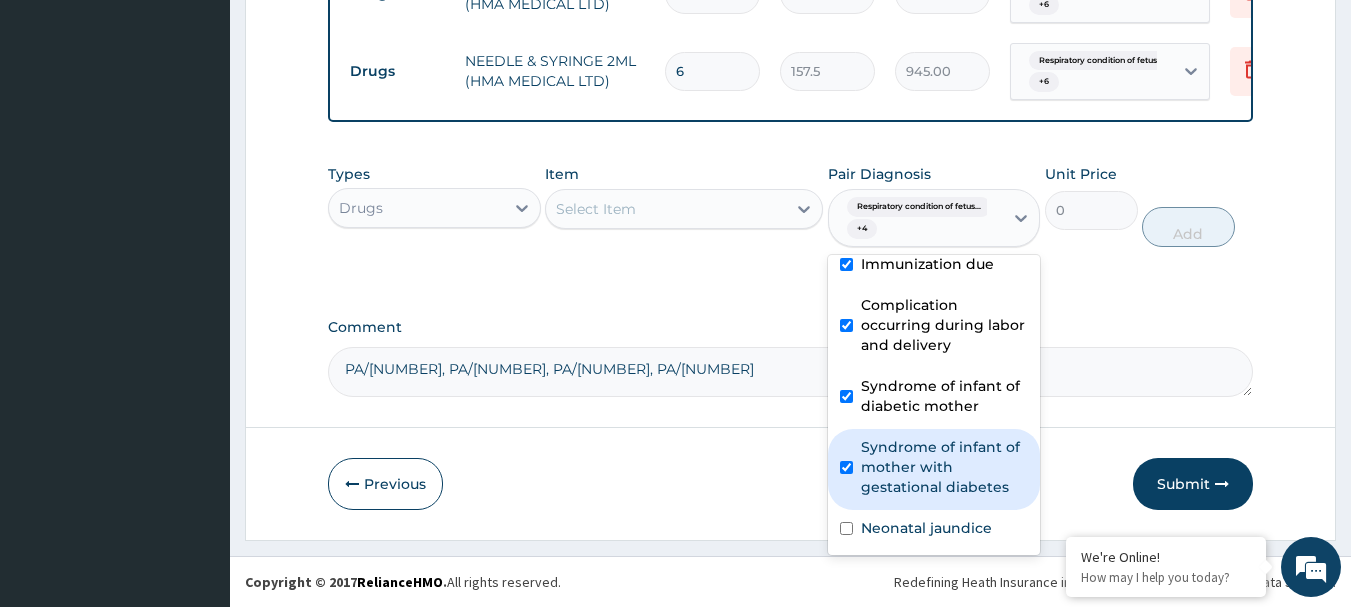 checkbox on "true" 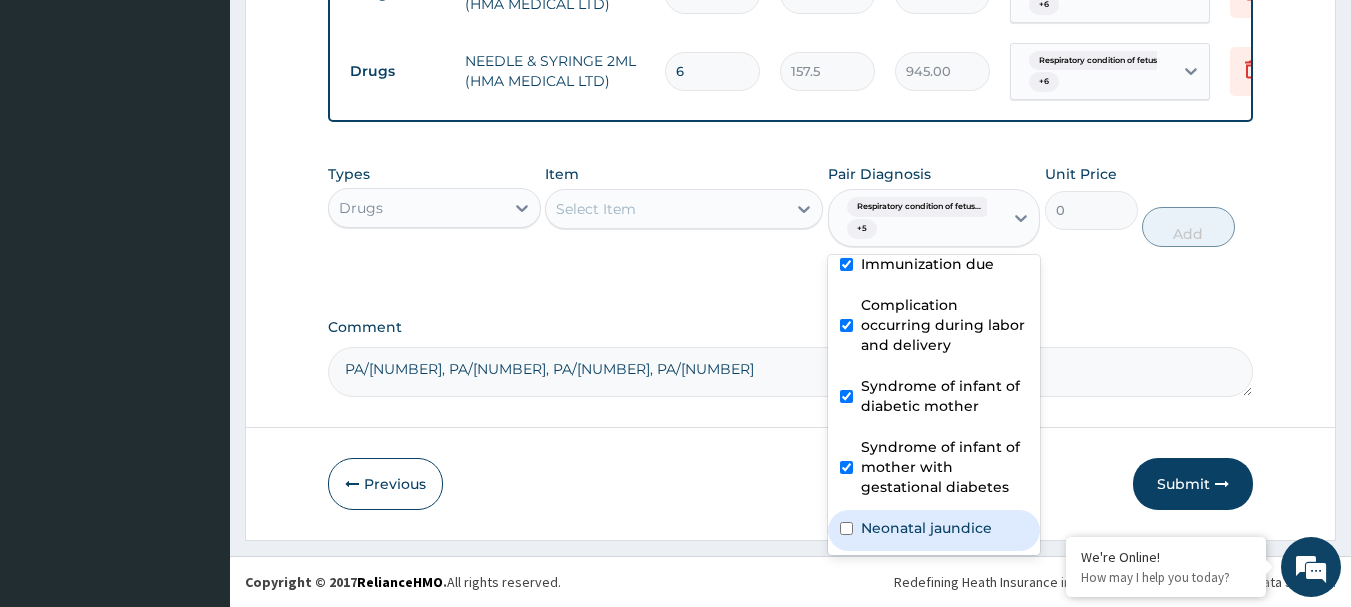 click on "Neonatal jaundice" at bounding box center [926, 528] 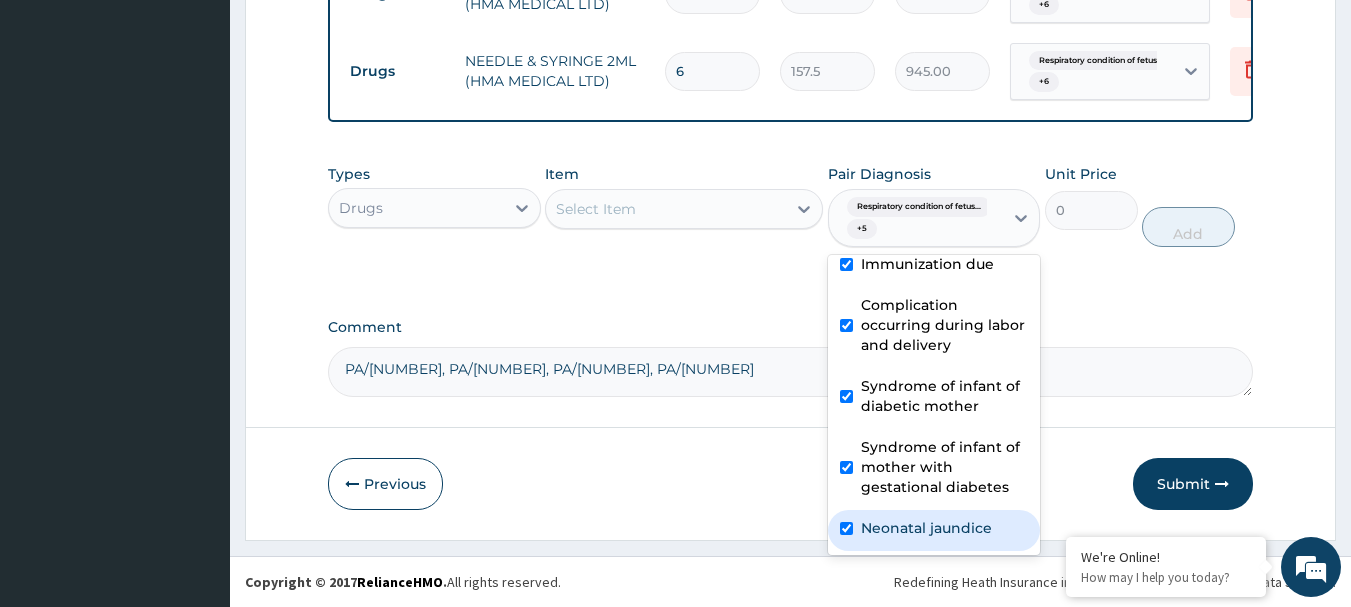 checkbox on "true" 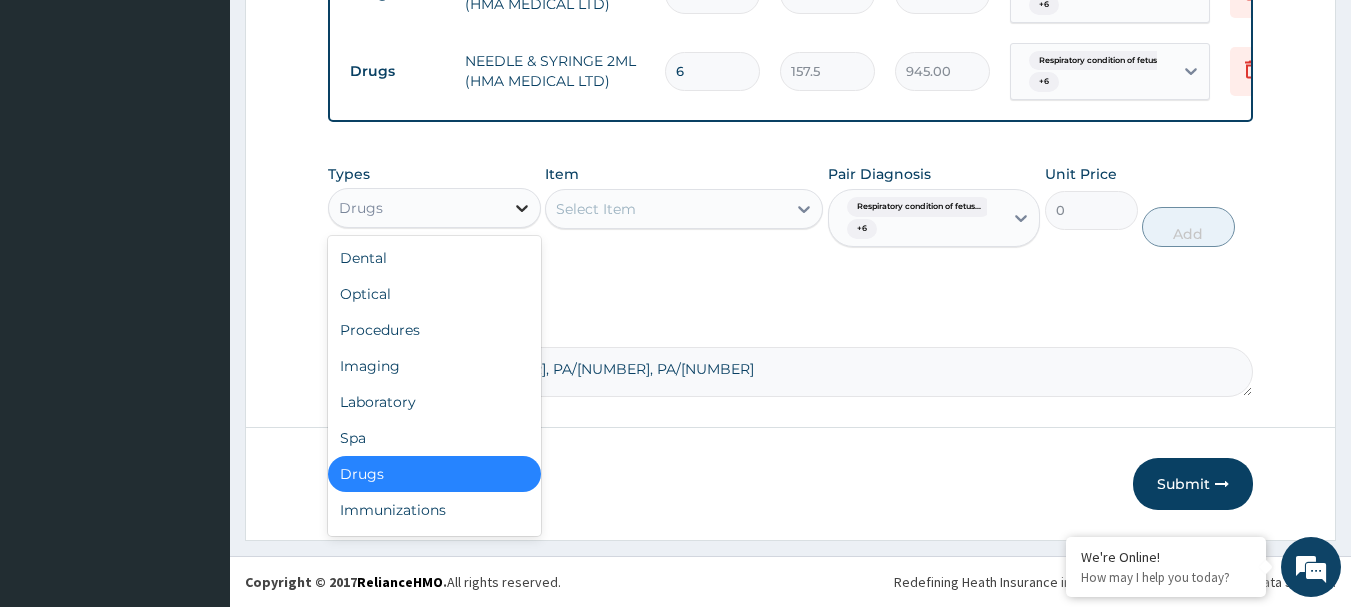 click at bounding box center [522, 208] 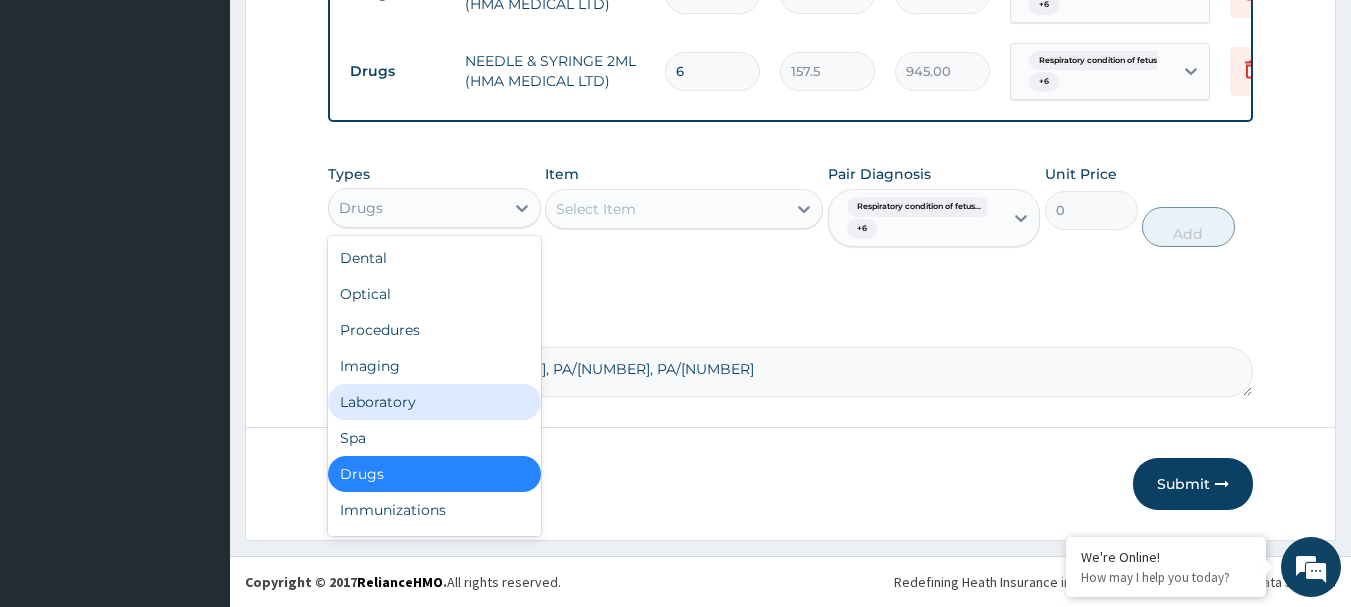 click on "Laboratory" at bounding box center [434, 402] 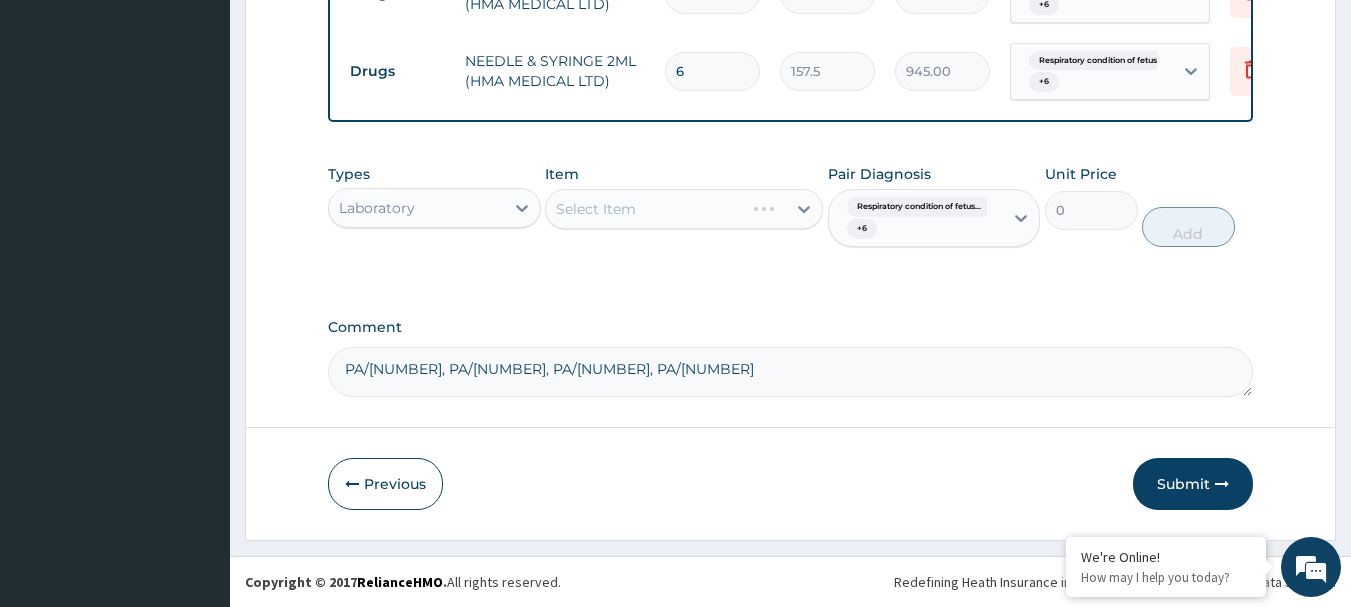 click on "Select Item" at bounding box center [684, 209] 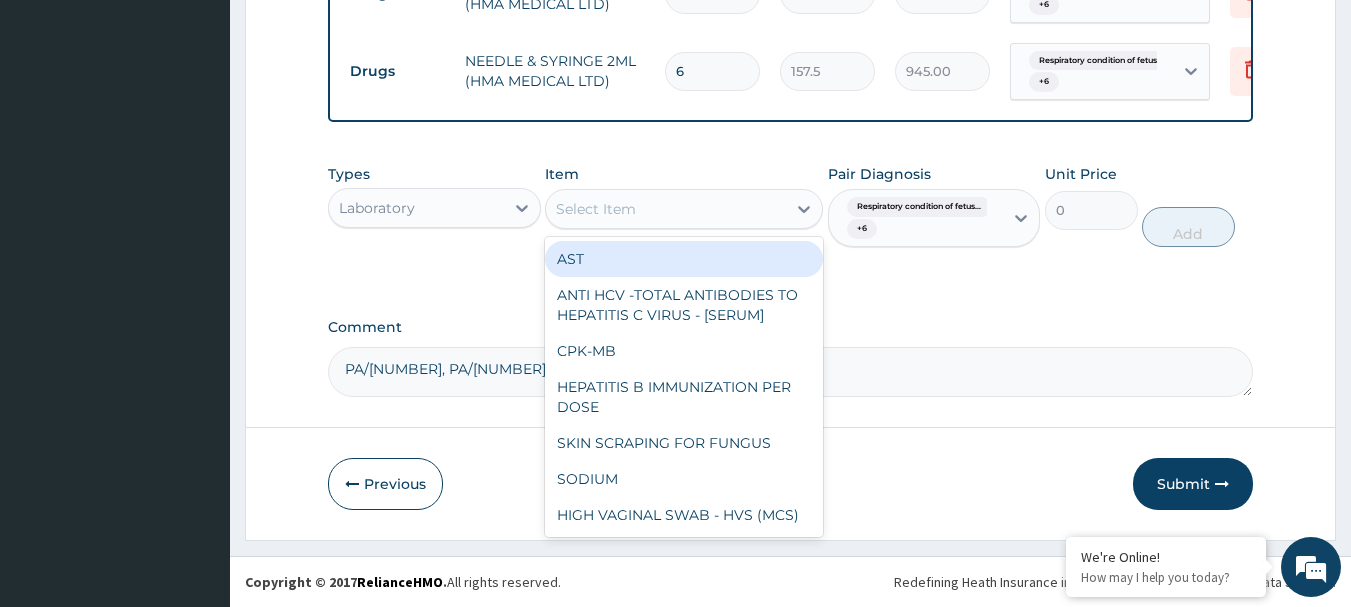 click on "Select Item" at bounding box center [666, 209] 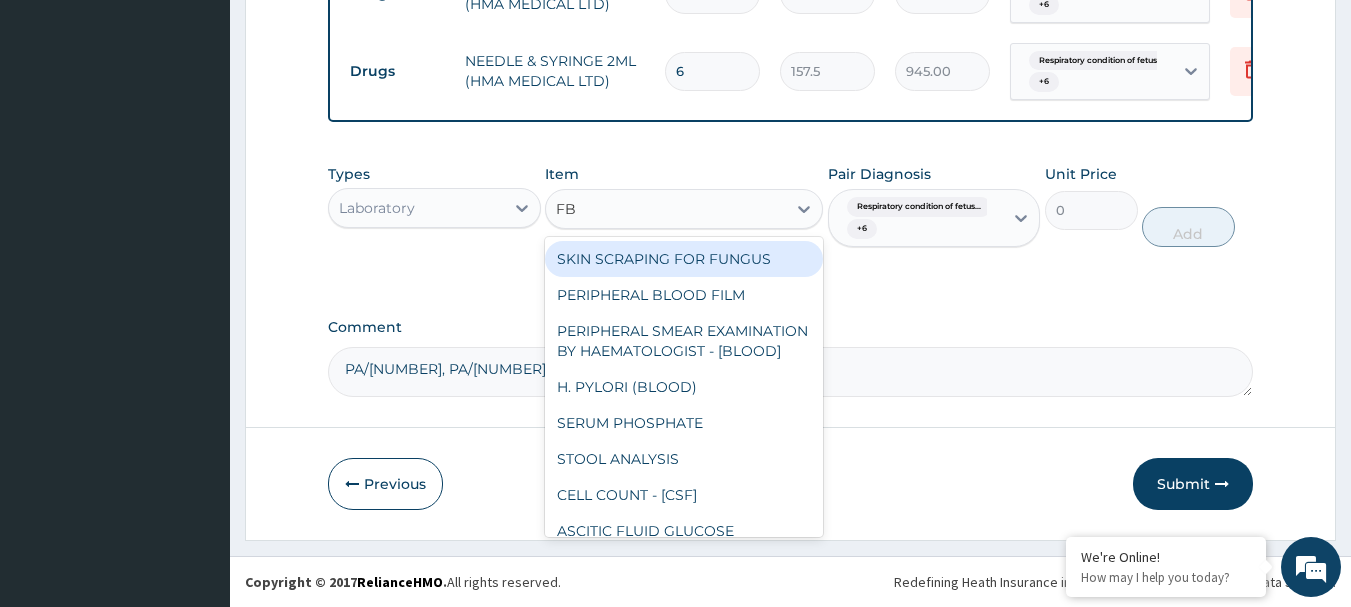 type on "FBC" 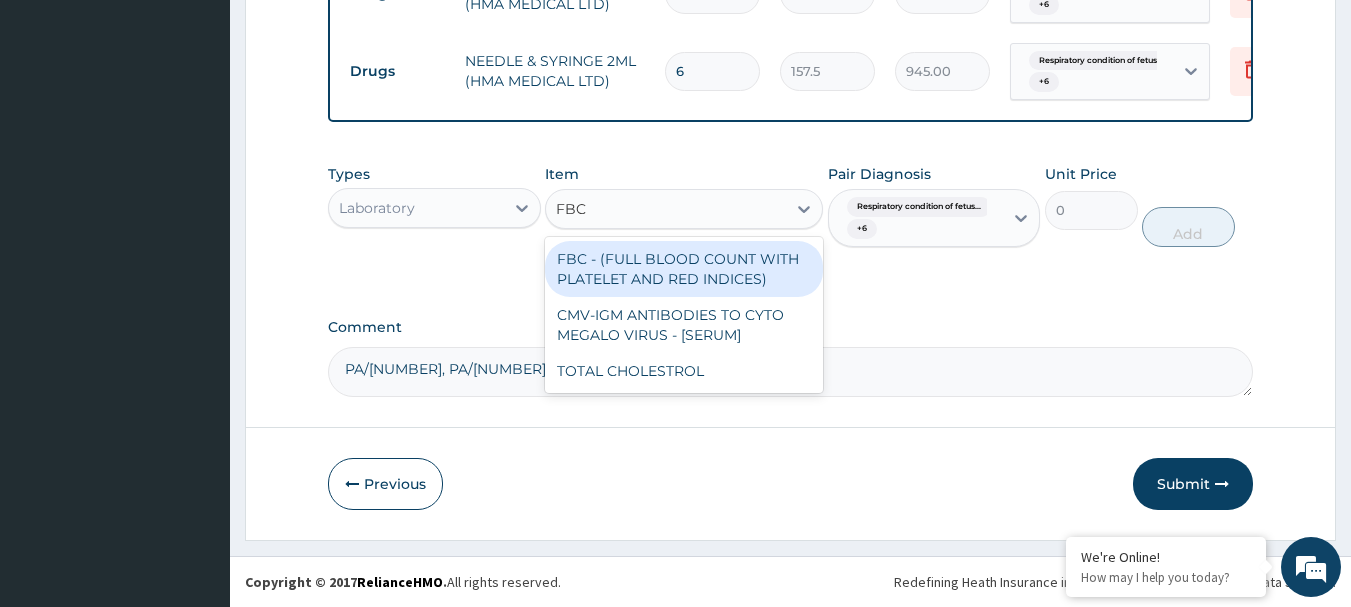 click on "FBC - (FULL BLOOD COUNT WITH PLATELET AND RED INDICES)" at bounding box center (684, 269) 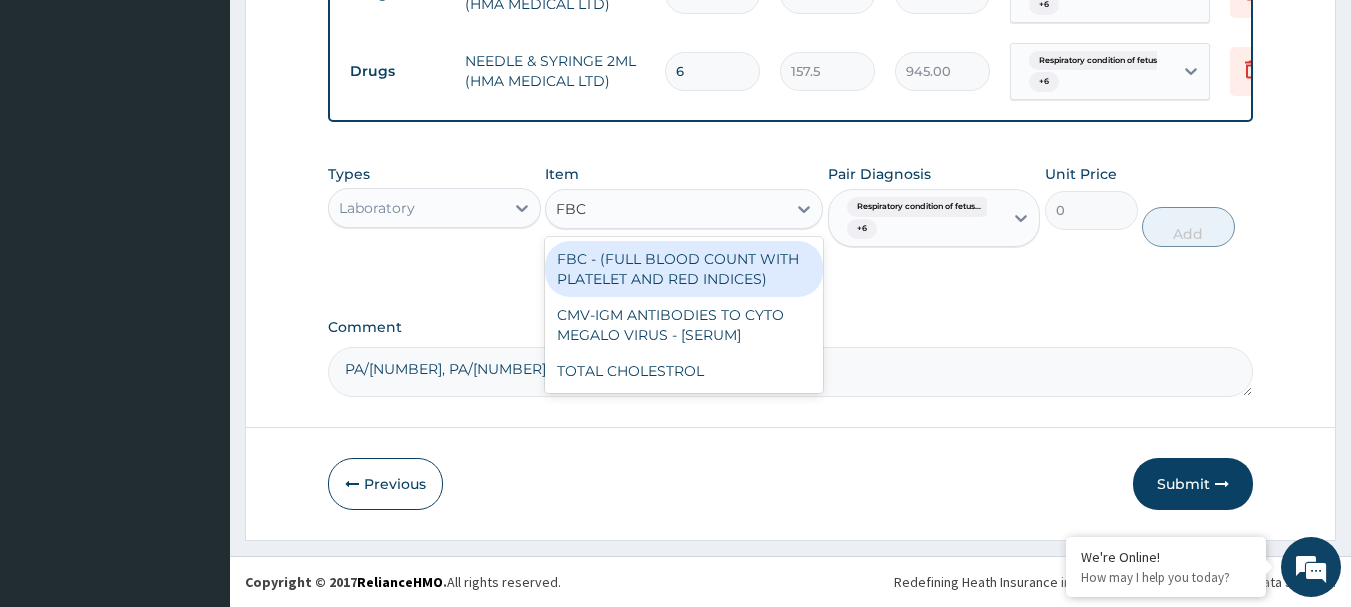 type 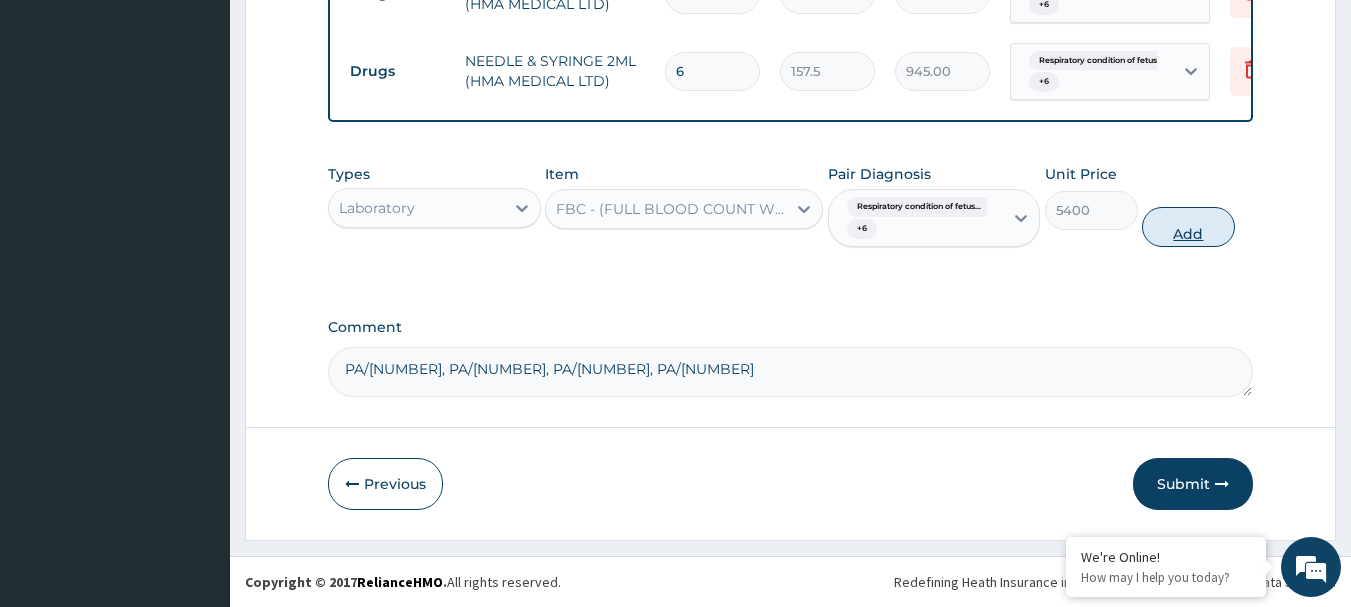 click on "Add" at bounding box center [1188, 227] 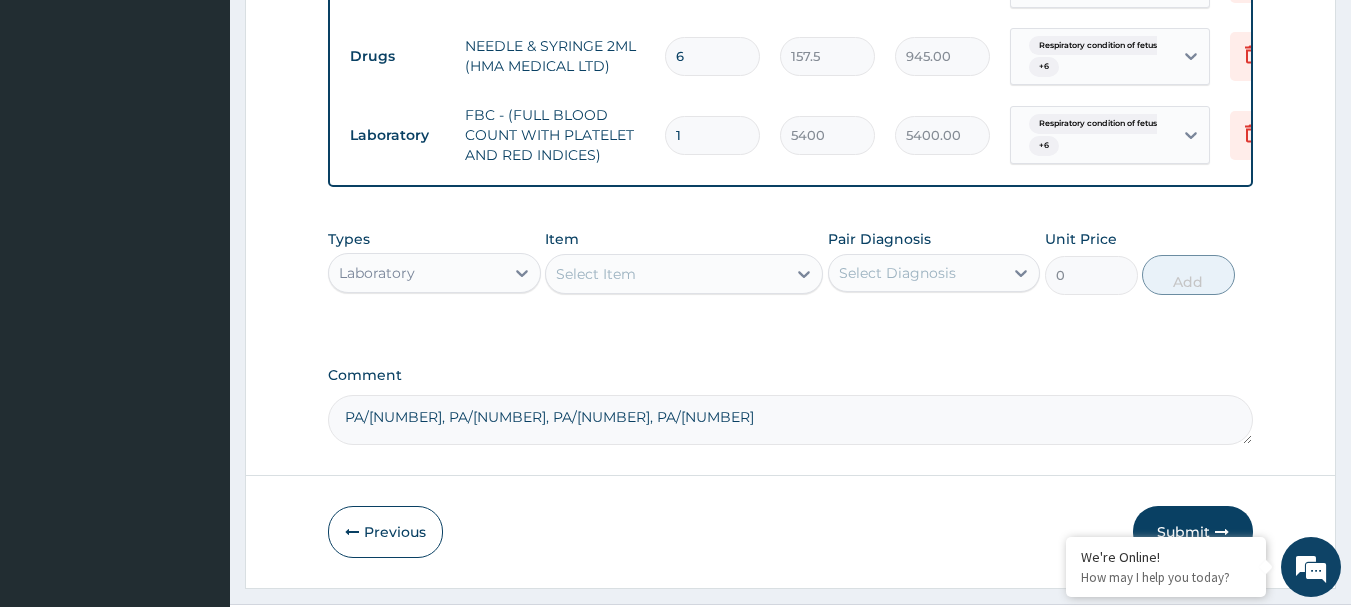click on "Select Diagnosis" at bounding box center (916, 273) 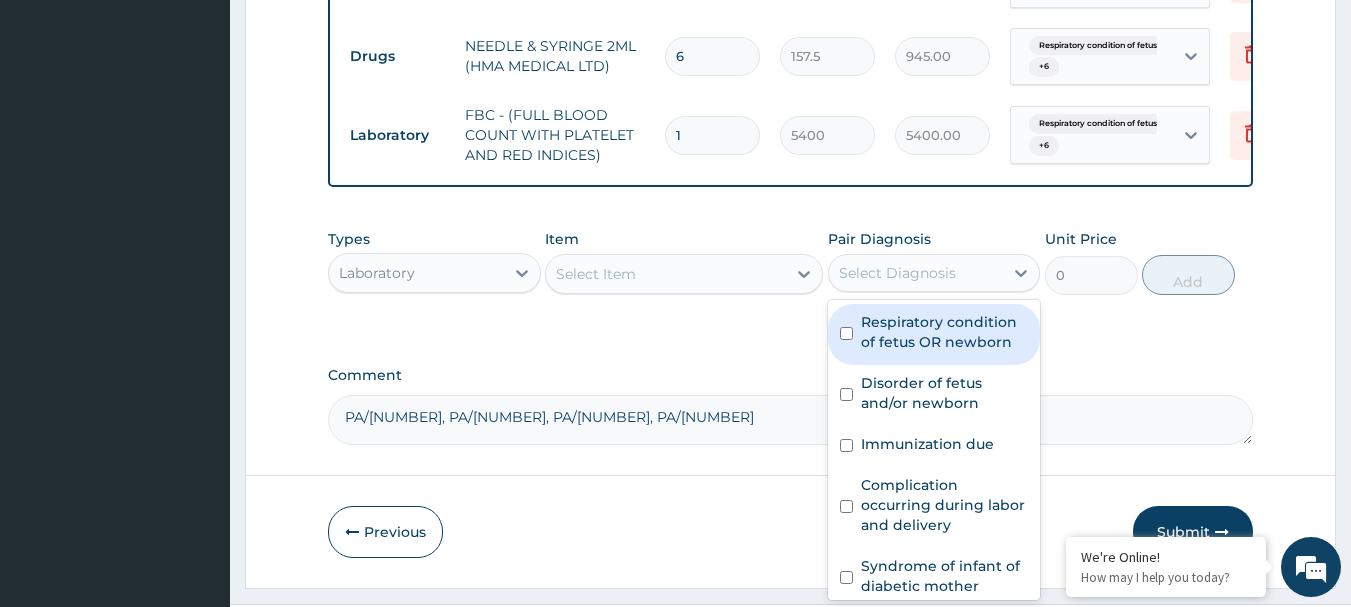 click on "Respiratory condition of fetus OR newborn" at bounding box center [945, 332] 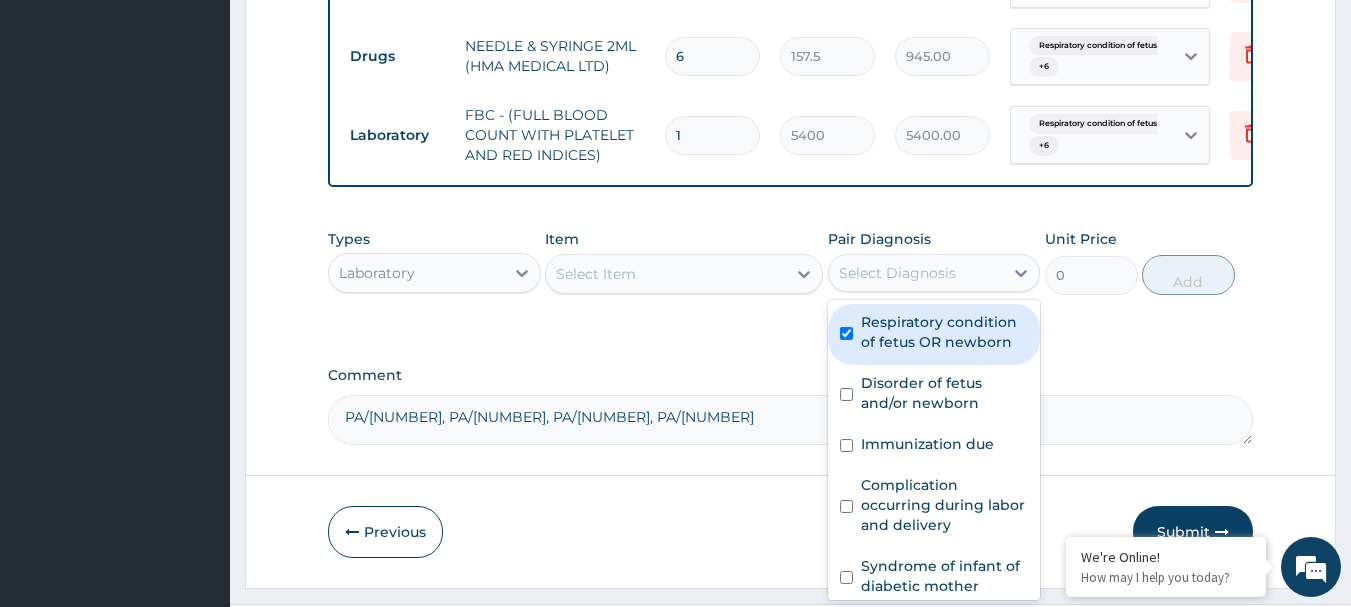 checkbox on "true" 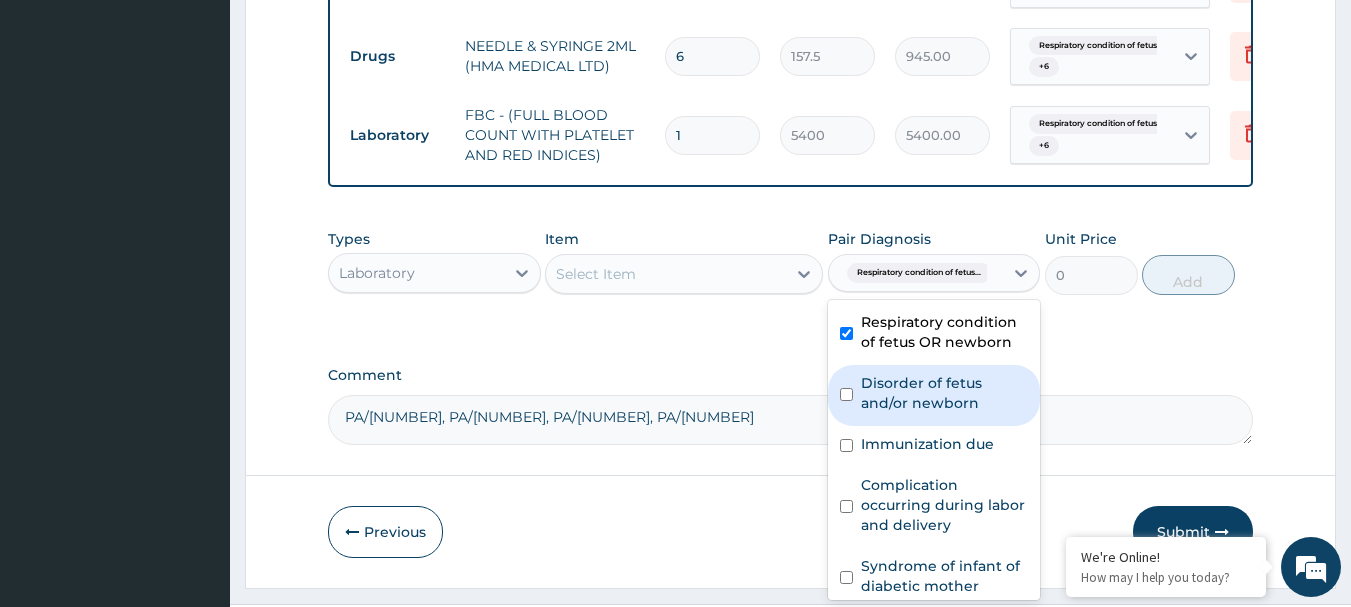 click on "Disorder of fetus and/or newborn" at bounding box center (945, 393) 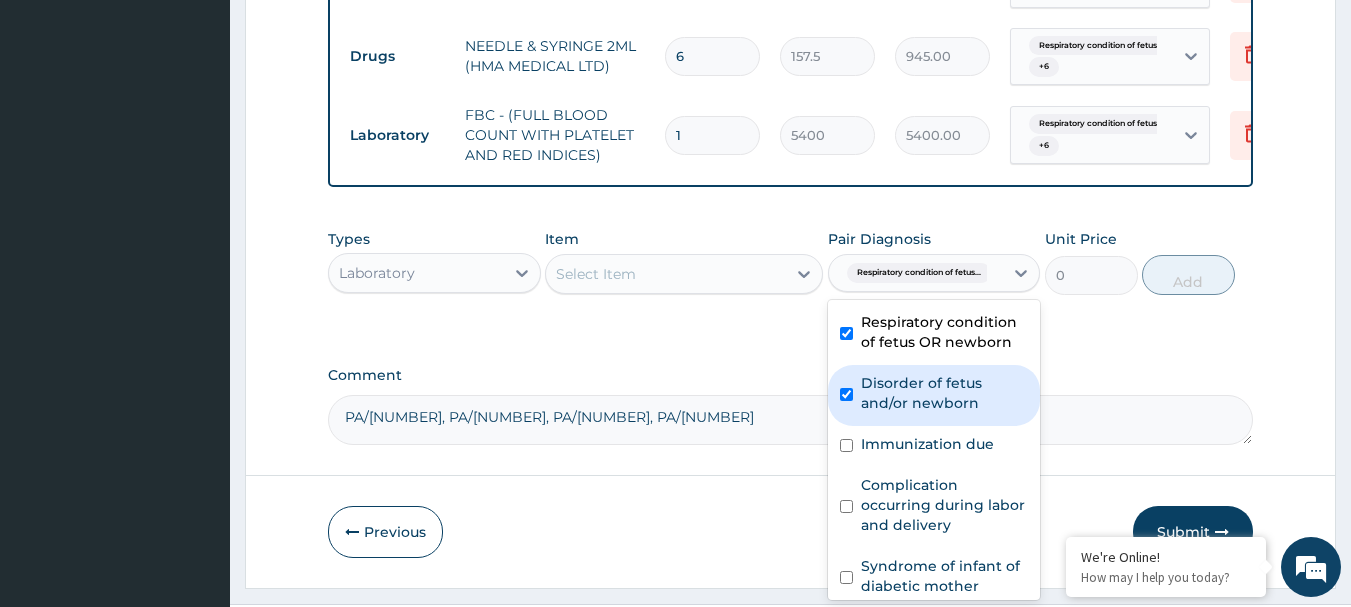 checkbox on "true" 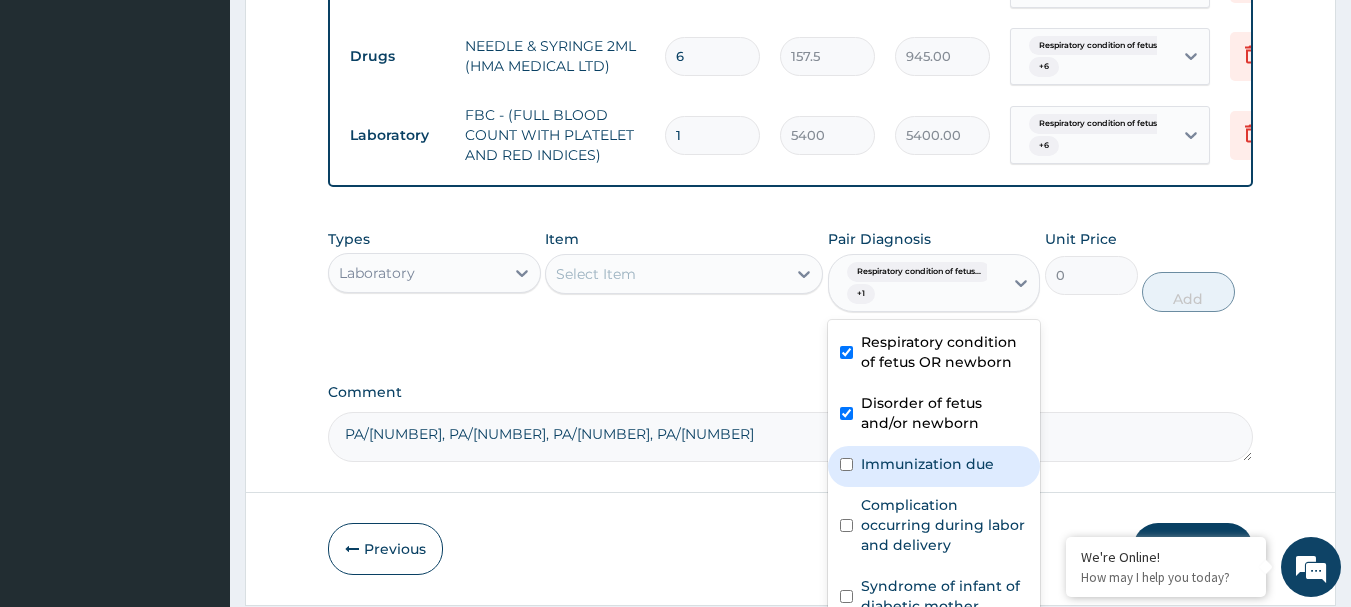 click on "Immunization due" at bounding box center [927, 464] 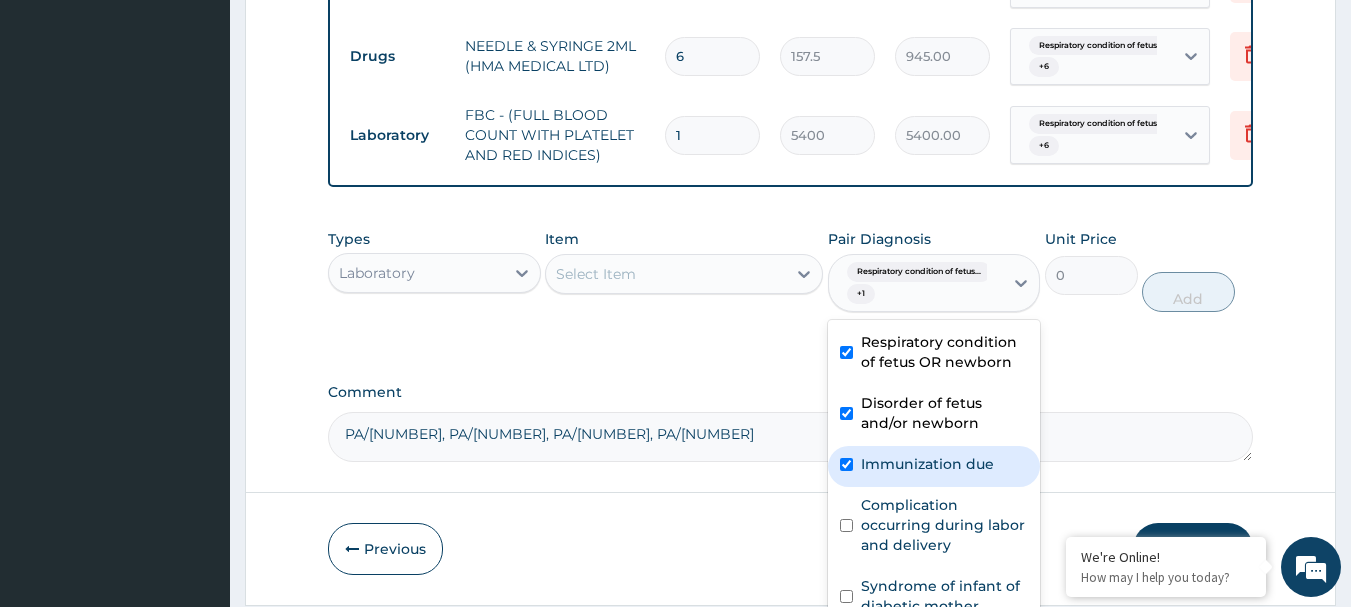 checkbox on "true" 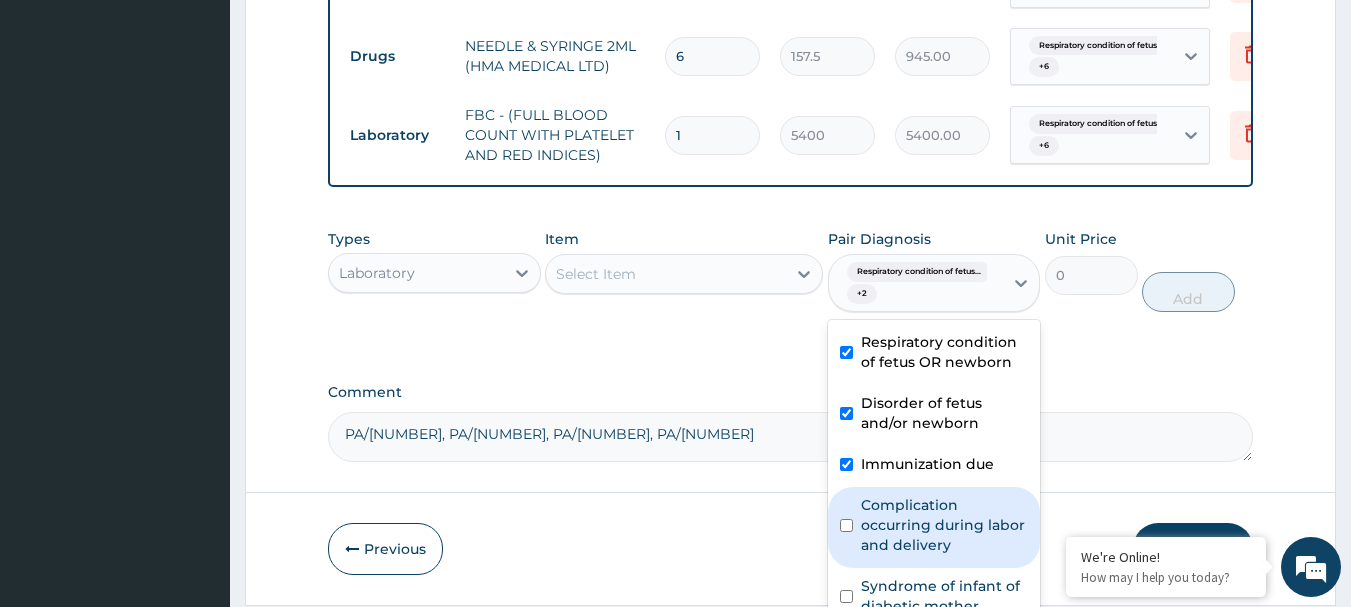 click on "Complication occurring during labor and delivery" at bounding box center [945, 525] 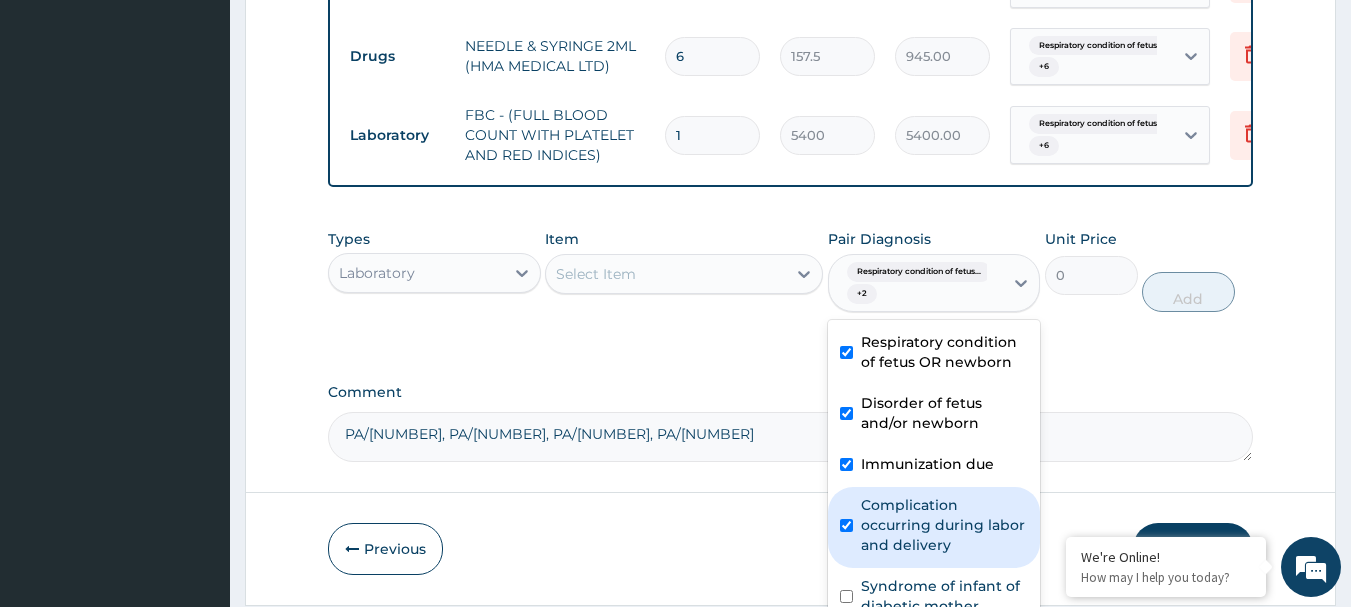 checkbox on "true" 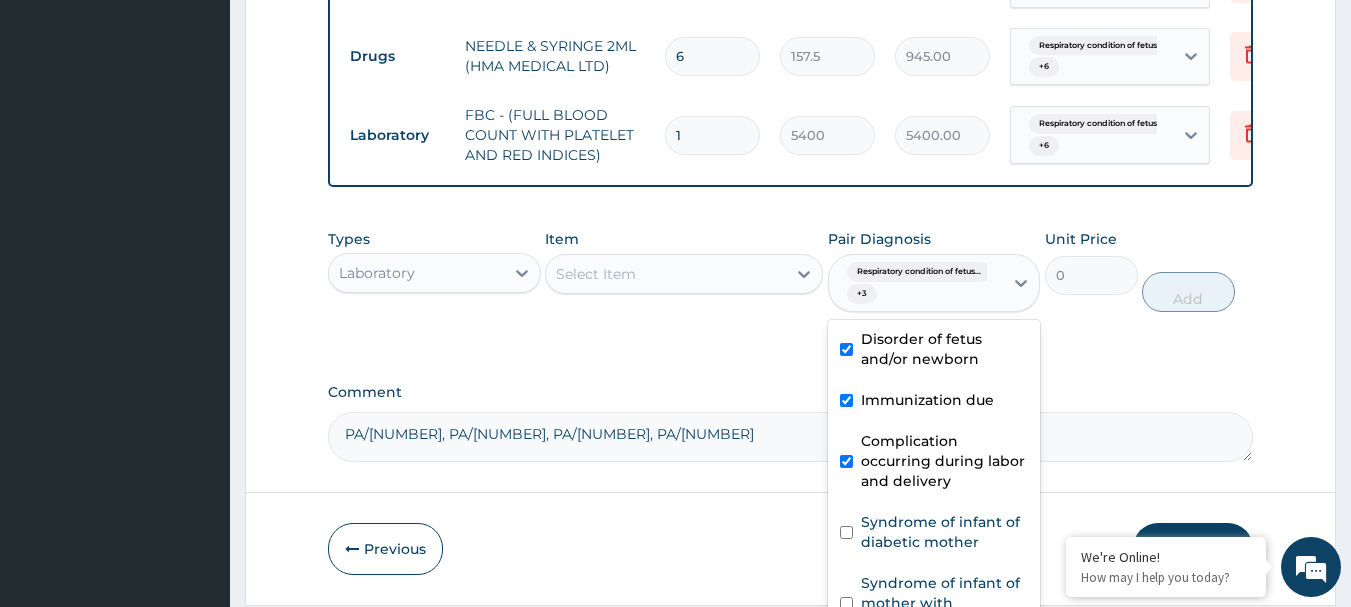 scroll, scrollTop: 135, scrollLeft: 0, axis: vertical 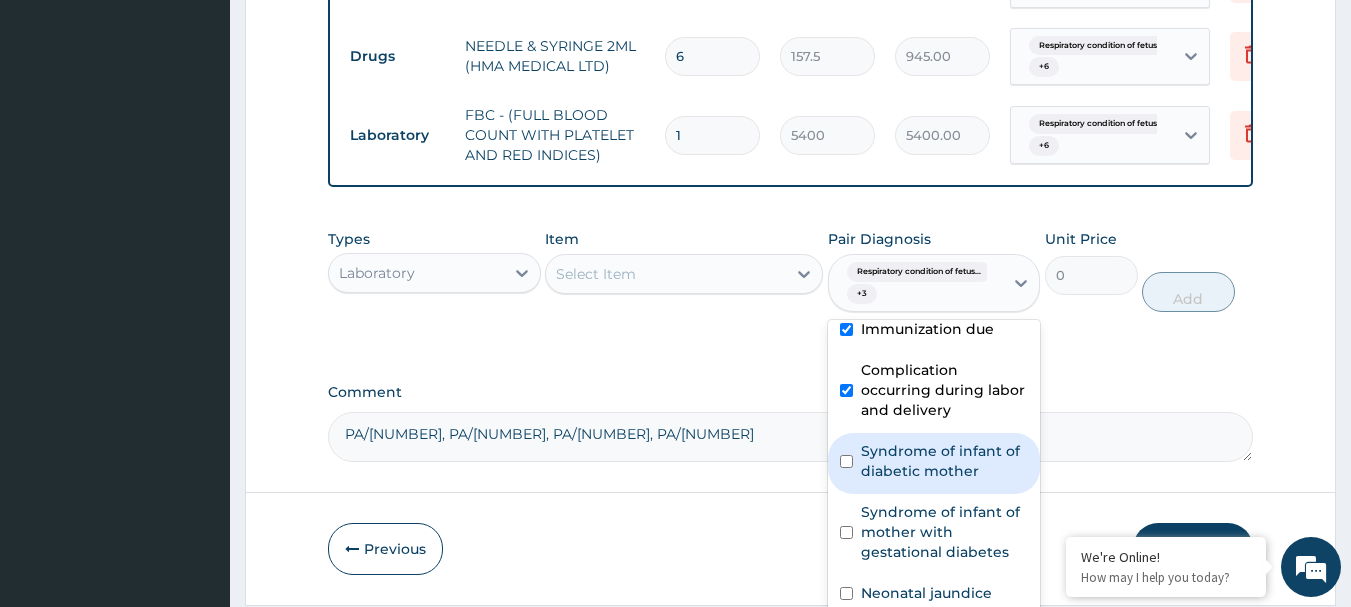 click on "Syndrome of infant of diabetic mother" at bounding box center [945, 461] 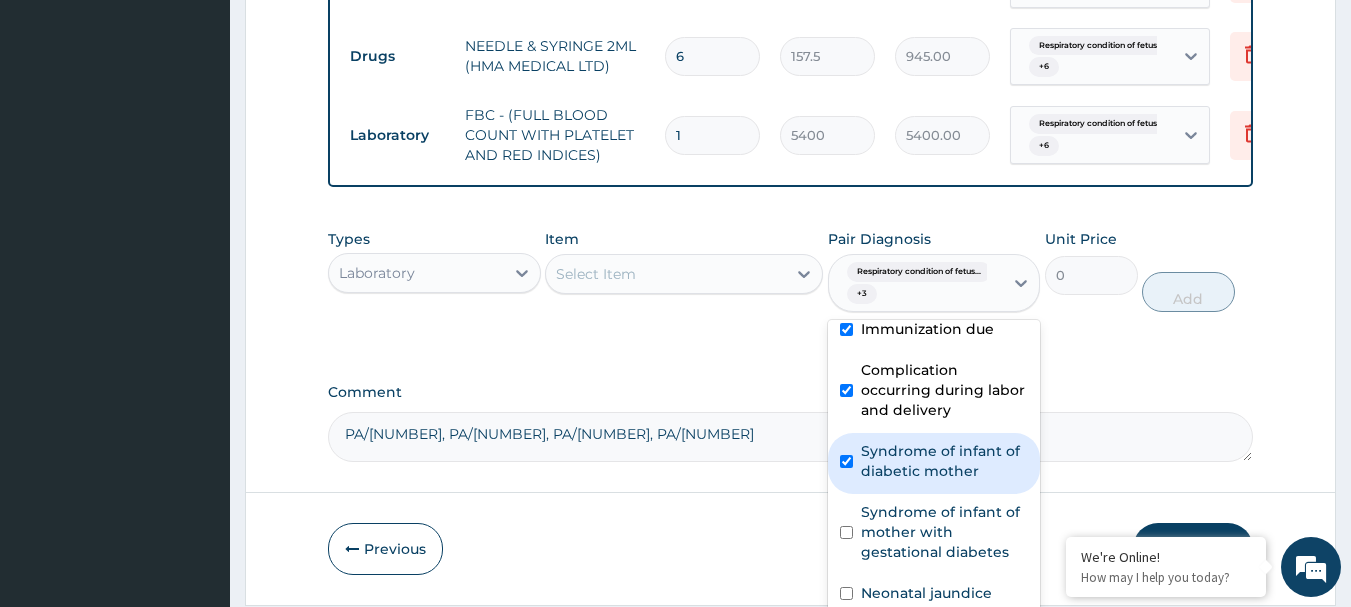 checkbox on "true" 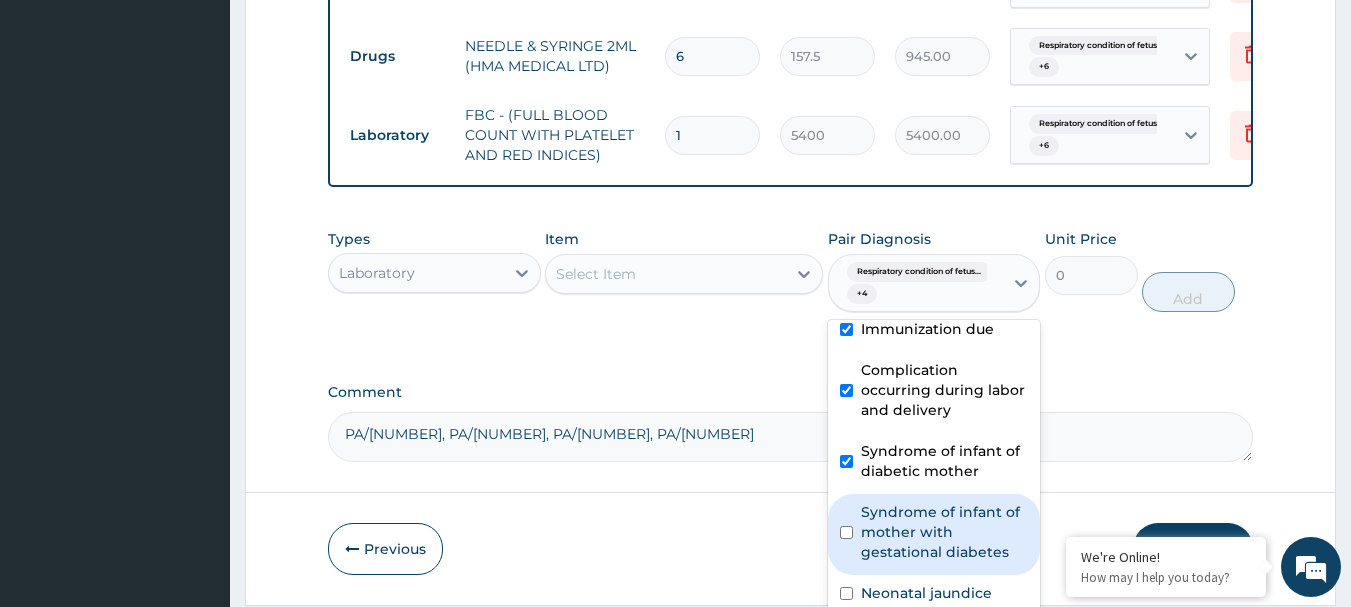 click on "Syndrome of infant of mother with gestational diabetes" at bounding box center (945, 532) 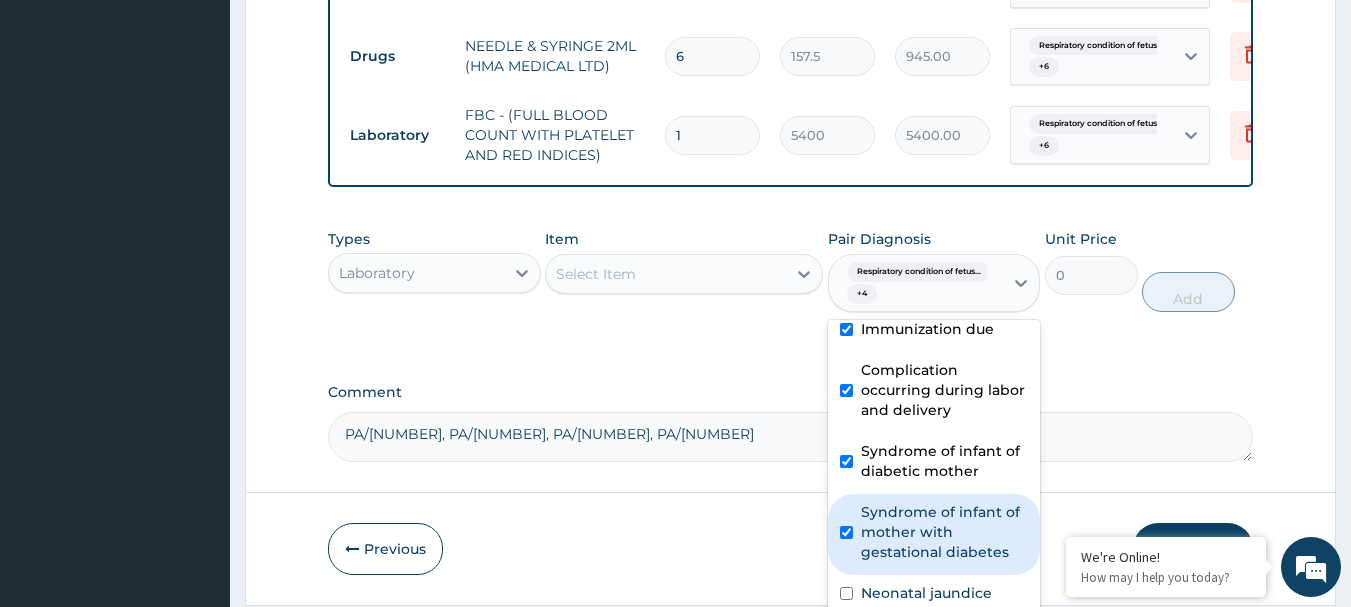 checkbox on "true" 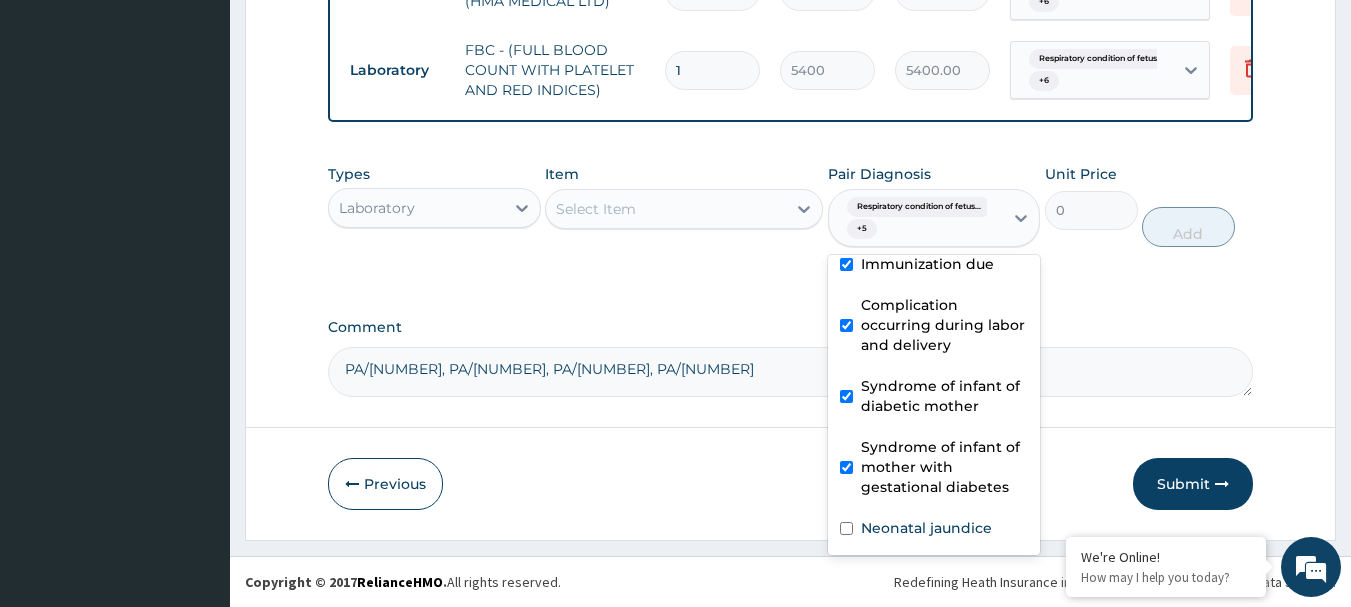 scroll, scrollTop: 1788, scrollLeft: 0, axis: vertical 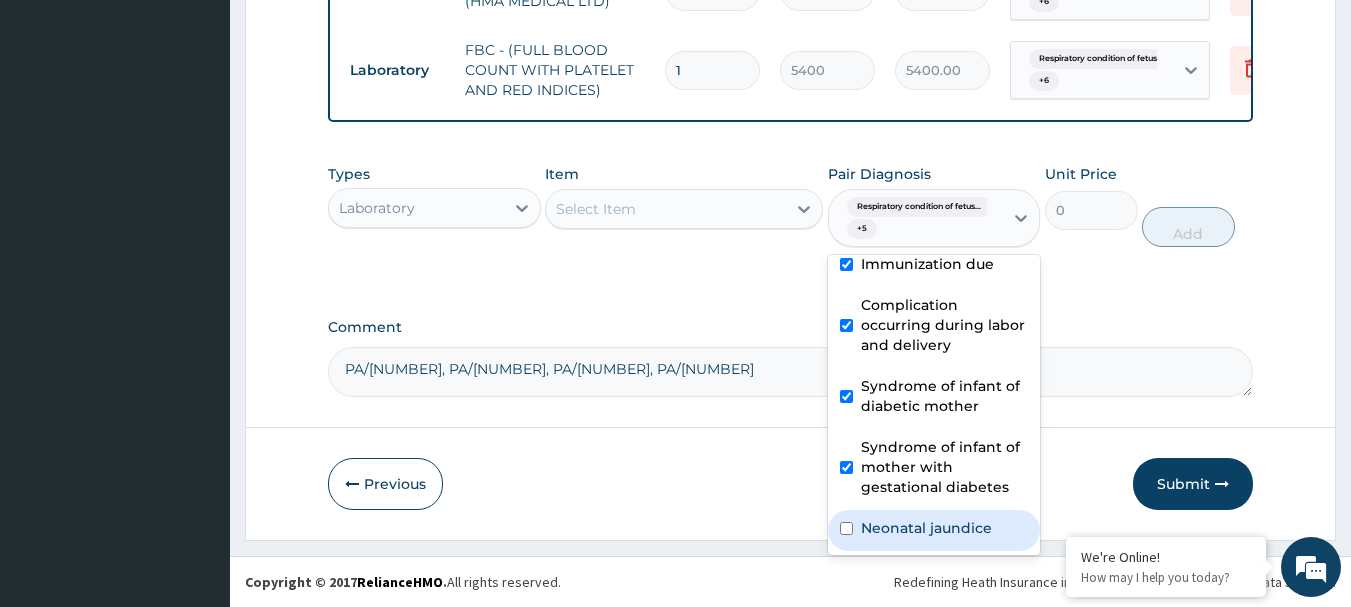 click on "Neonatal jaundice" at bounding box center (926, 528) 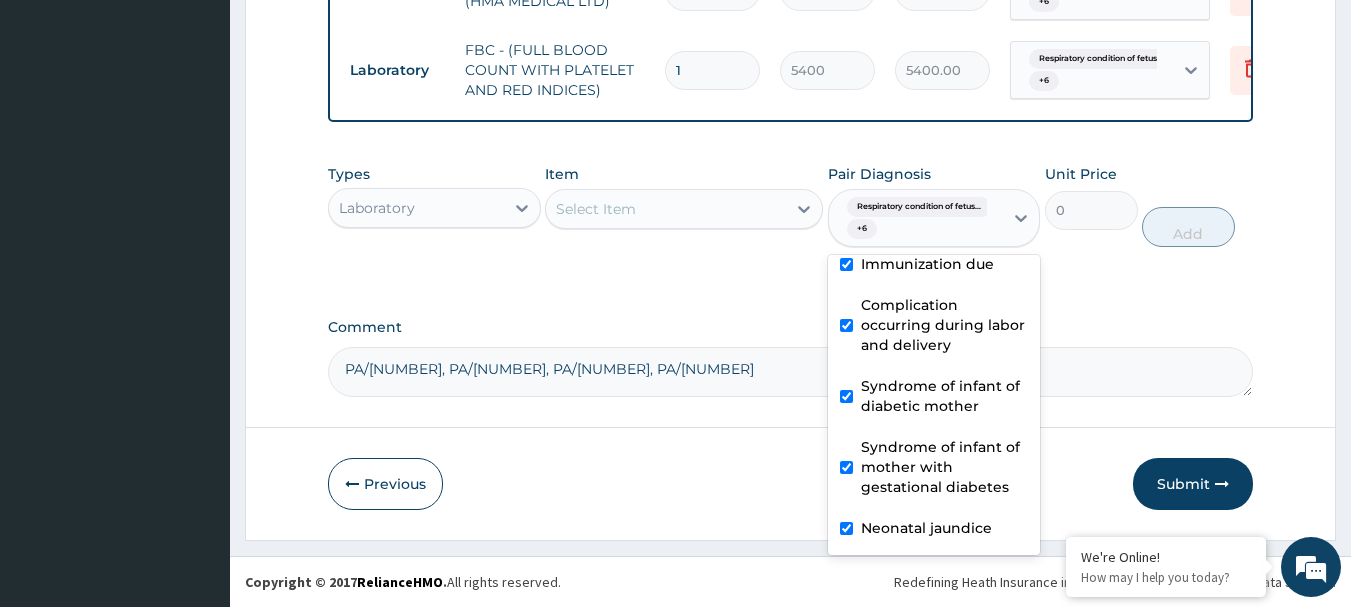 checkbox on "true" 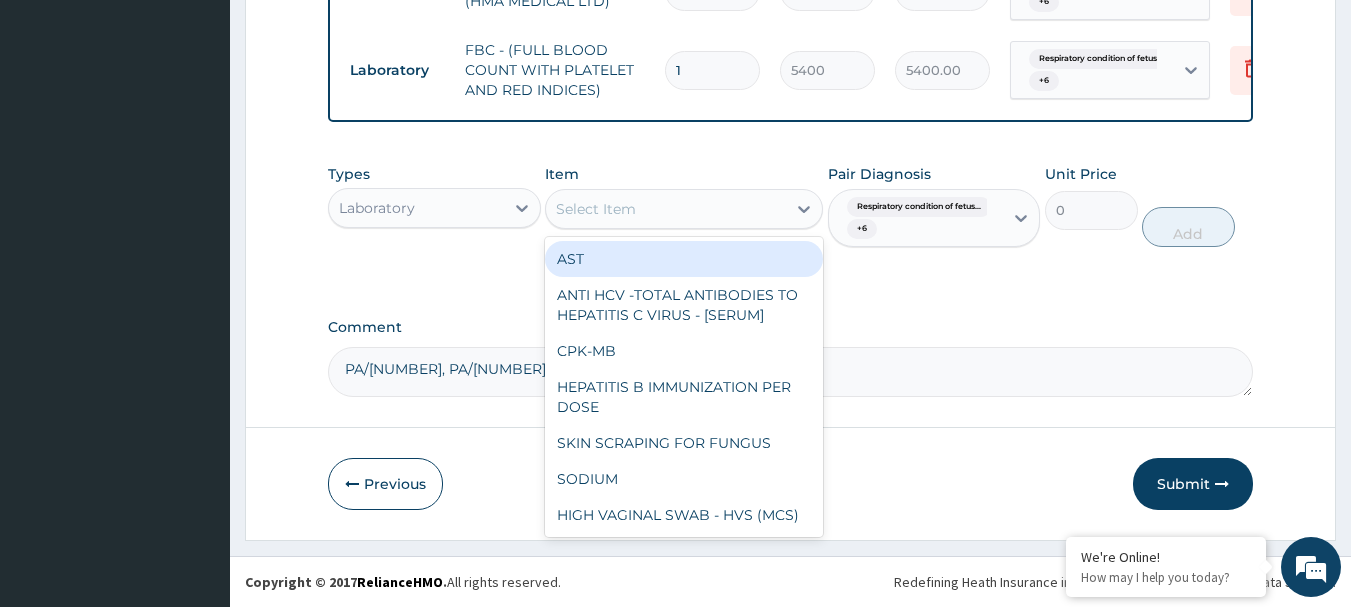 click on "Select Item" at bounding box center (666, 209) 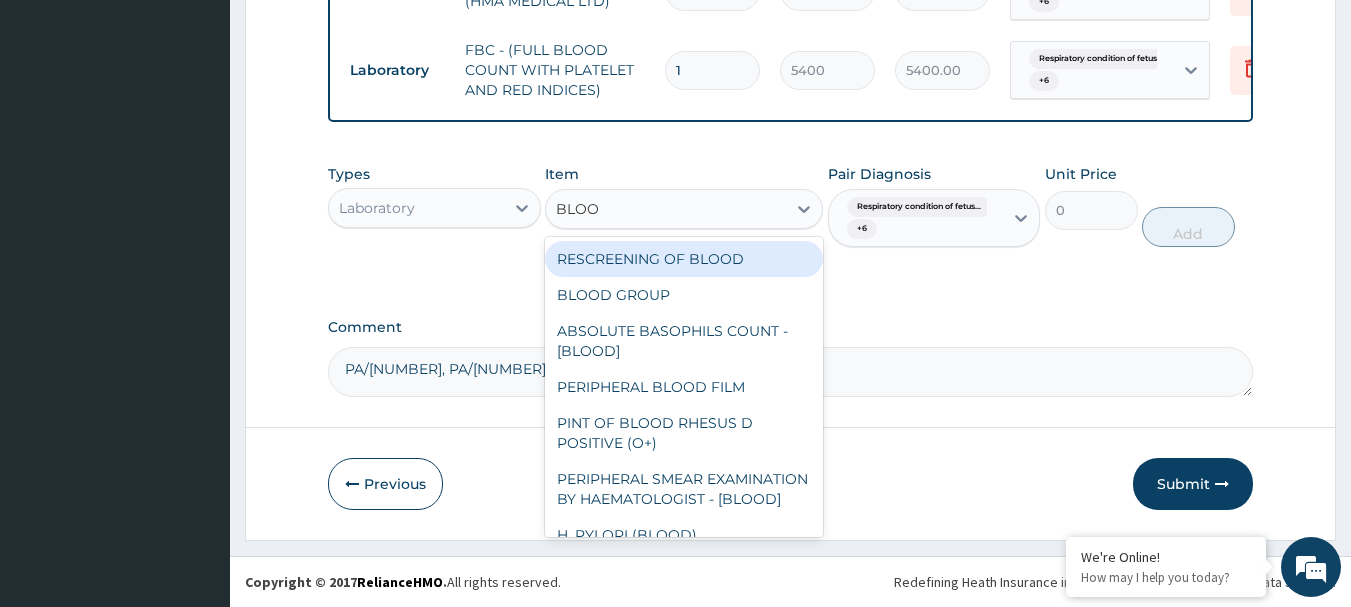 type on "BLOOD" 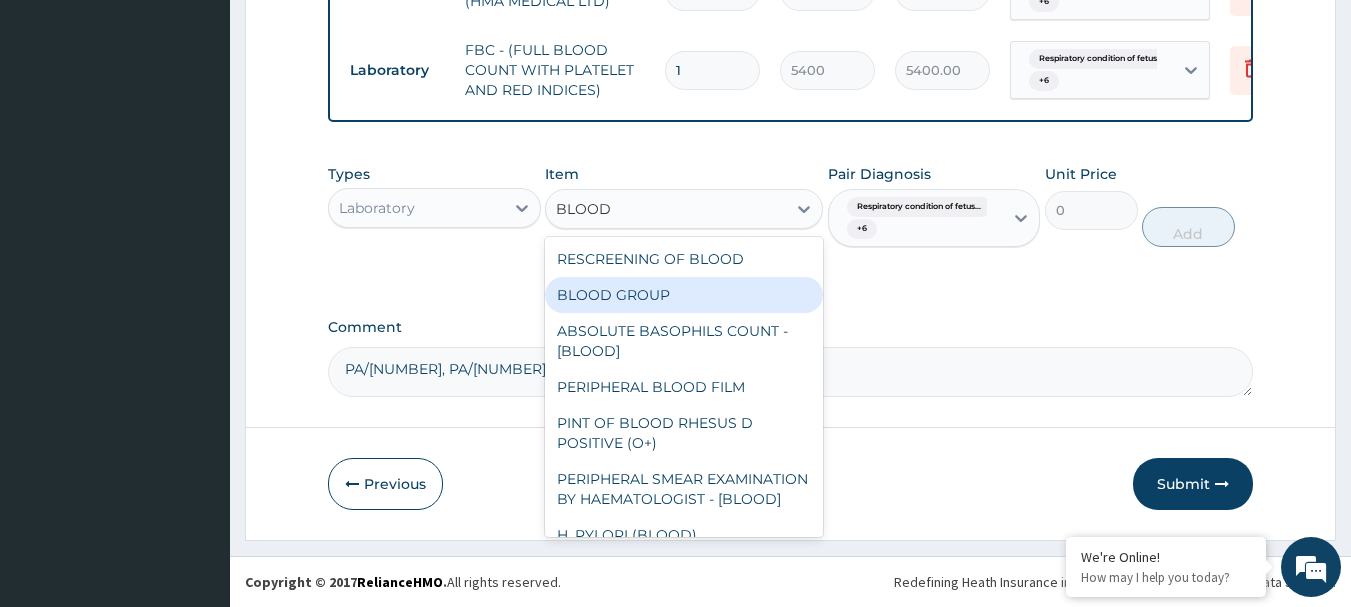 click on "BLOOD GROUP" at bounding box center (684, 295) 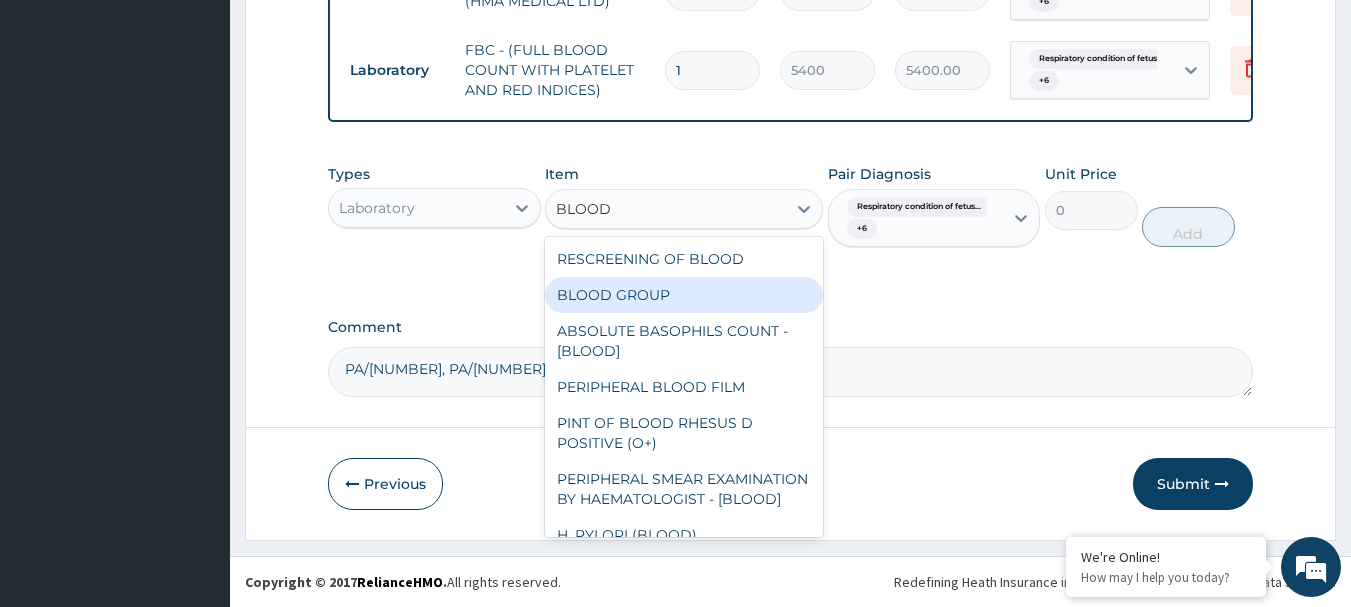 type 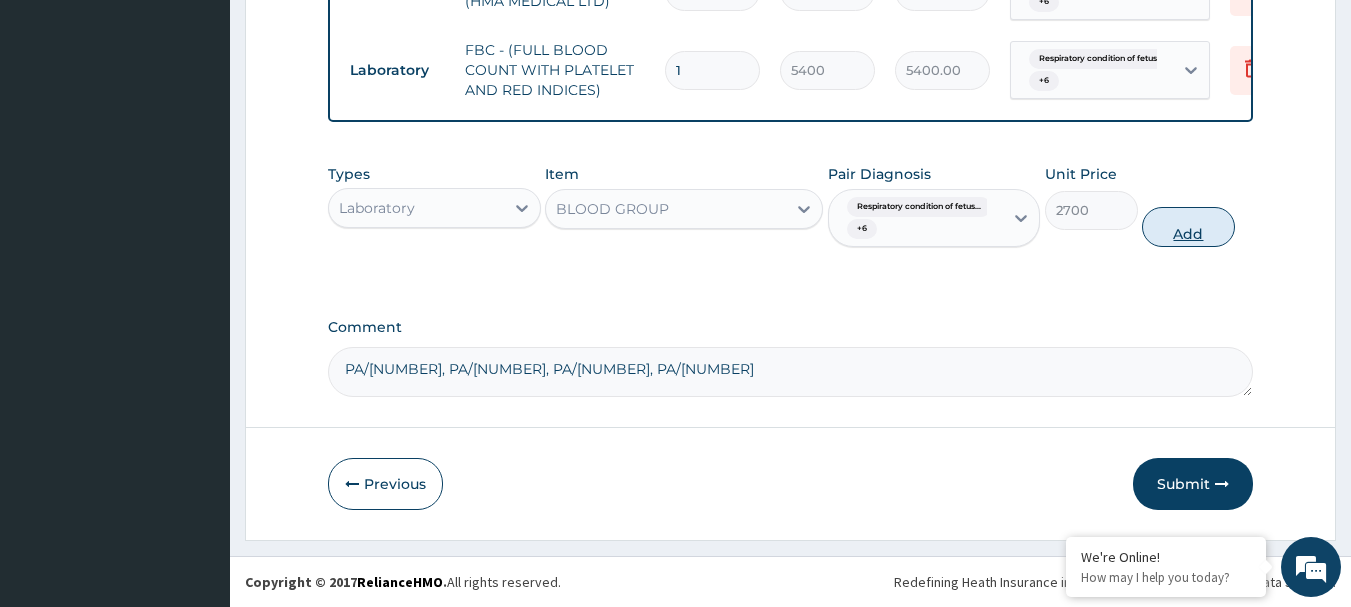 click on "Add" at bounding box center [1188, 227] 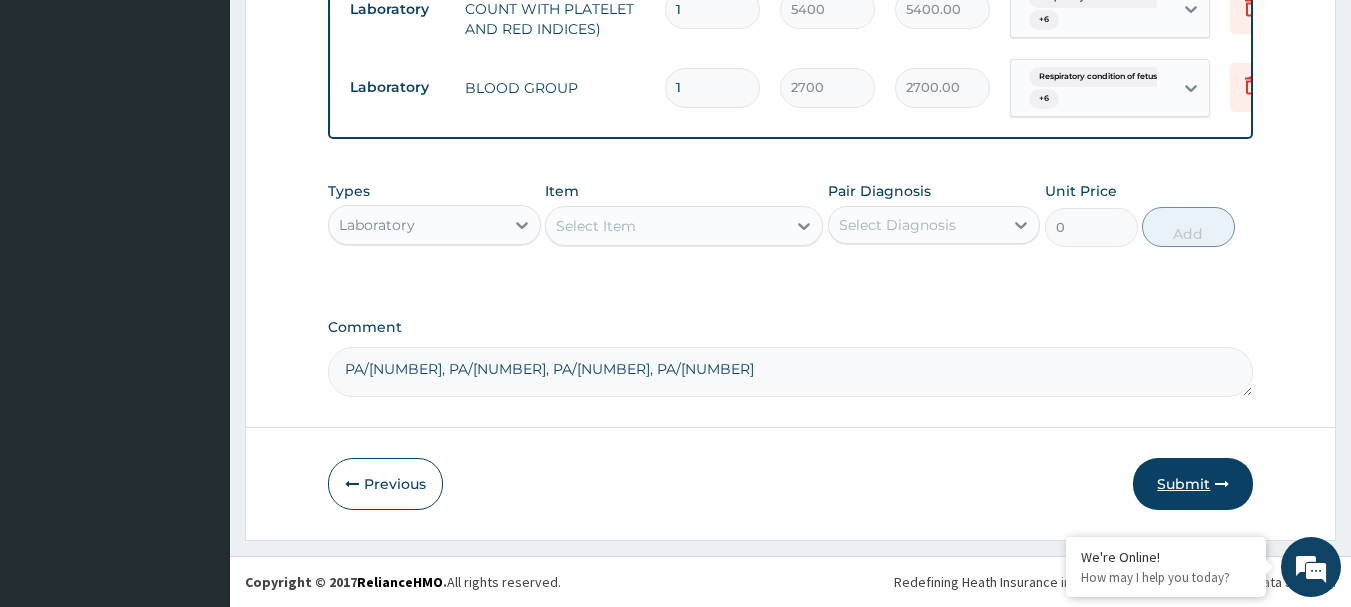 click on "Submit" at bounding box center (1193, 484) 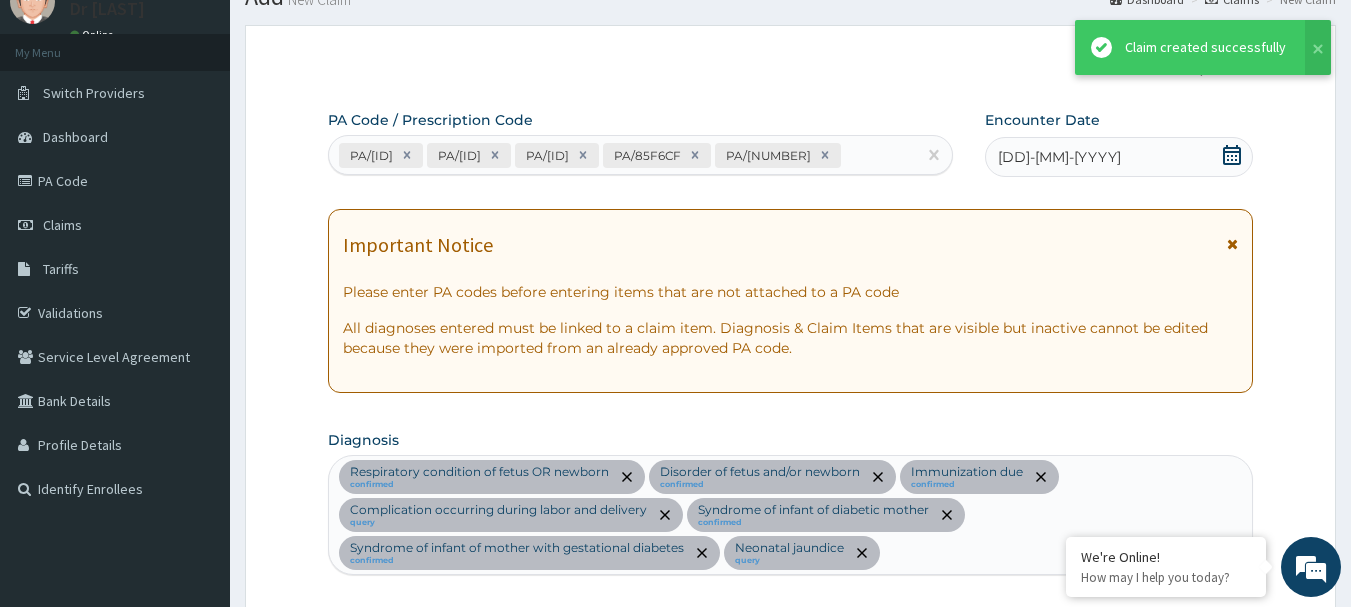 scroll, scrollTop: 1849, scrollLeft: 0, axis: vertical 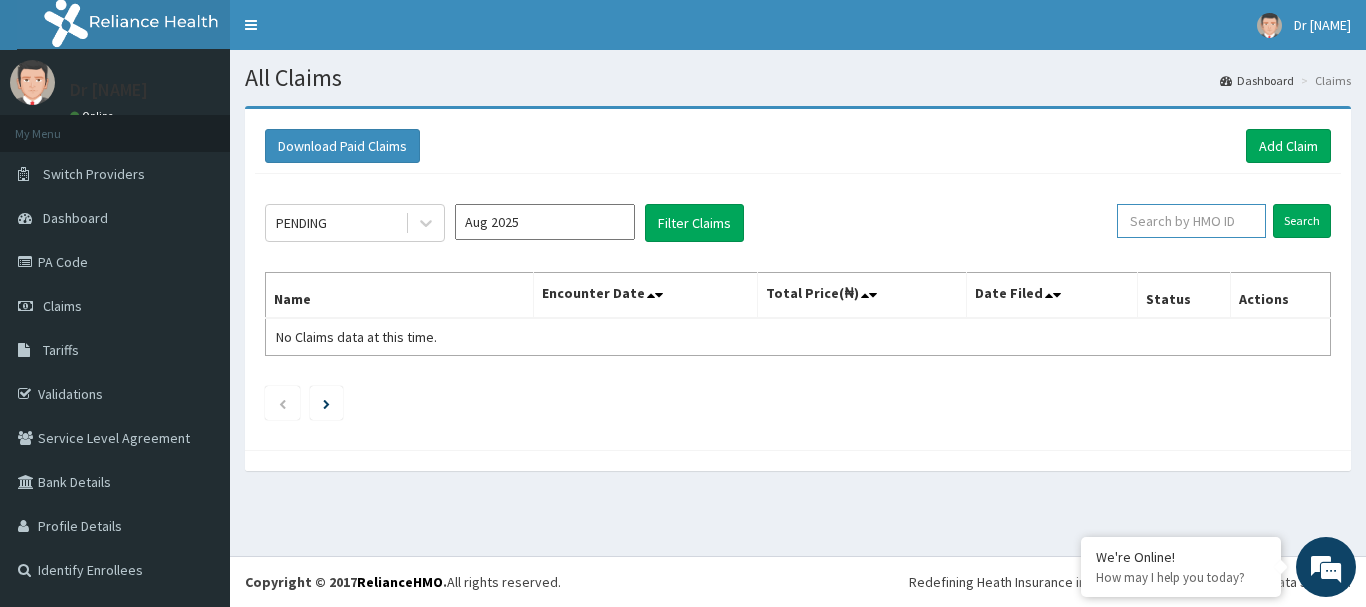 click at bounding box center [1191, 221] 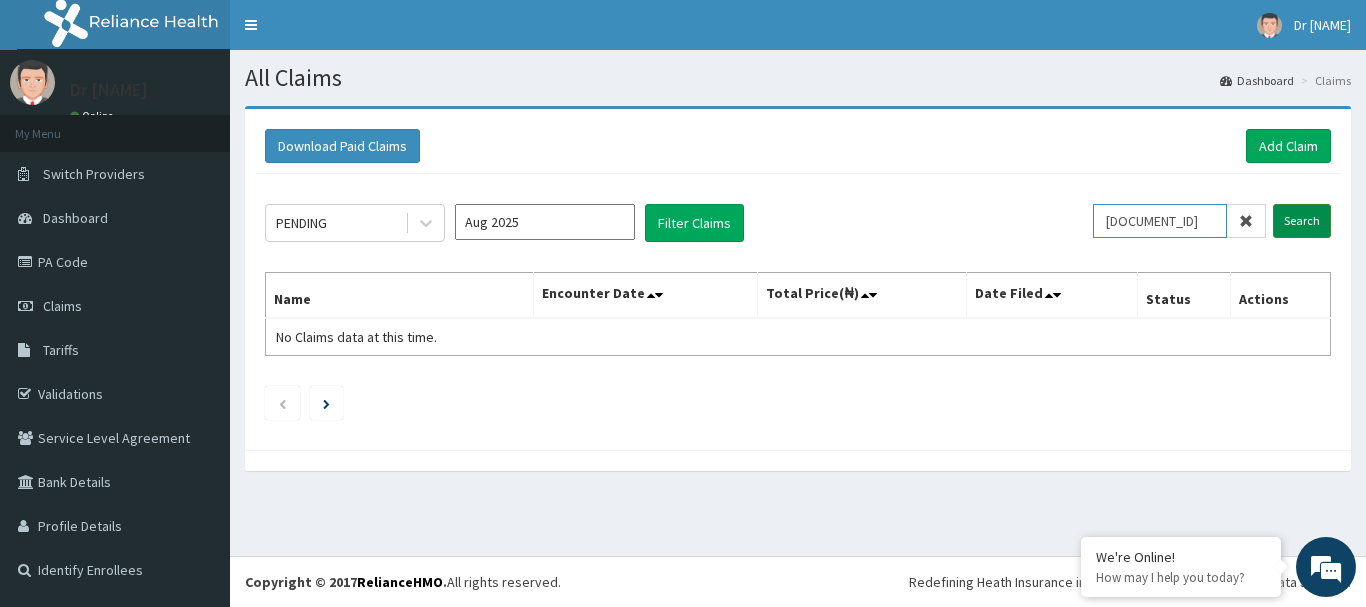 type on "[DOCUMENT_ID]" 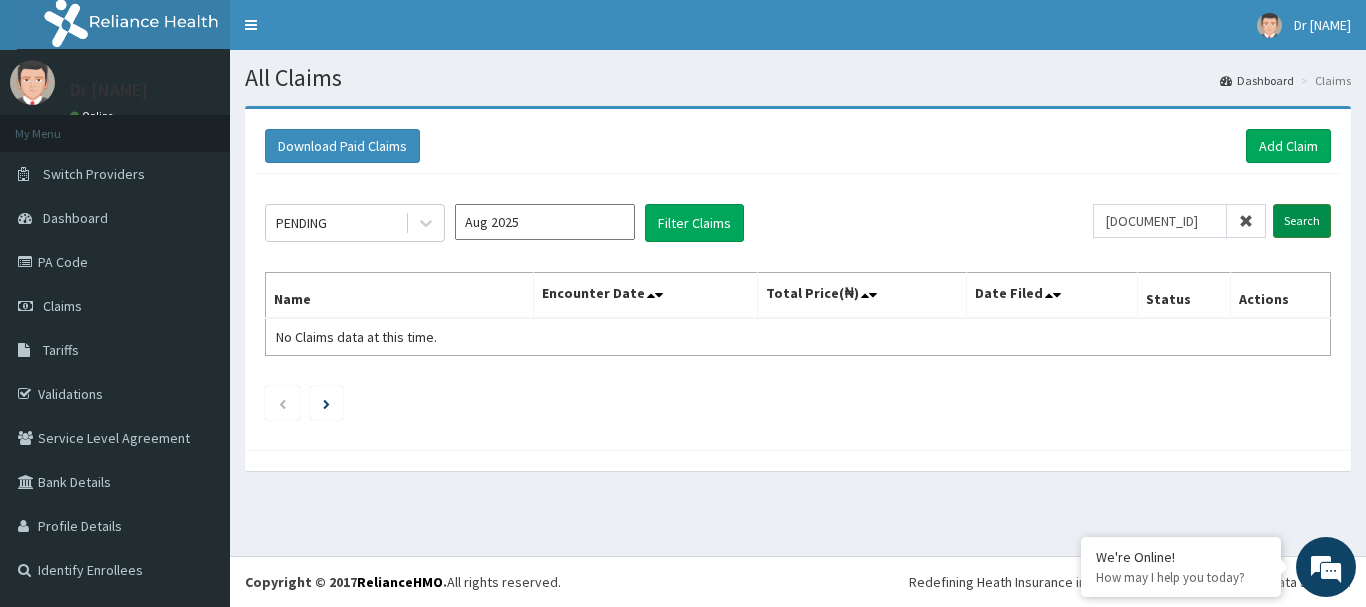 click on "Search" at bounding box center (1302, 221) 